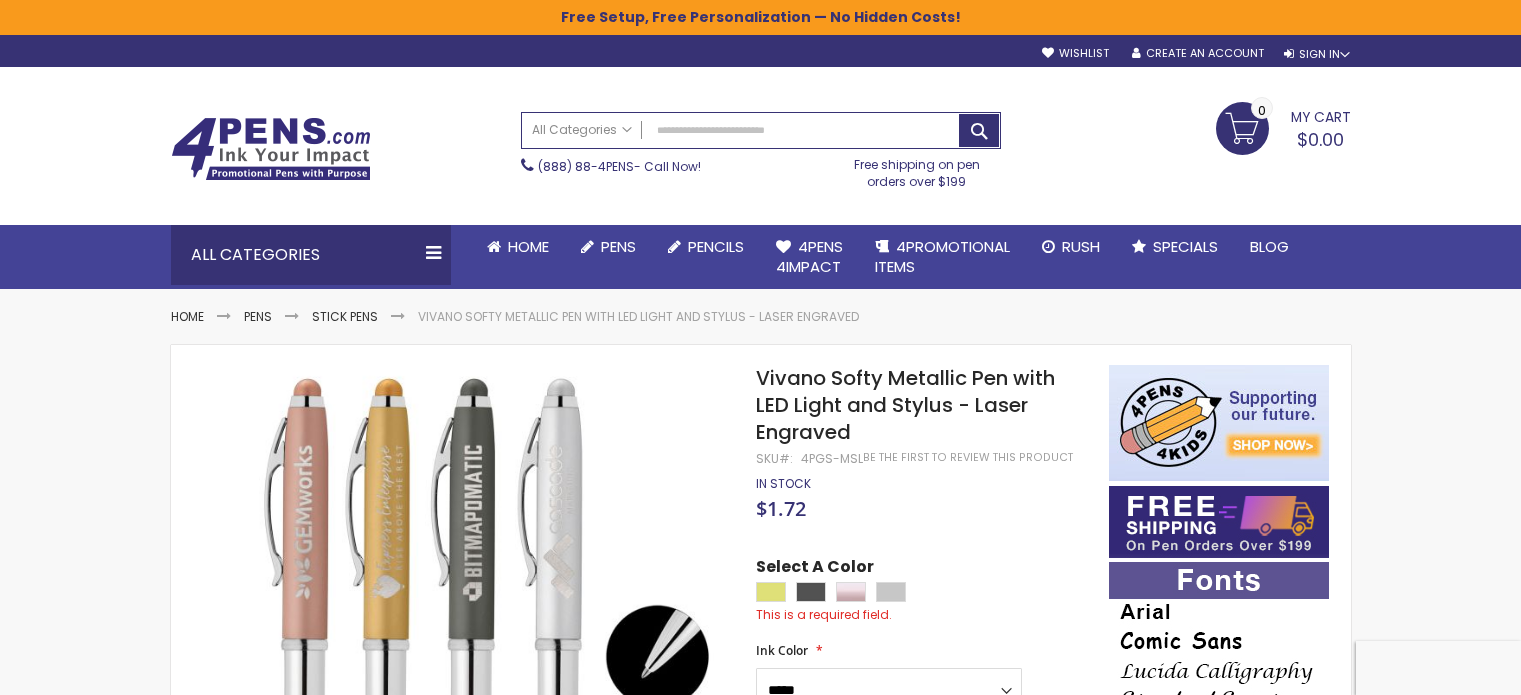 select on "****" 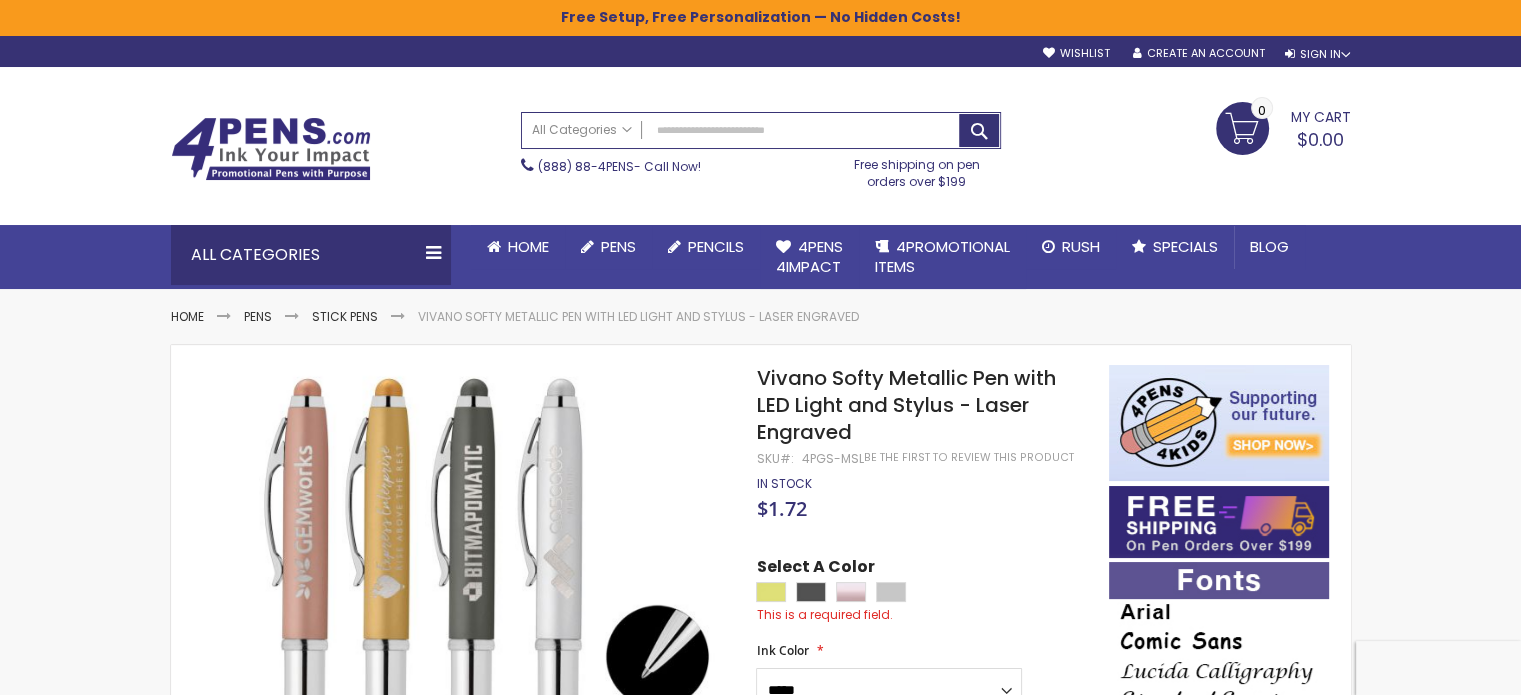 scroll, scrollTop: 0, scrollLeft: 0, axis: both 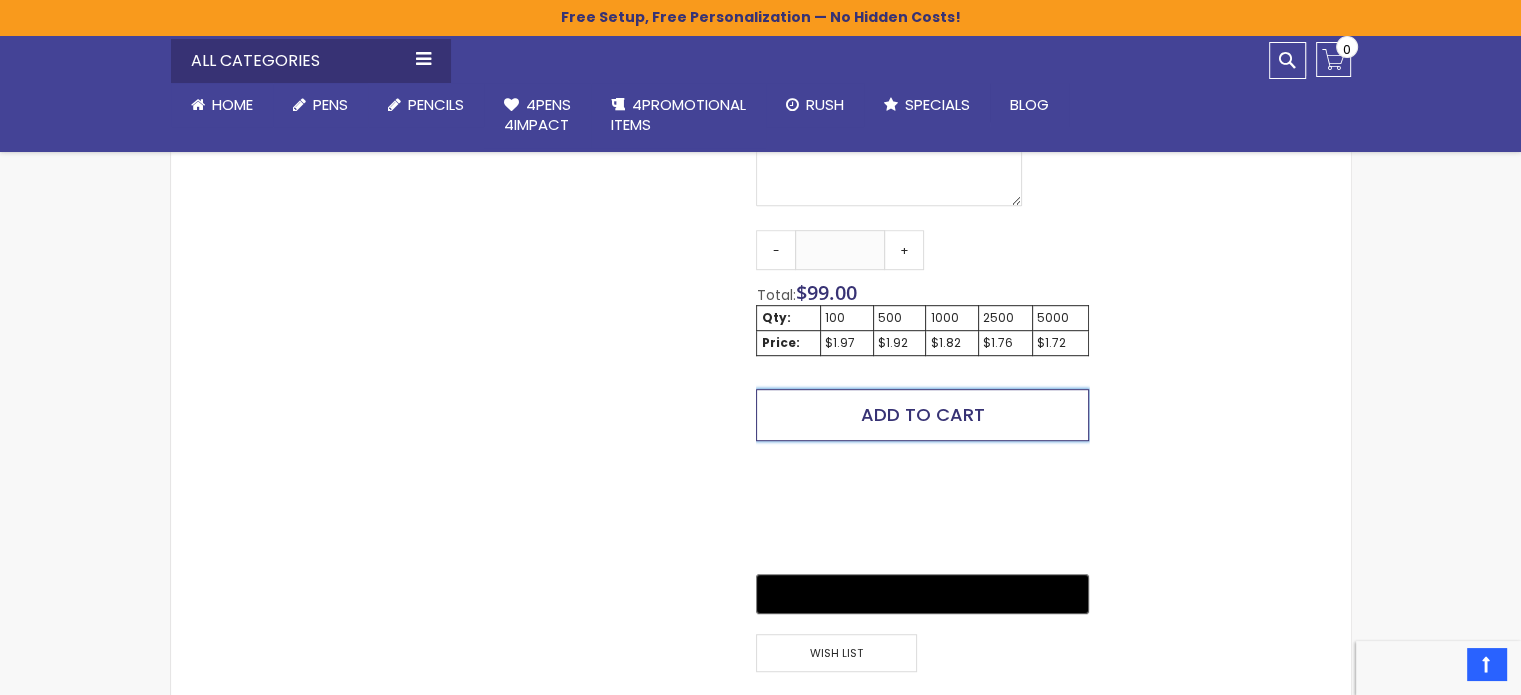 click on "Add to Cart" at bounding box center (923, 414) 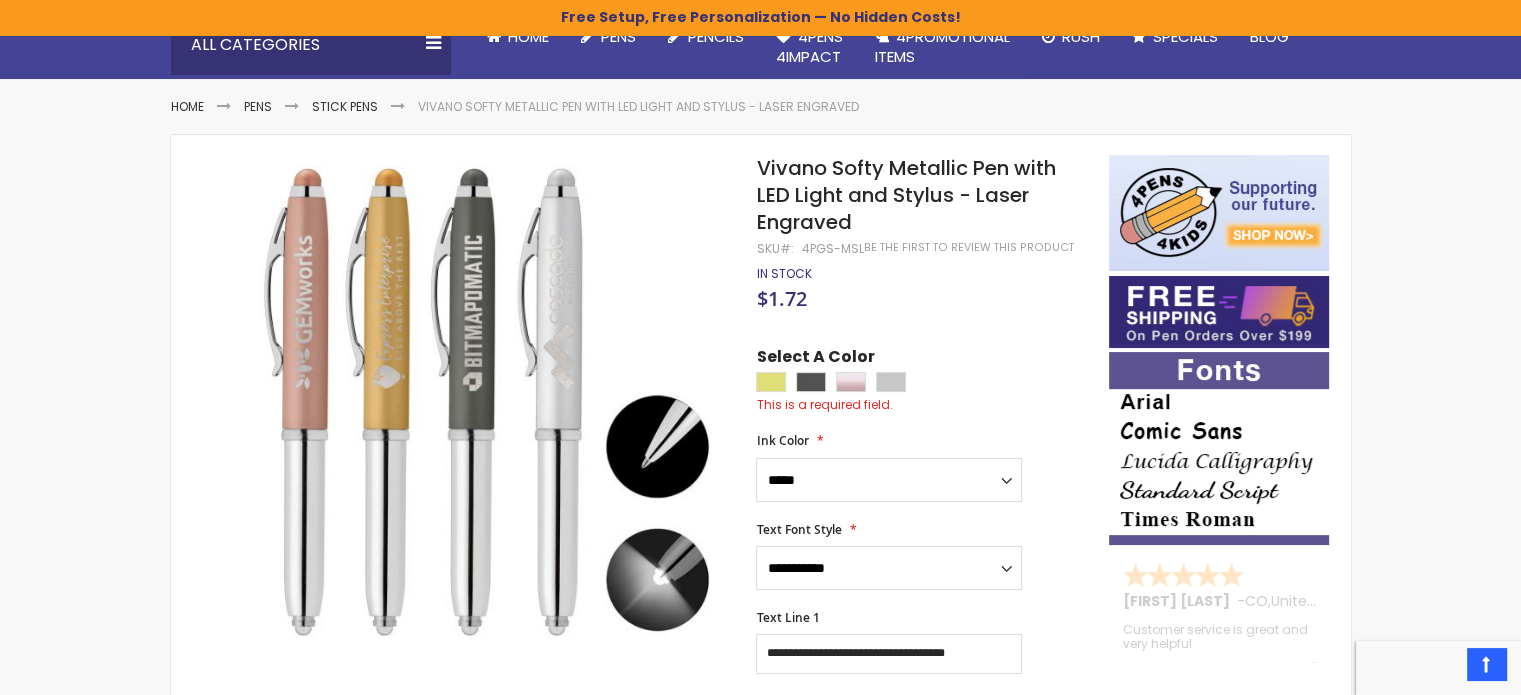 scroll, scrollTop: 207, scrollLeft: 0, axis: vertical 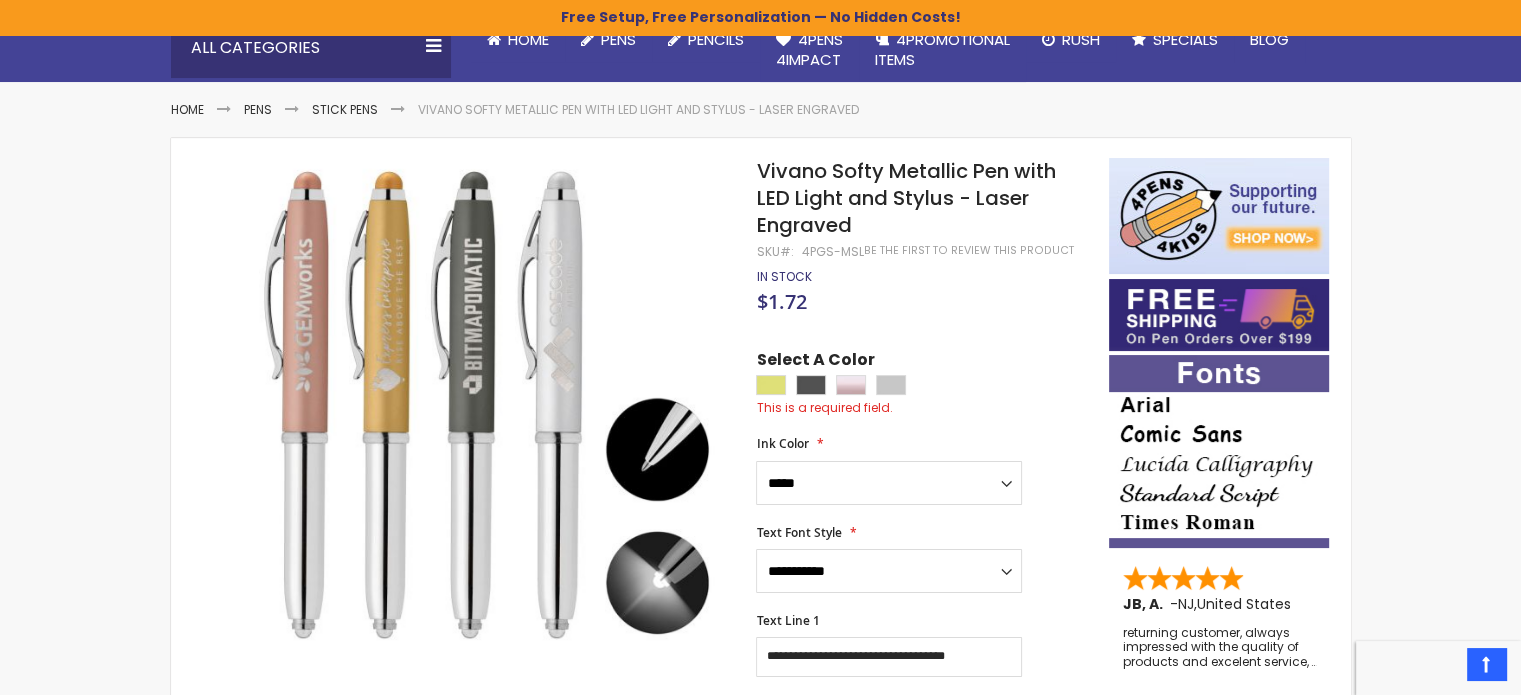 drag, startPoint x: 1517, startPoint y: 110, endPoint x: 1525, endPoint y: 27, distance: 83.38465 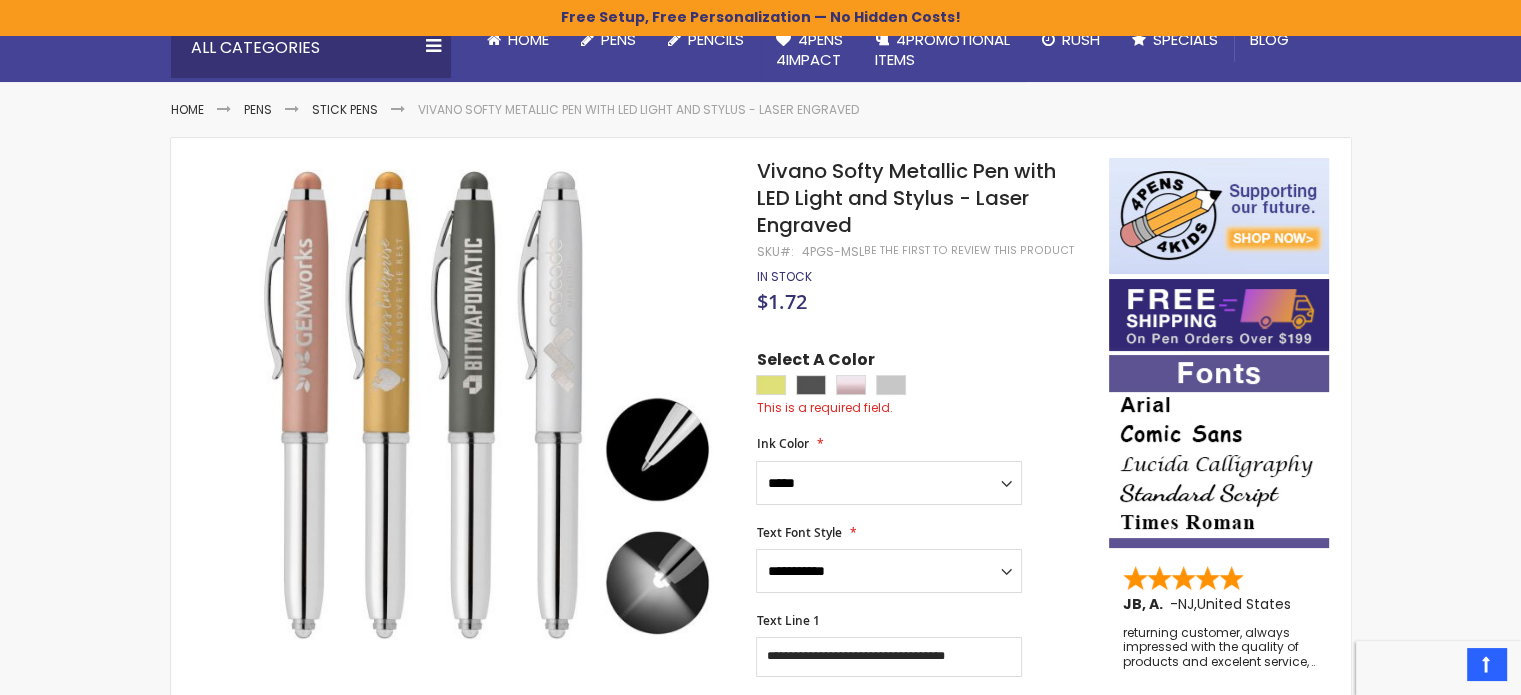 scroll, scrollTop: 0, scrollLeft: 0, axis: both 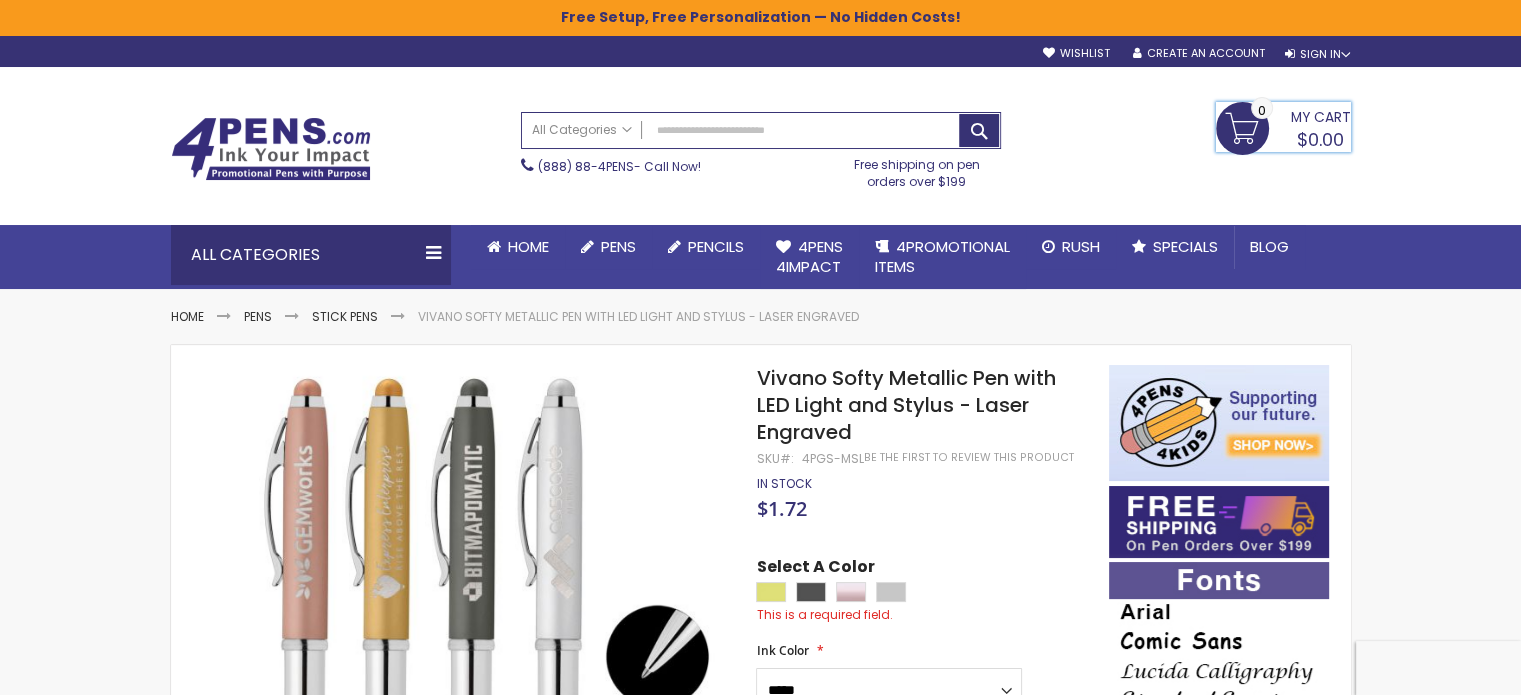click on "My Cart
$0.00
0" at bounding box center [1283, 127] 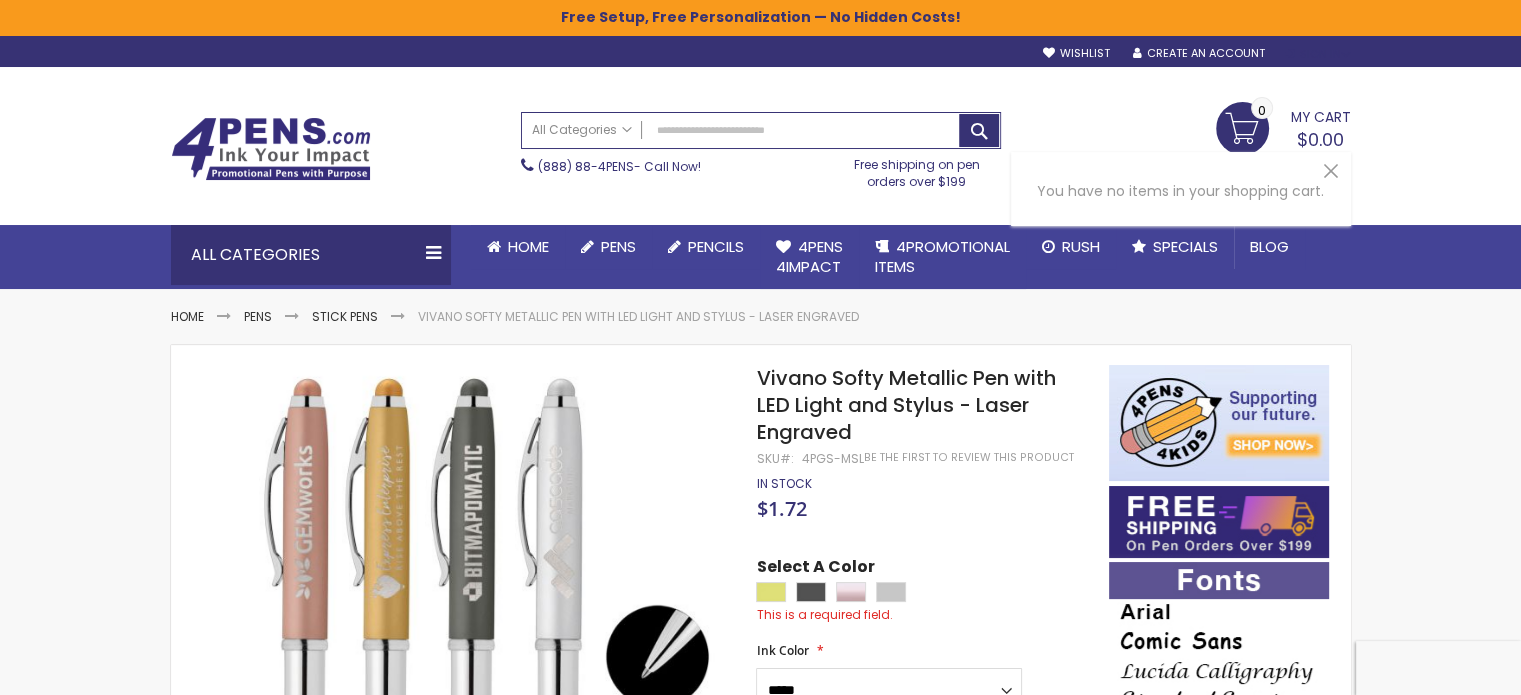 click on "Sign In" at bounding box center [1317, 54] 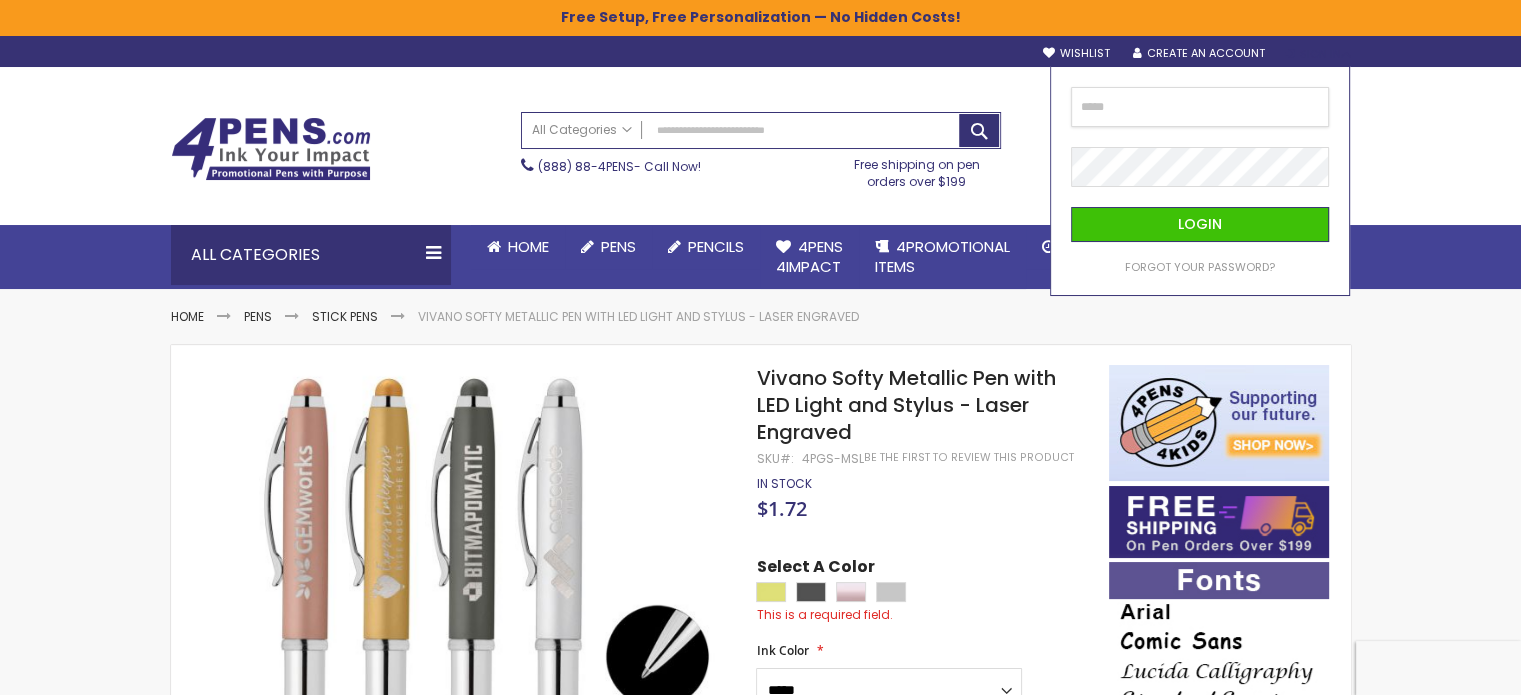 click at bounding box center [1200, 107] 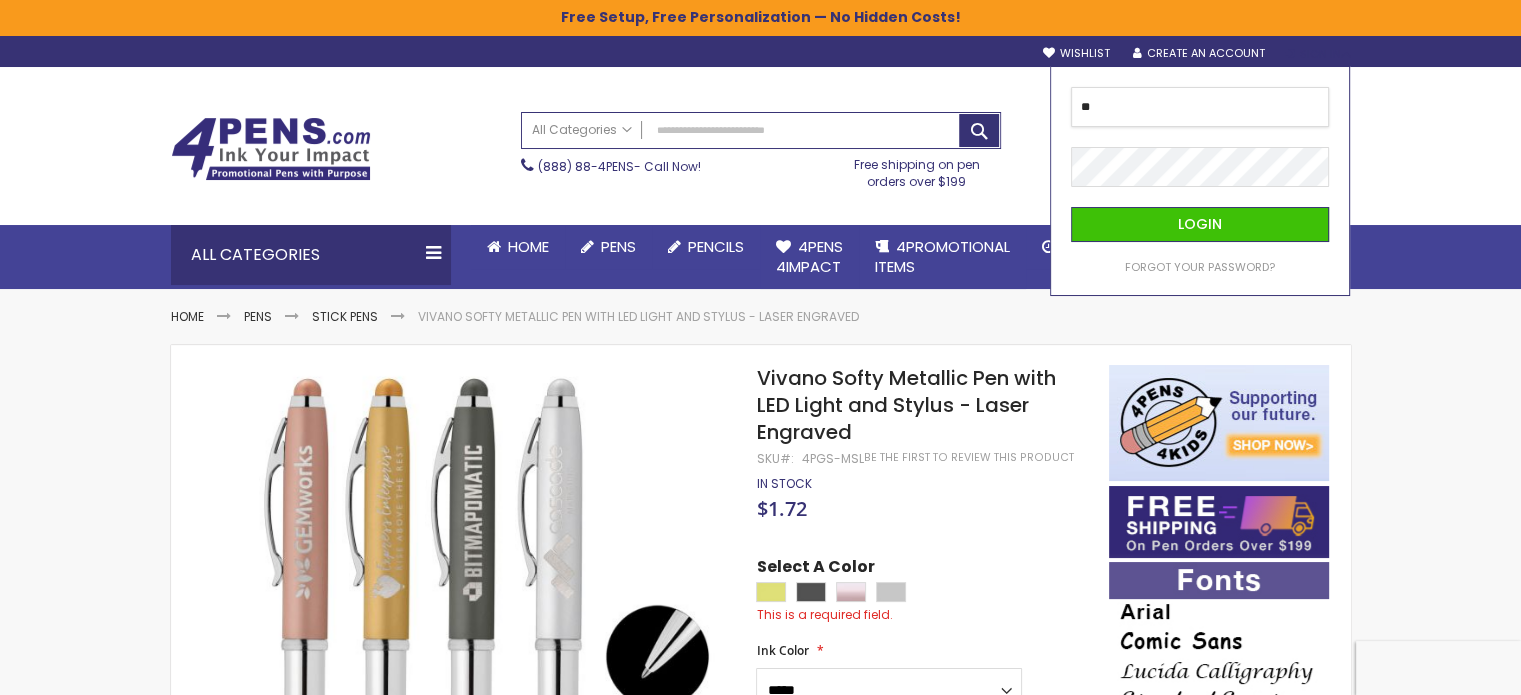 type on "*" 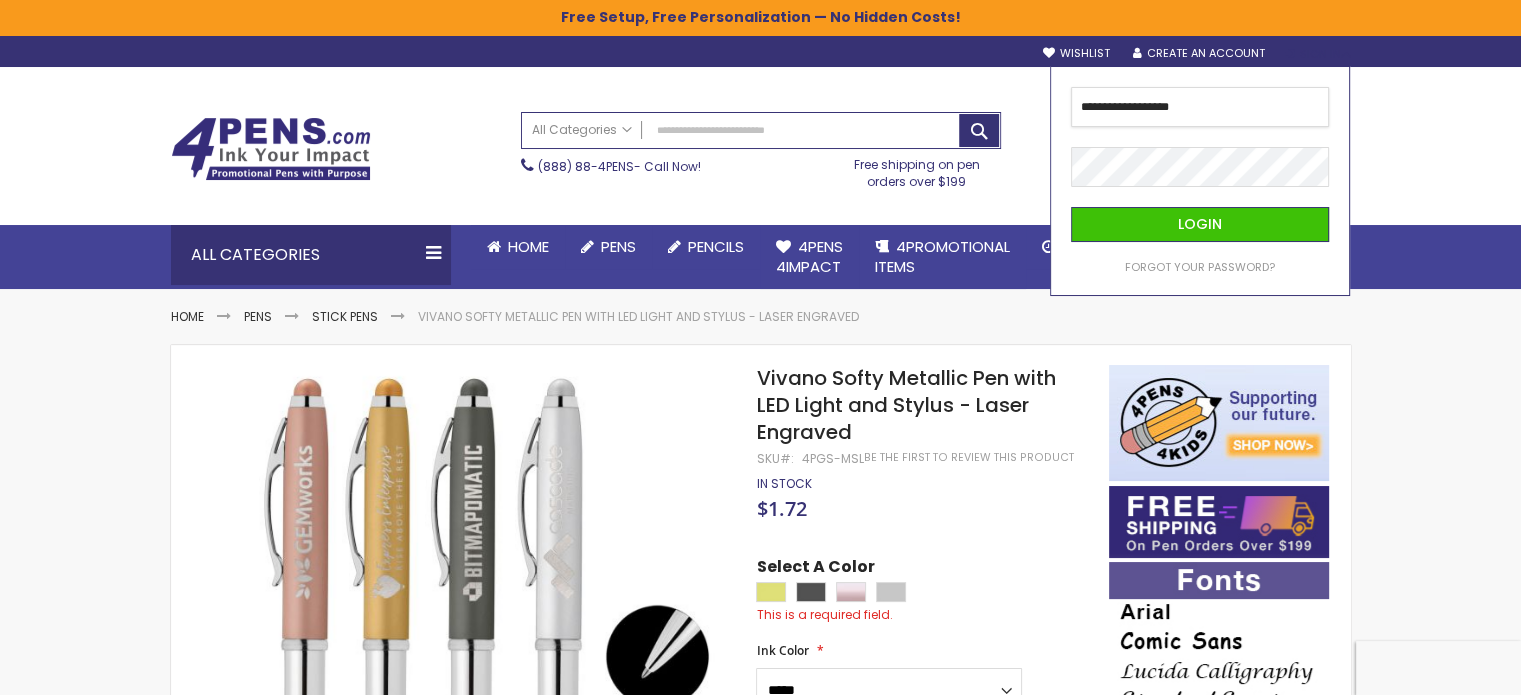 type on "**********" 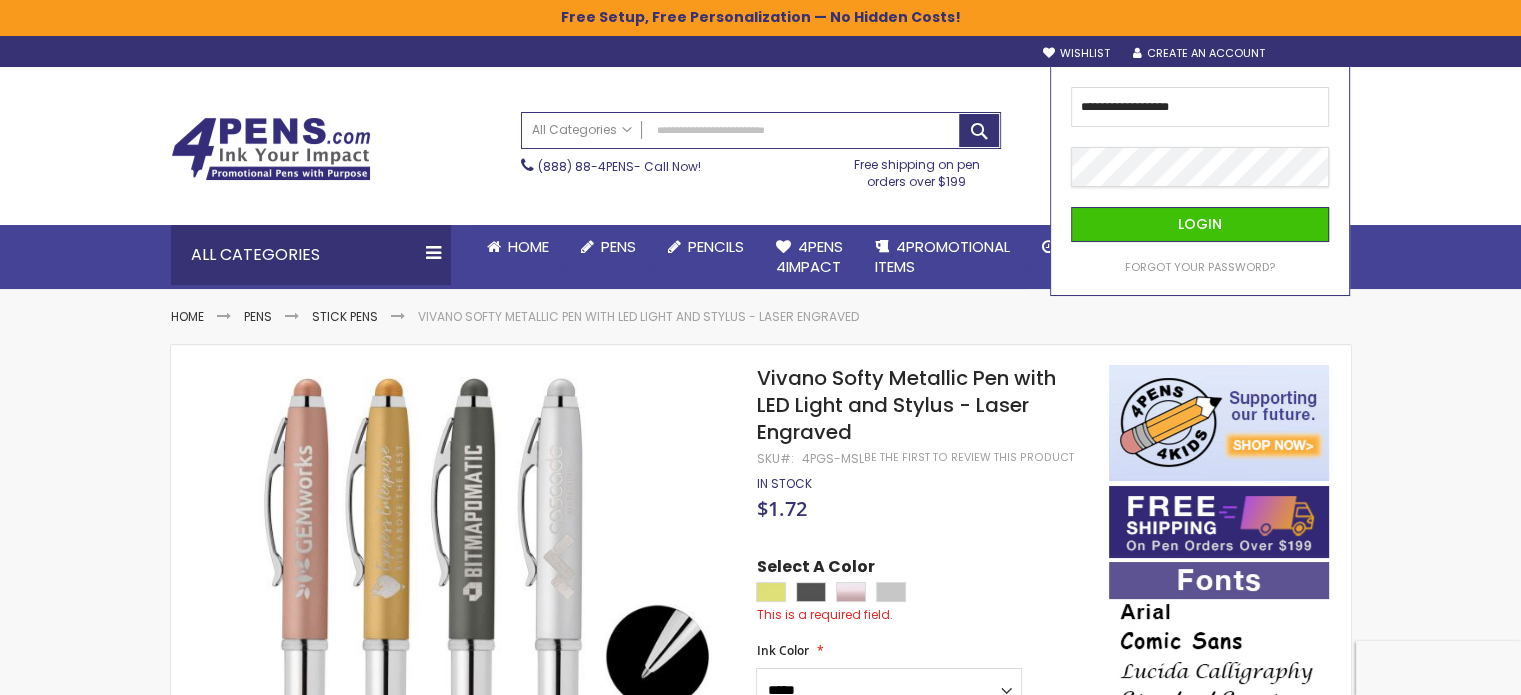 click on "Login" at bounding box center (1200, 224) 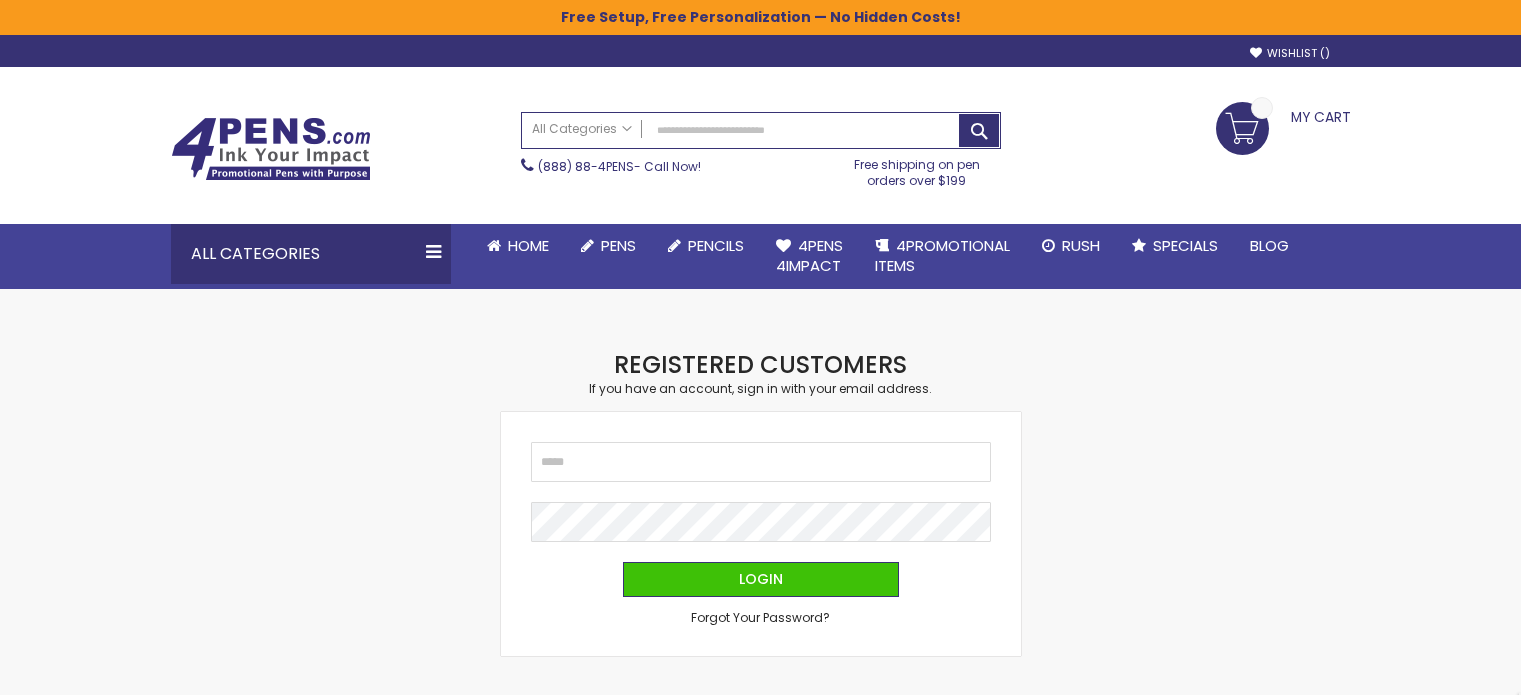 scroll, scrollTop: 0, scrollLeft: 0, axis: both 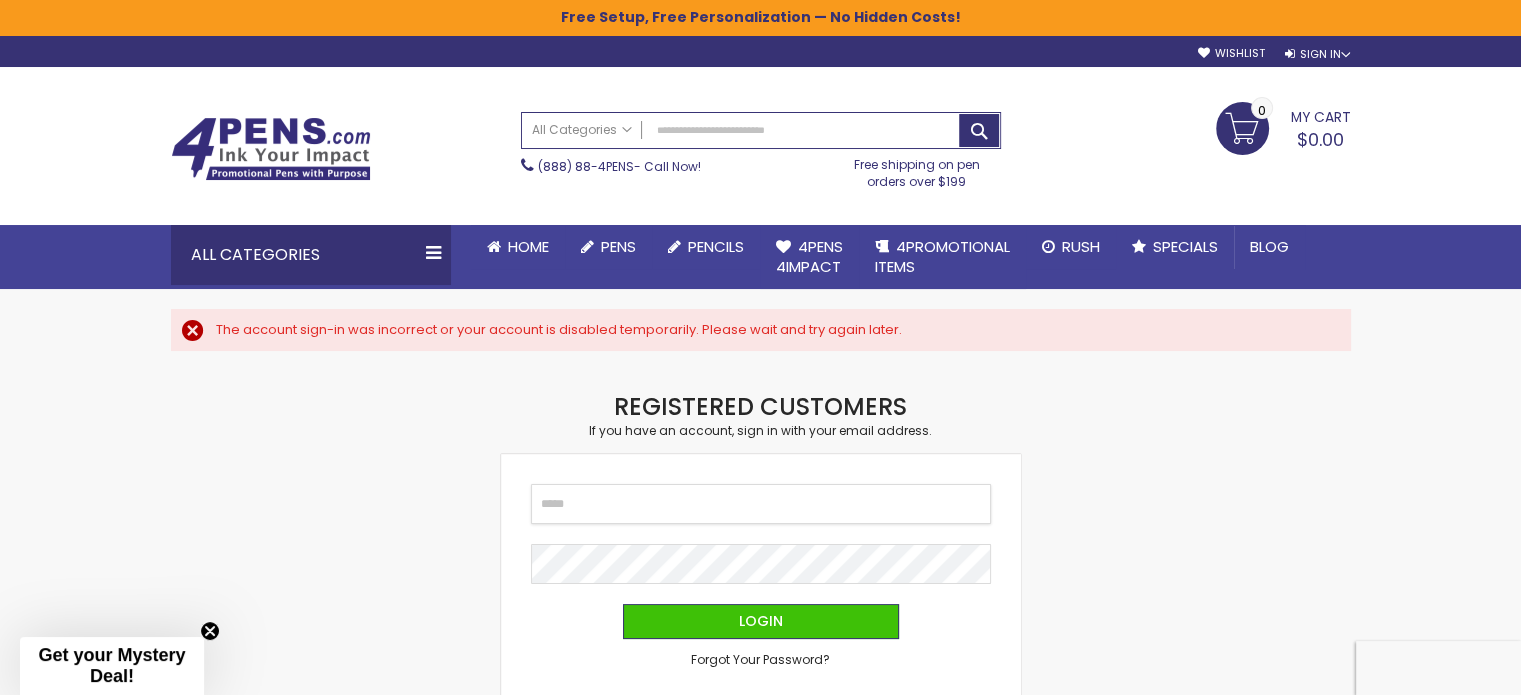 click on "Email" at bounding box center (761, 504) 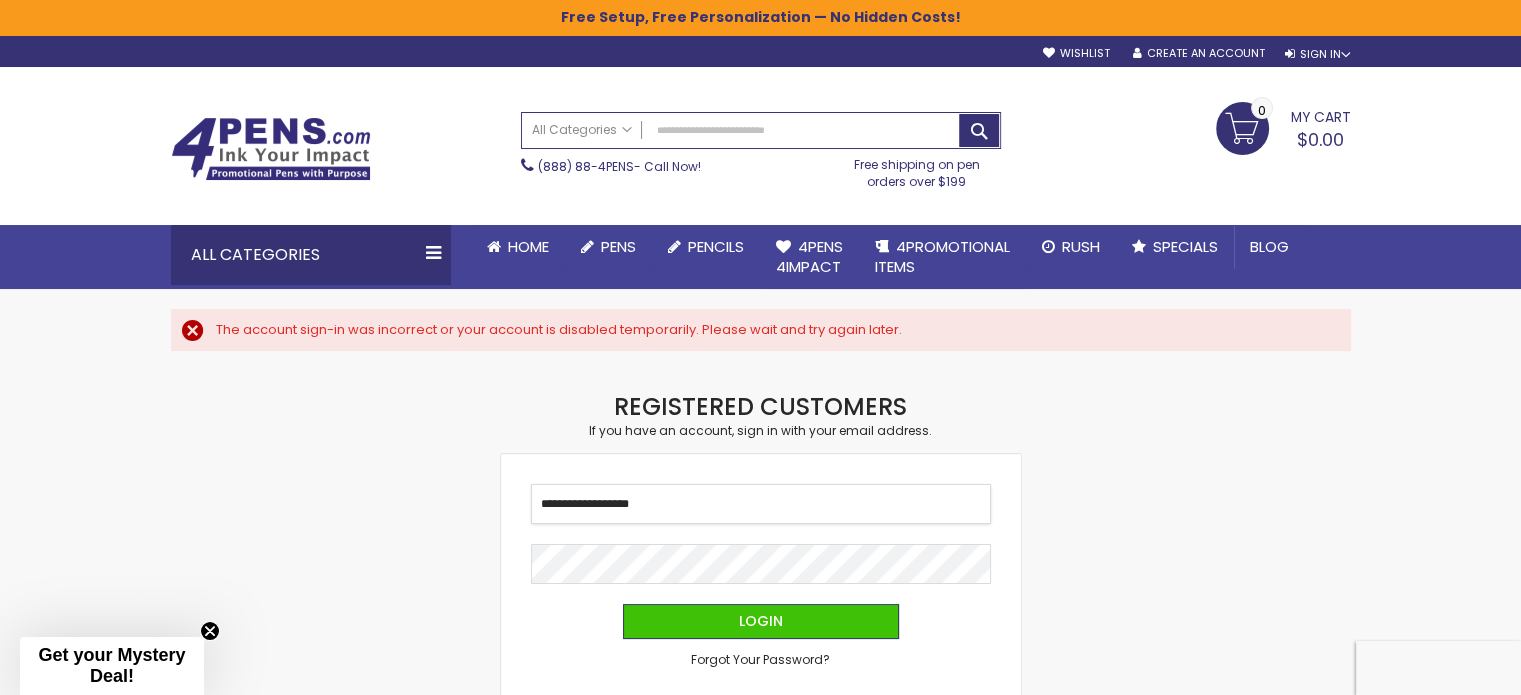 type on "**********" 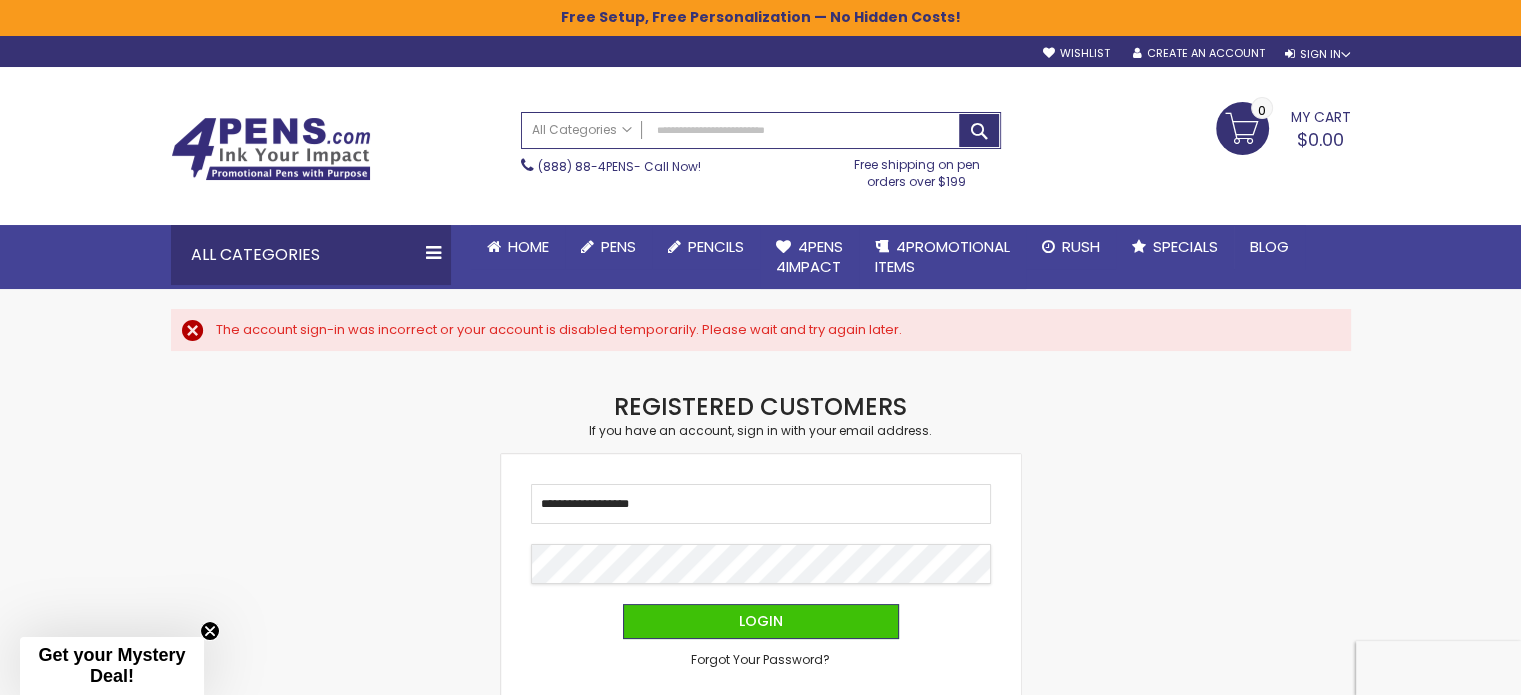 click on "Login" at bounding box center [761, 621] 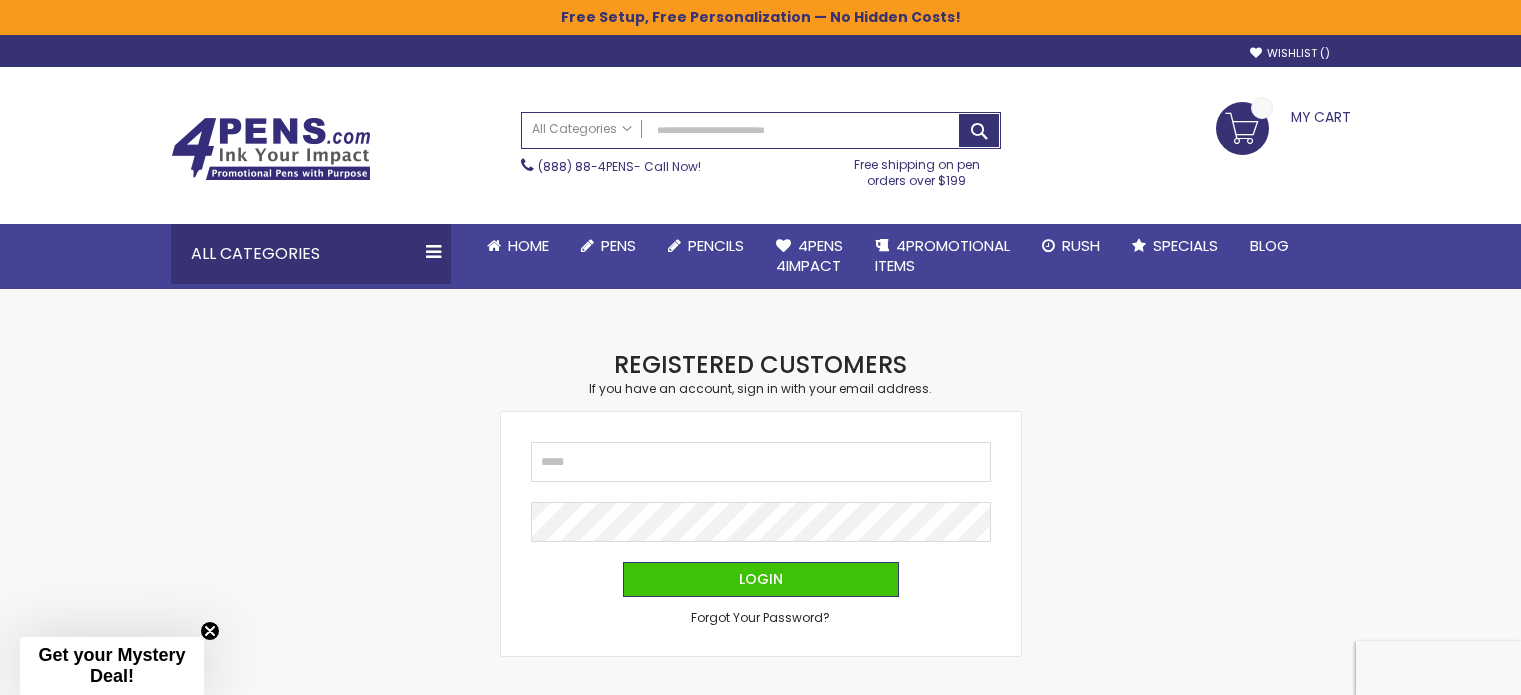 scroll, scrollTop: 0, scrollLeft: 0, axis: both 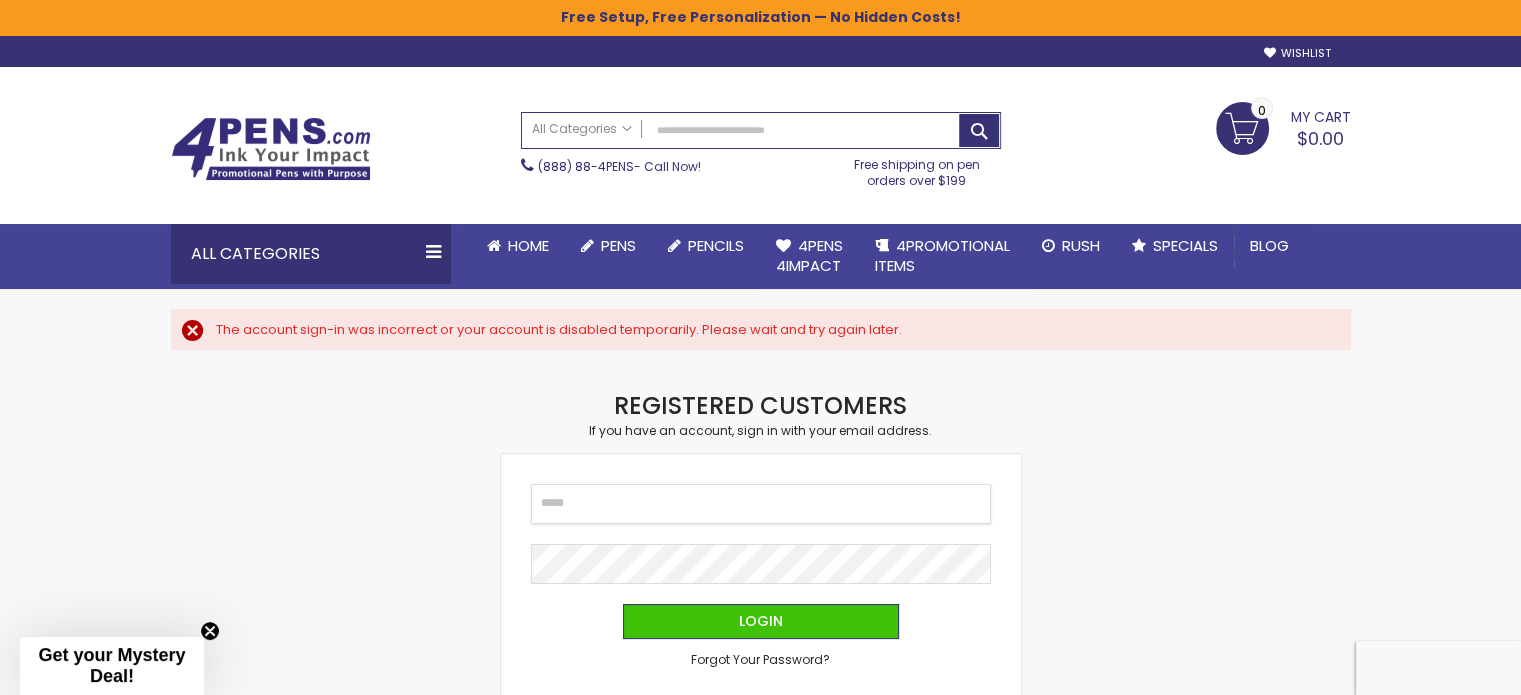 click on "Email" at bounding box center (761, 504) 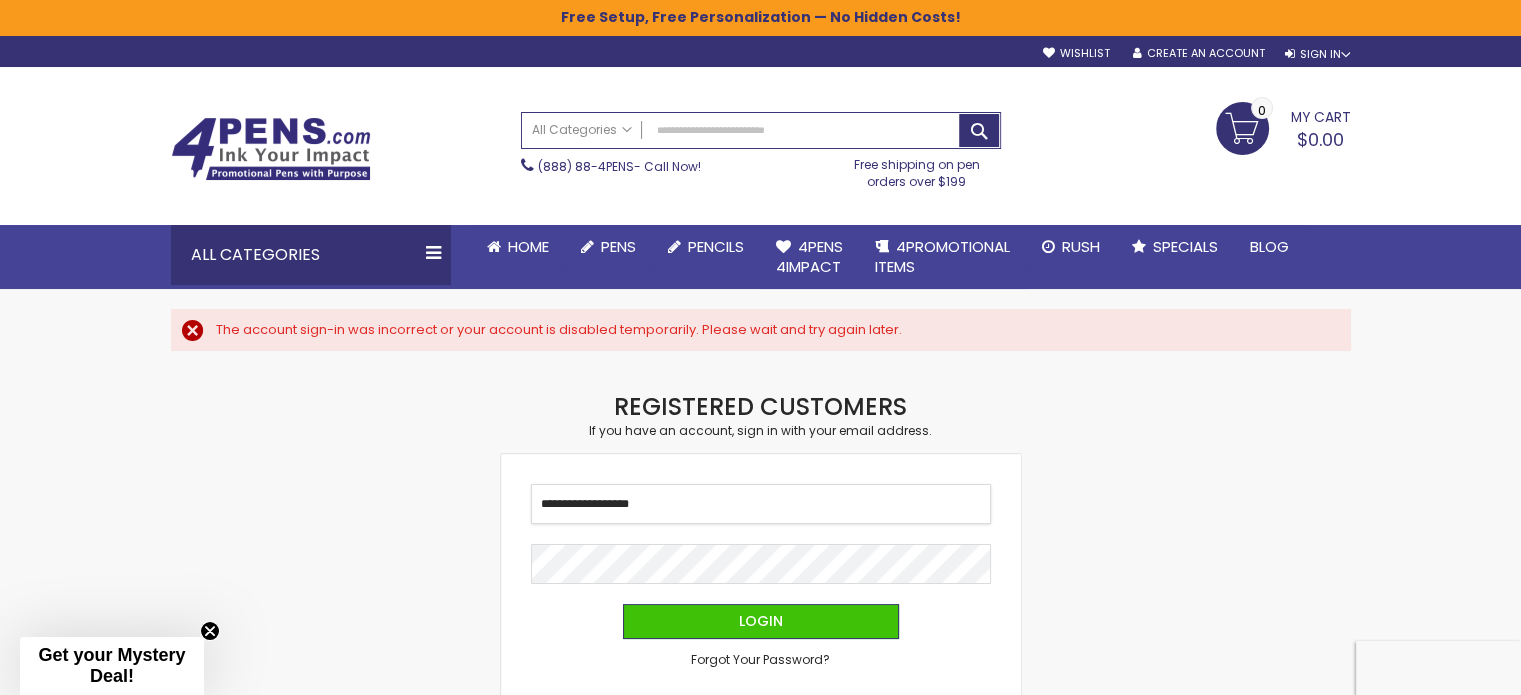 type on "**********" 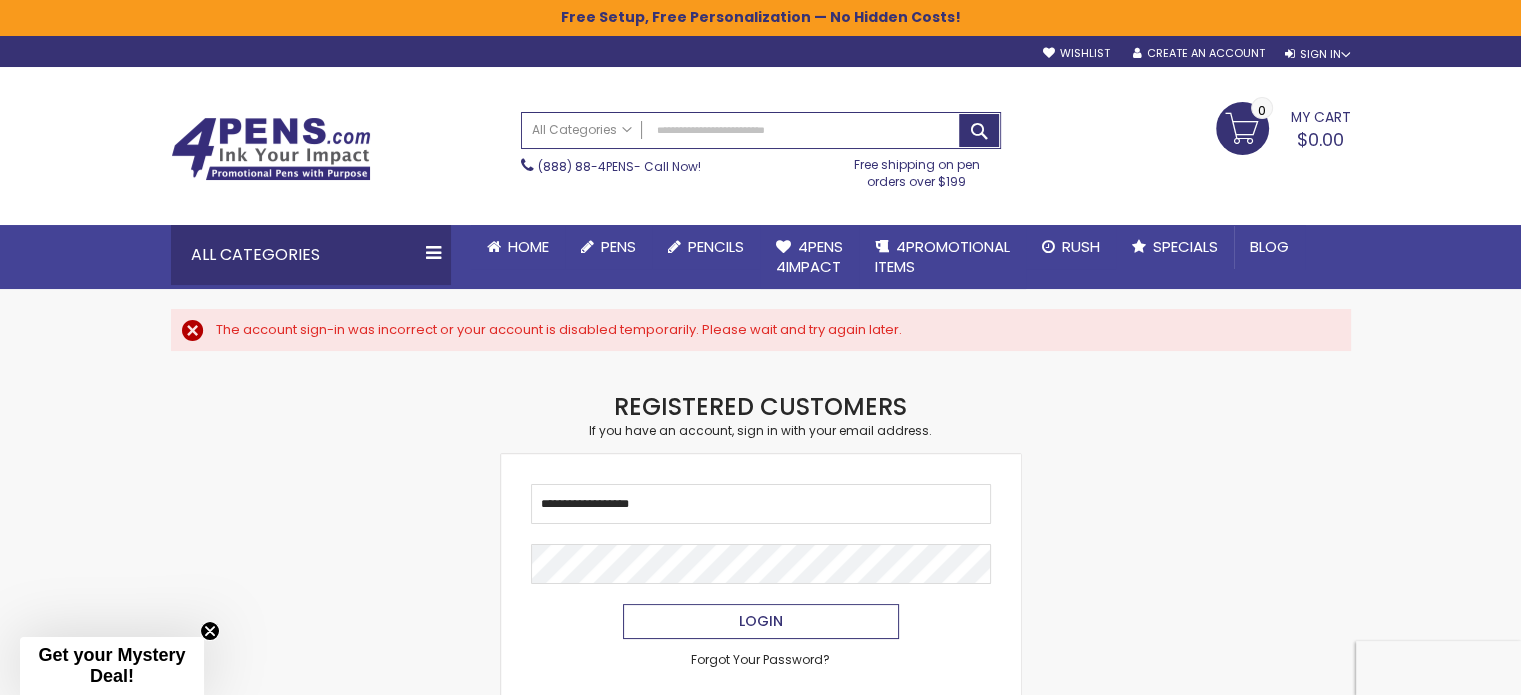click on "Login" at bounding box center (761, 621) 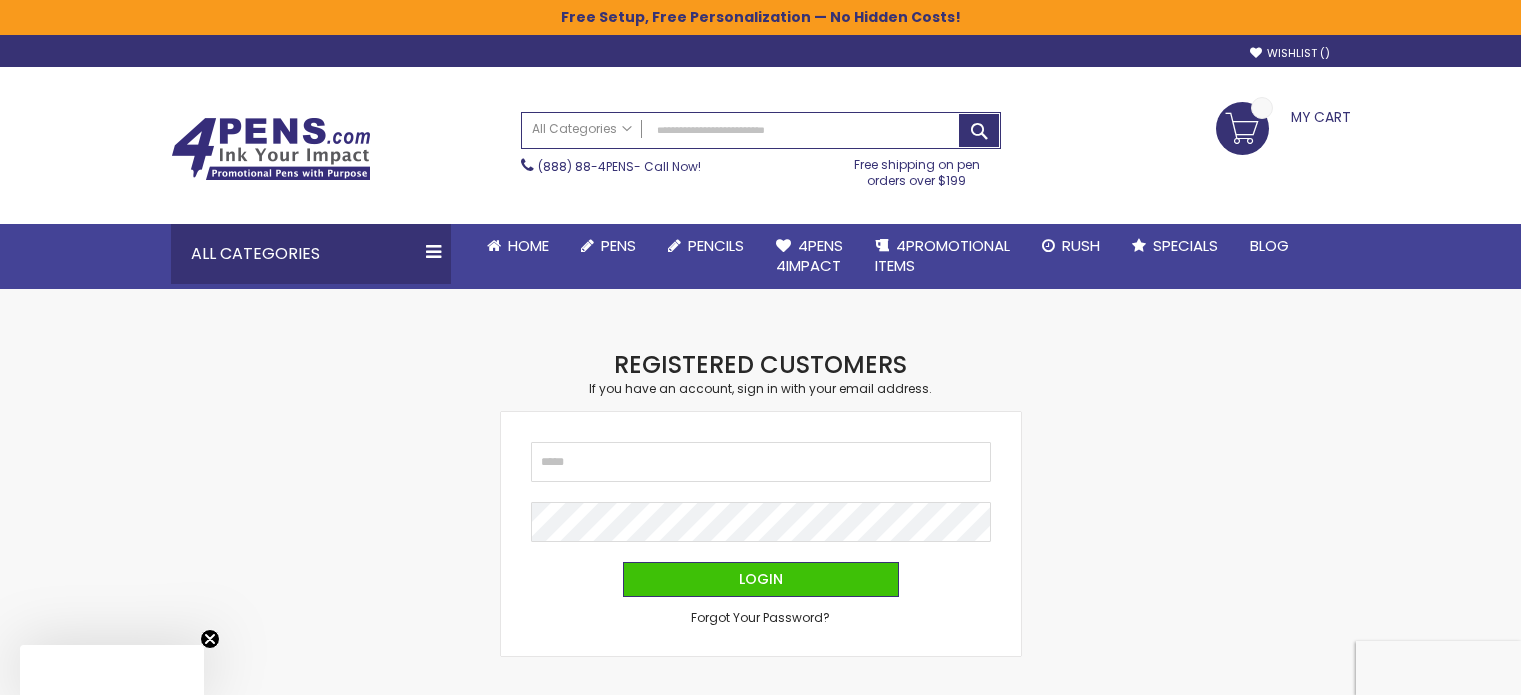 scroll, scrollTop: 0, scrollLeft: 0, axis: both 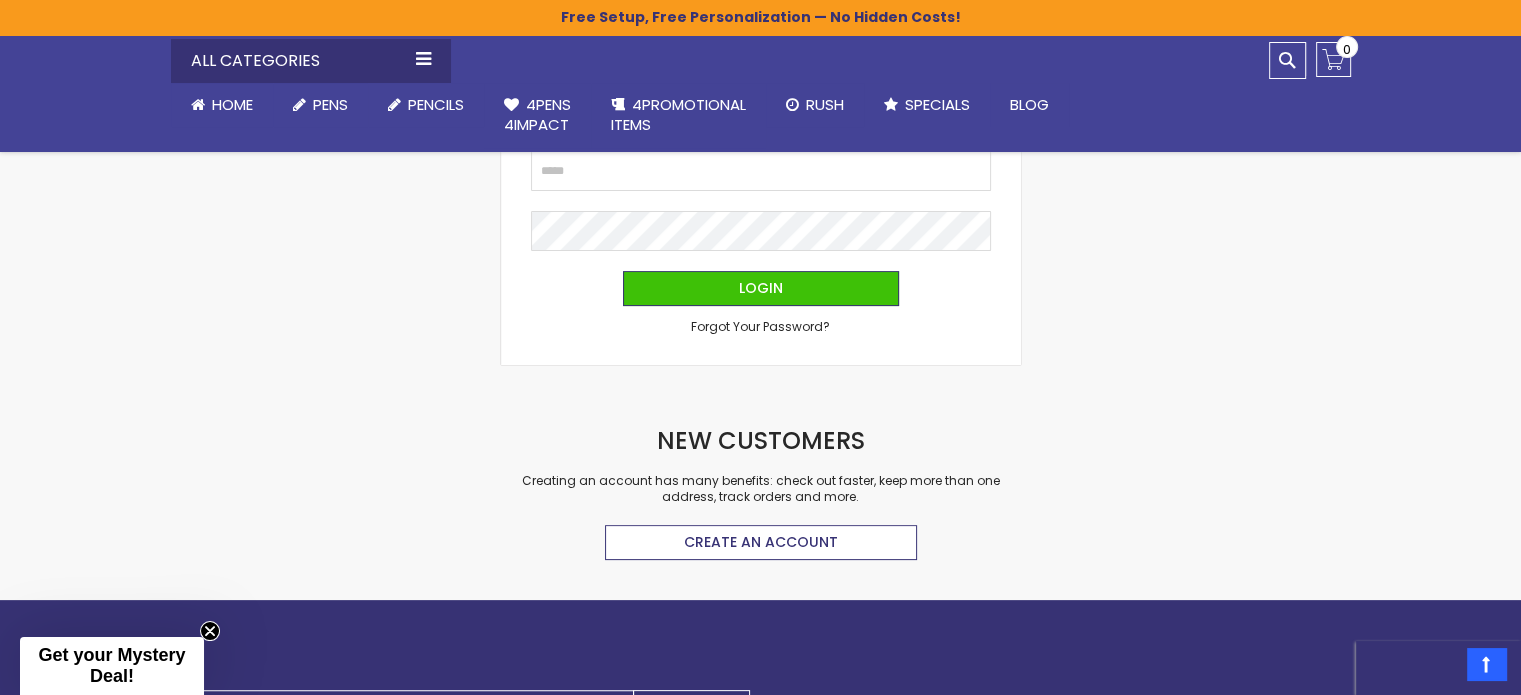 click on "Create an Account" at bounding box center (761, 542) 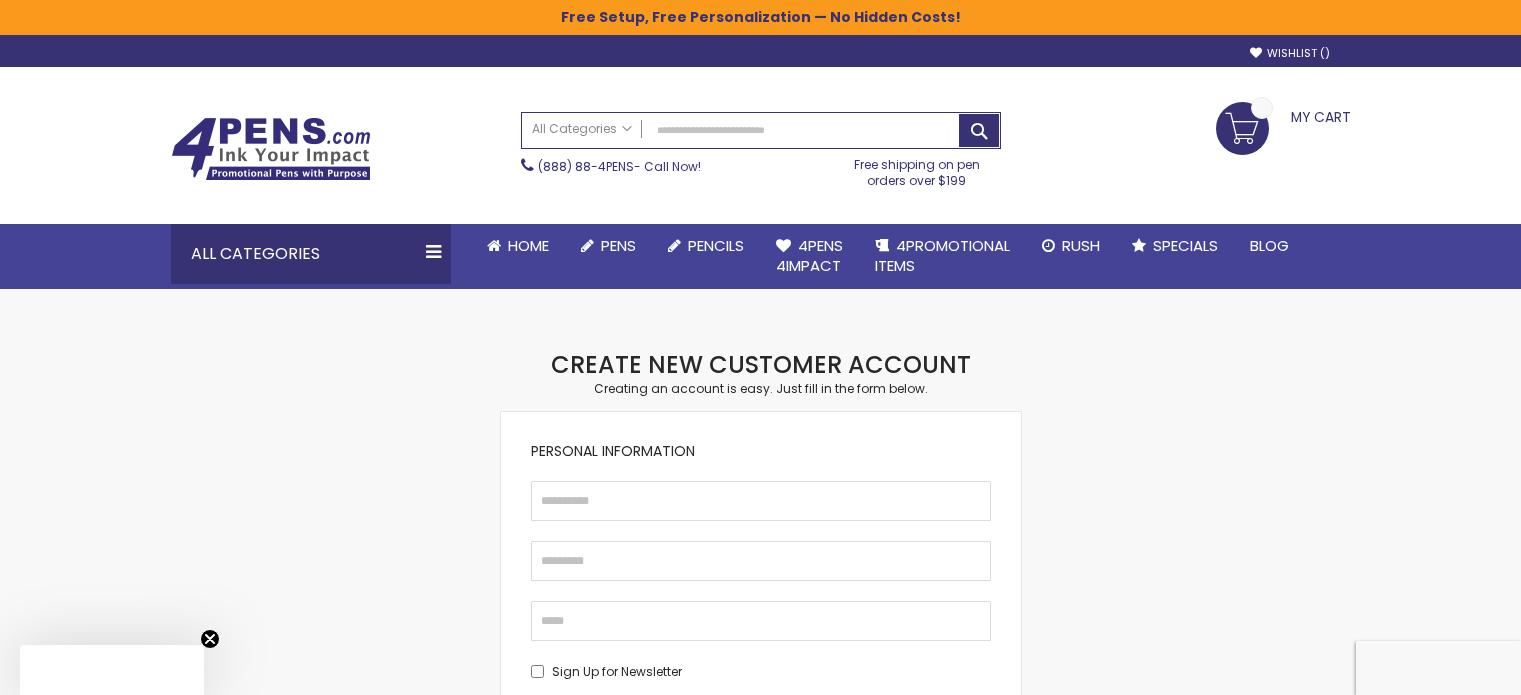 scroll, scrollTop: 0, scrollLeft: 0, axis: both 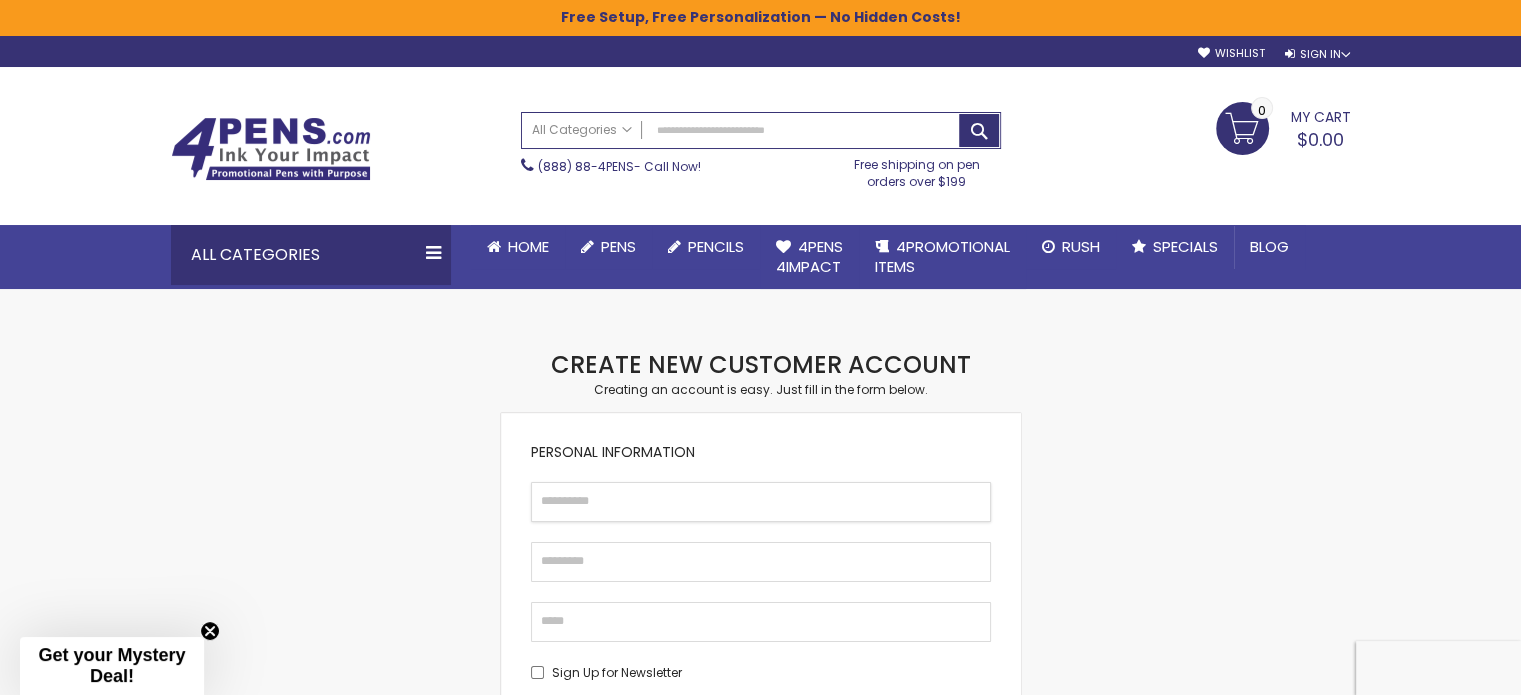 click on "First Name" at bounding box center [761, 502] 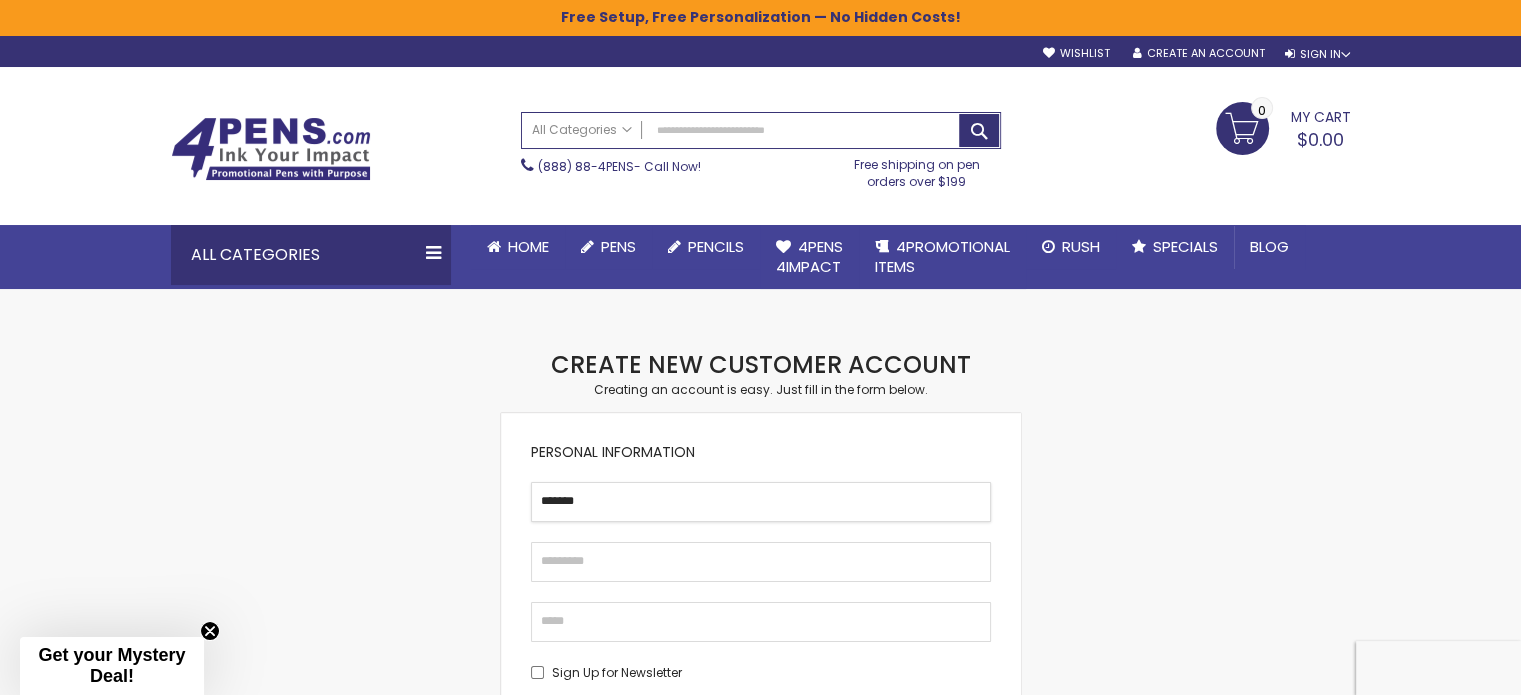 type on "******" 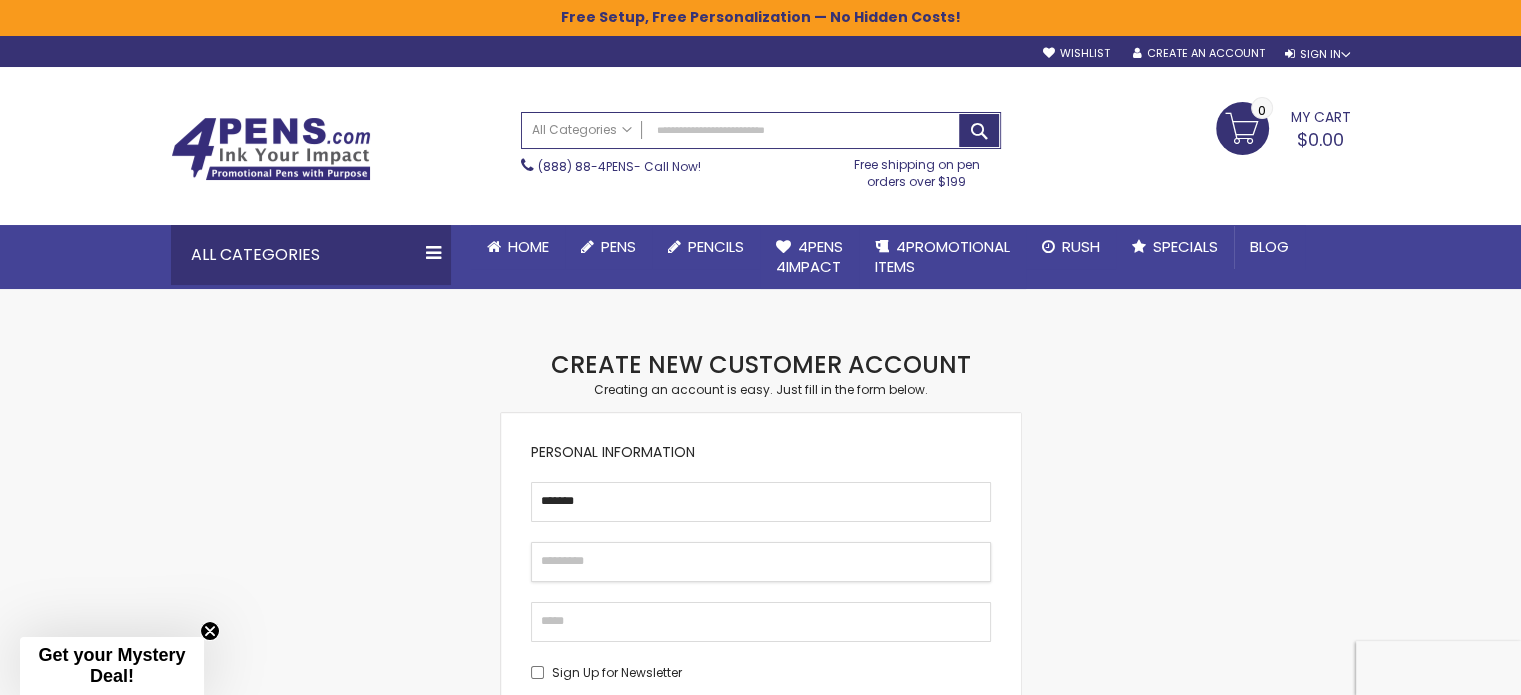 click on "Last Name" at bounding box center (761, 562) 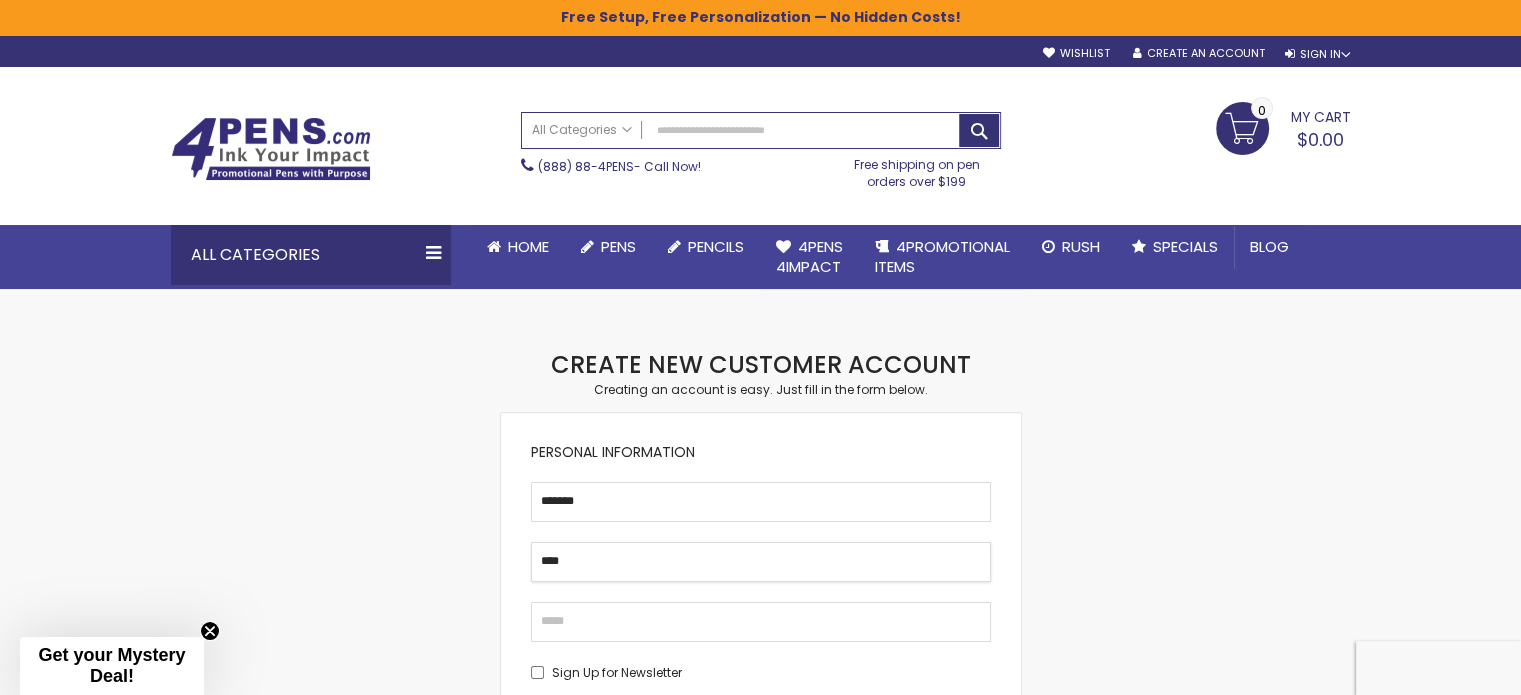 type on "****" 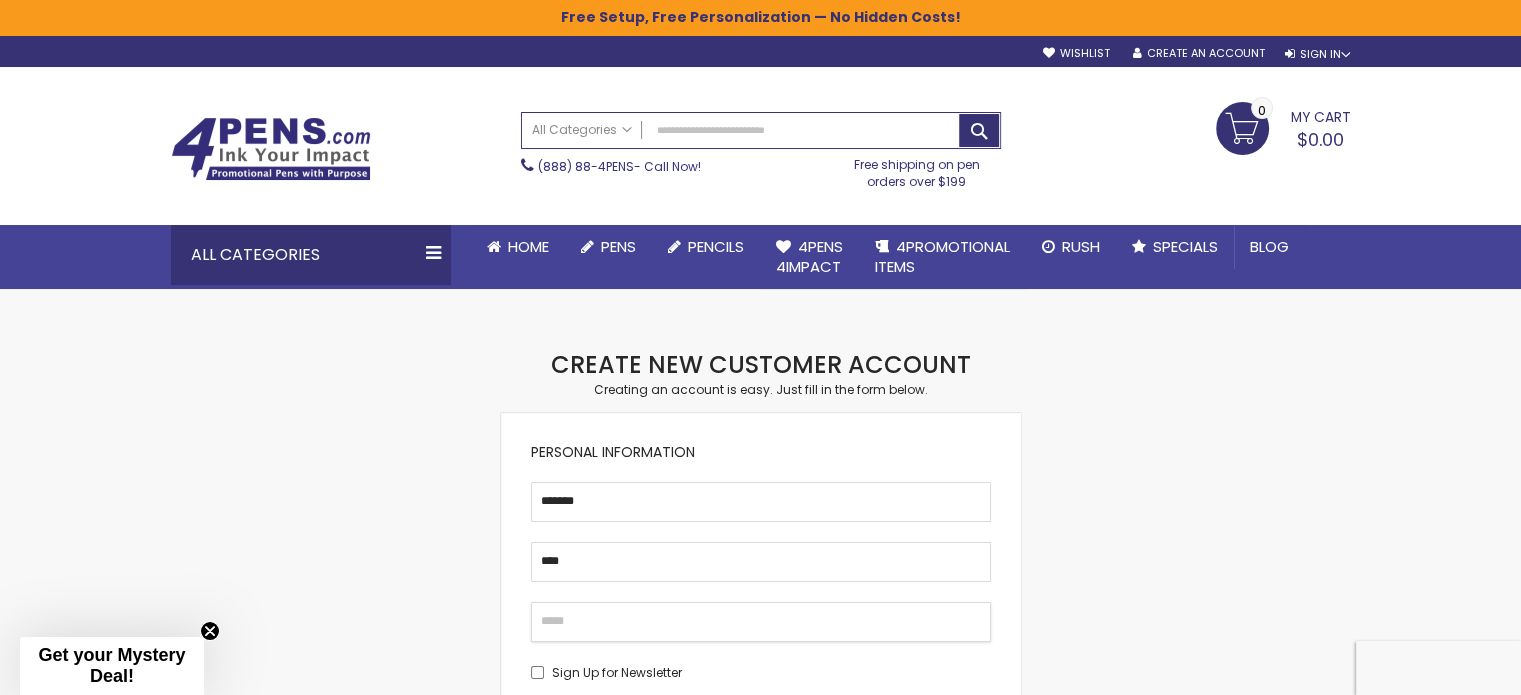 click on "Email" at bounding box center [761, 622] 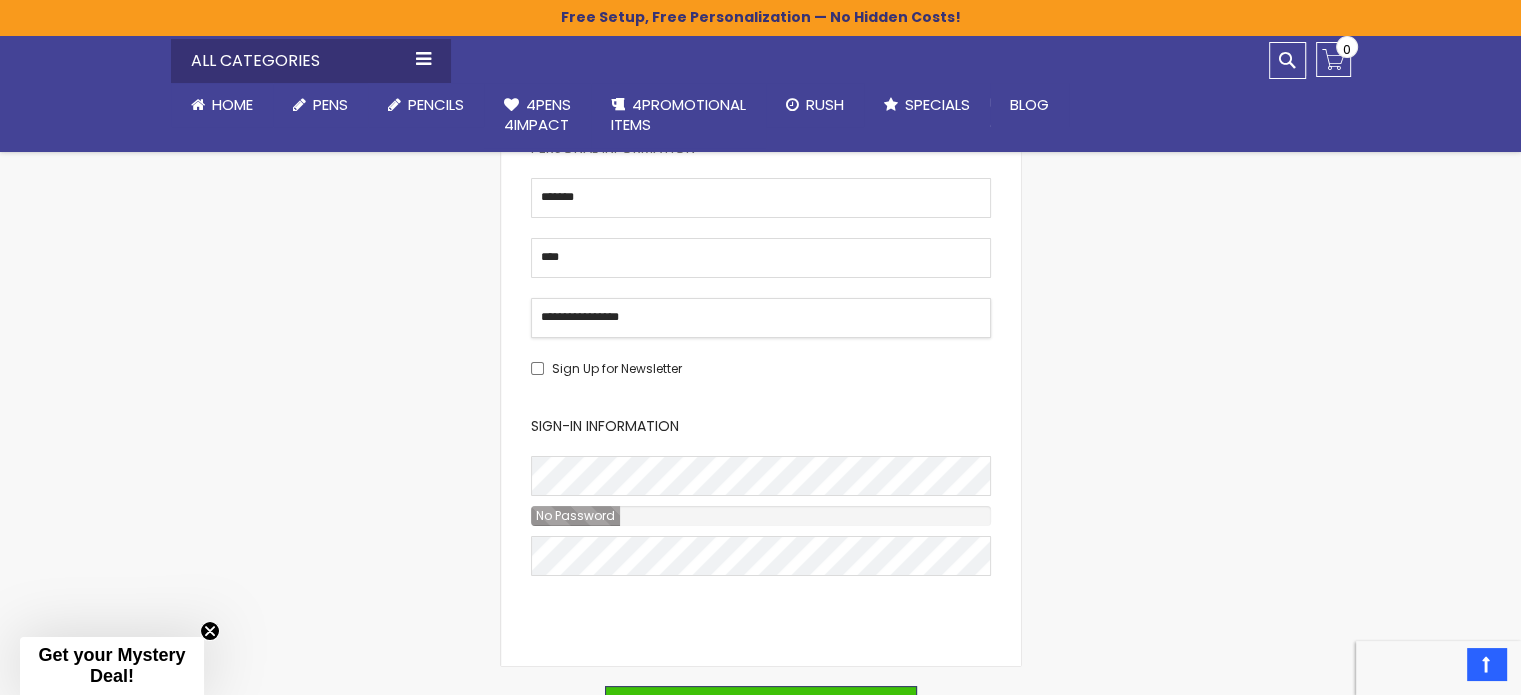 scroll, scrollTop: 305, scrollLeft: 0, axis: vertical 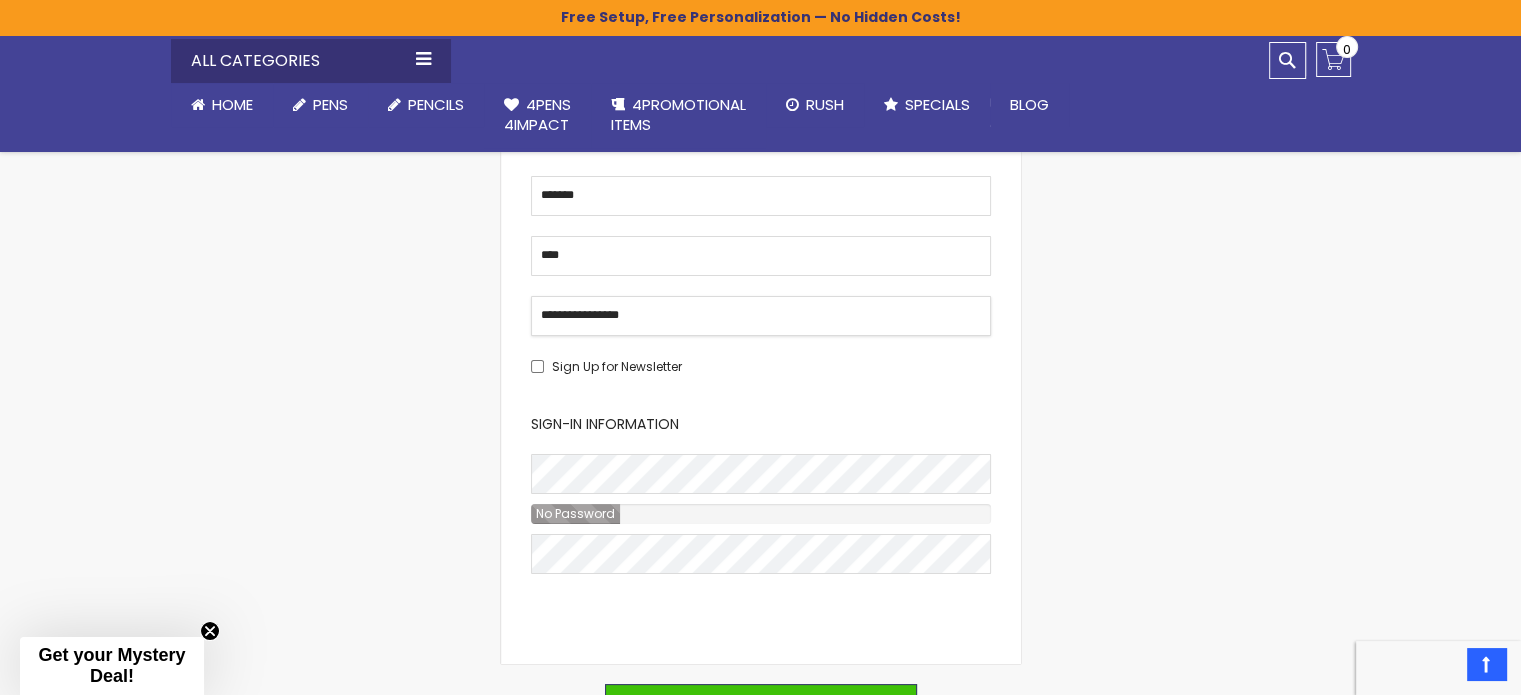 type on "**********" 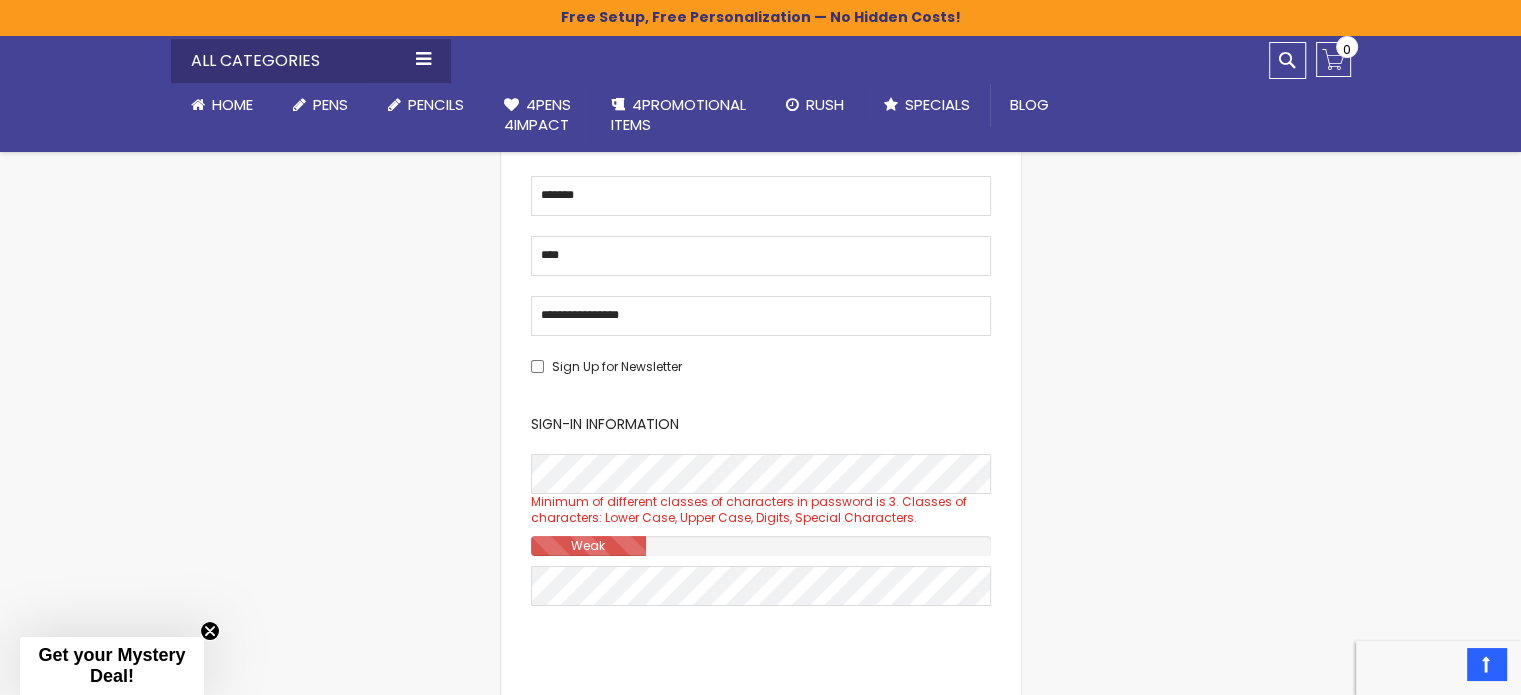 click at bounding box center (761, 636) 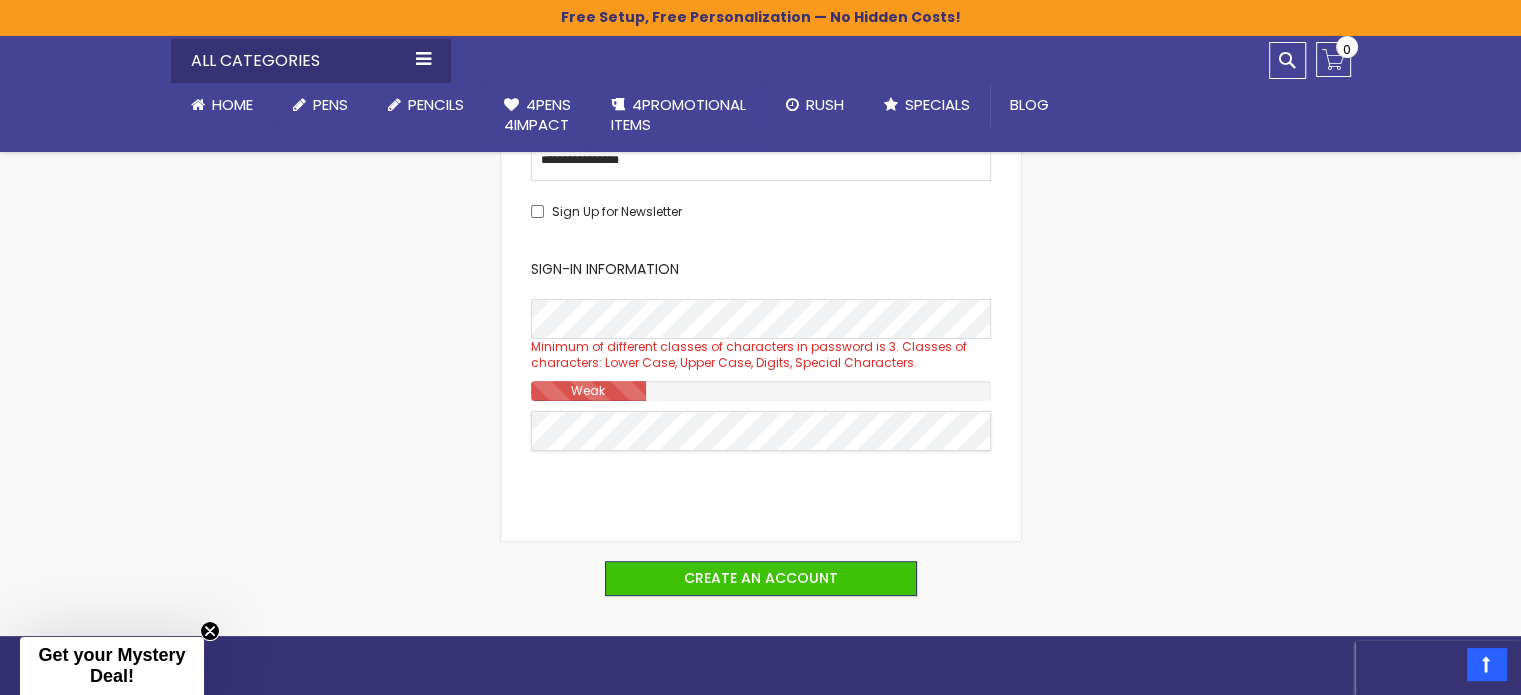 scroll, scrollTop: 470, scrollLeft: 0, axis: vertical 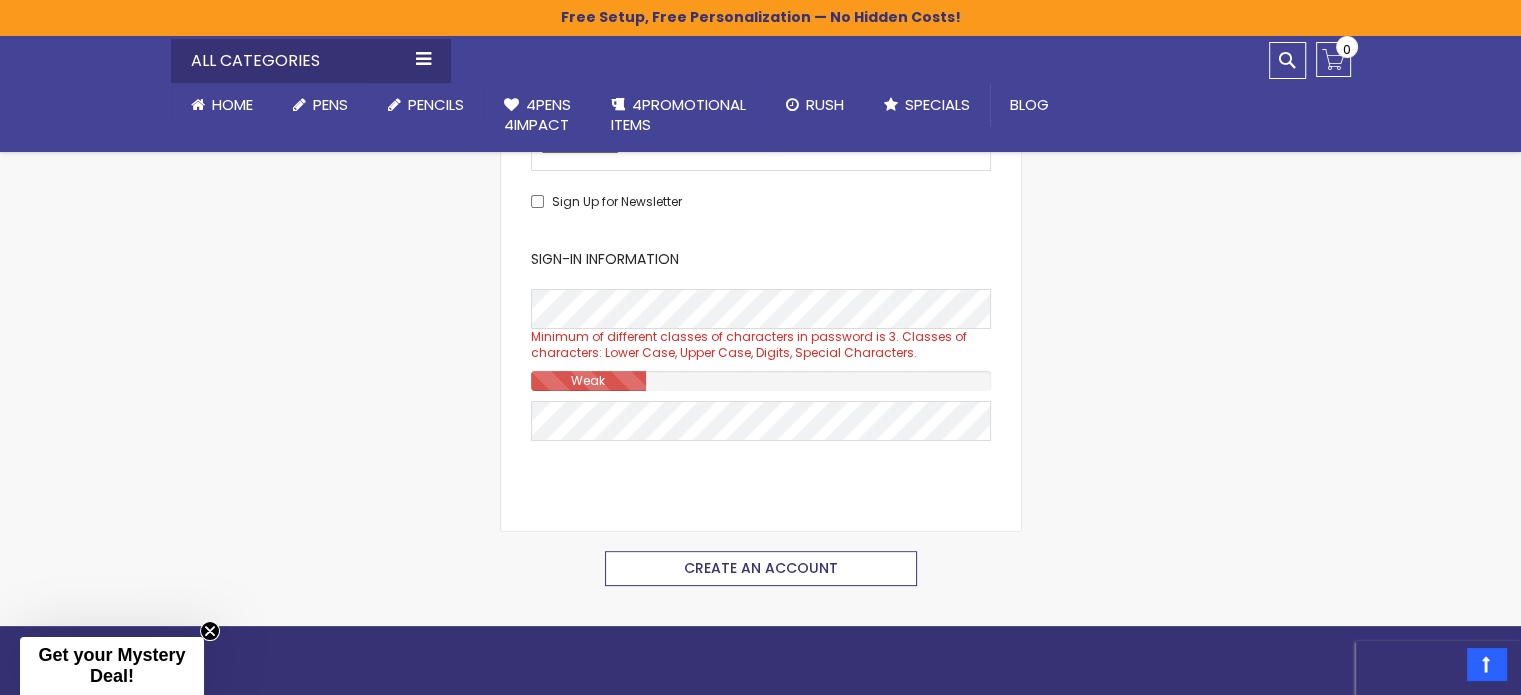 click on "Create an Account" at bounding box center (761, 568) 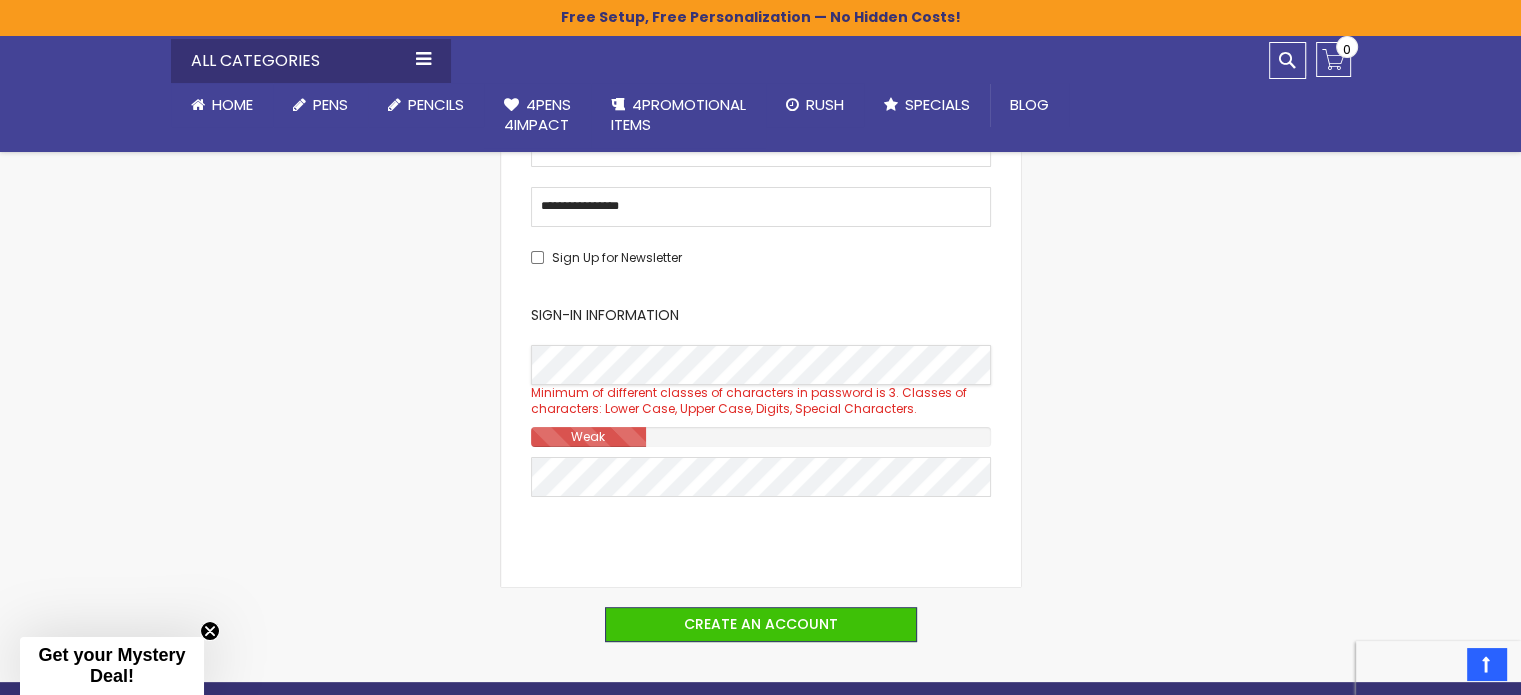 scroll, scrollTop: 411, scrollLeft: 0, axis: vertical 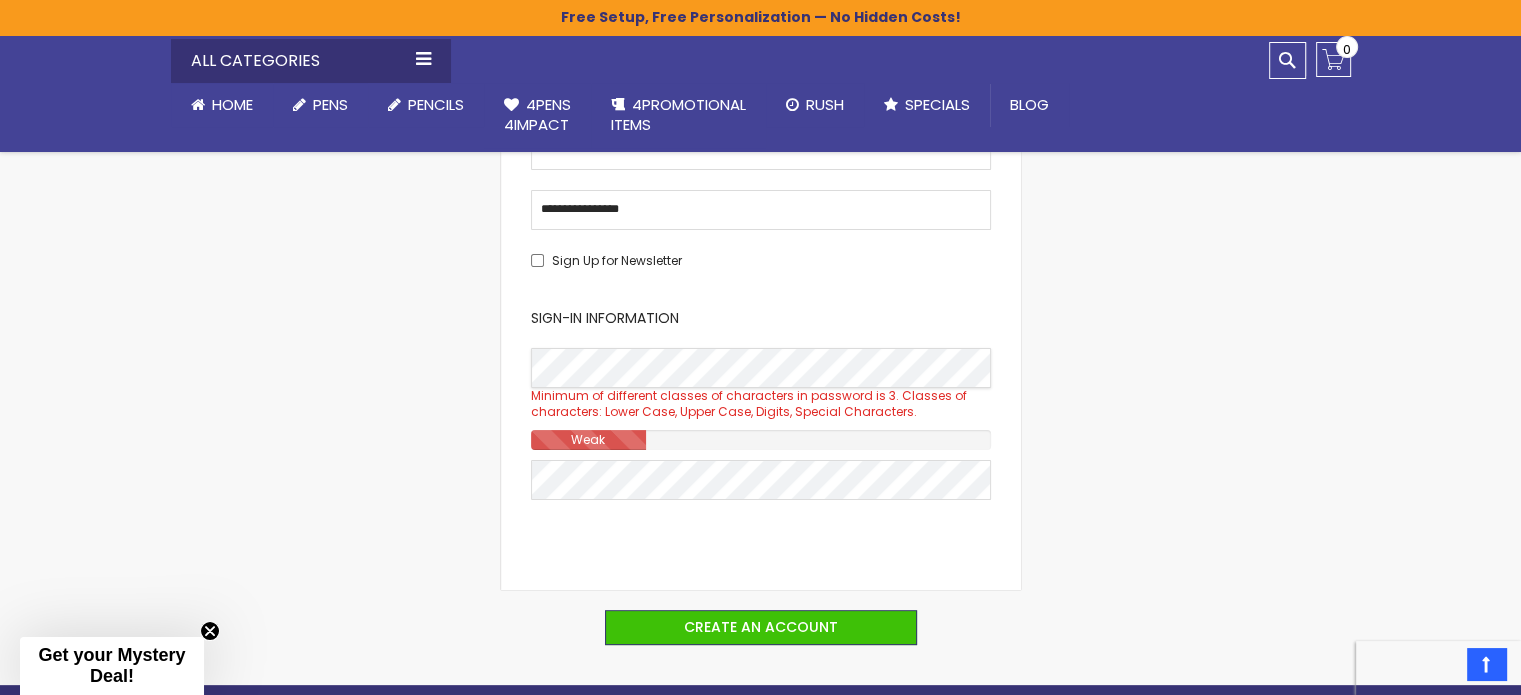 click on "Checkout as a new customer
Creating an account has many benefits:
See order and shipping status
Track order history
Check out faster
Create an Account
Checkout using your account
Email Address
Password
Sign In" at bounding box center [761, 311] 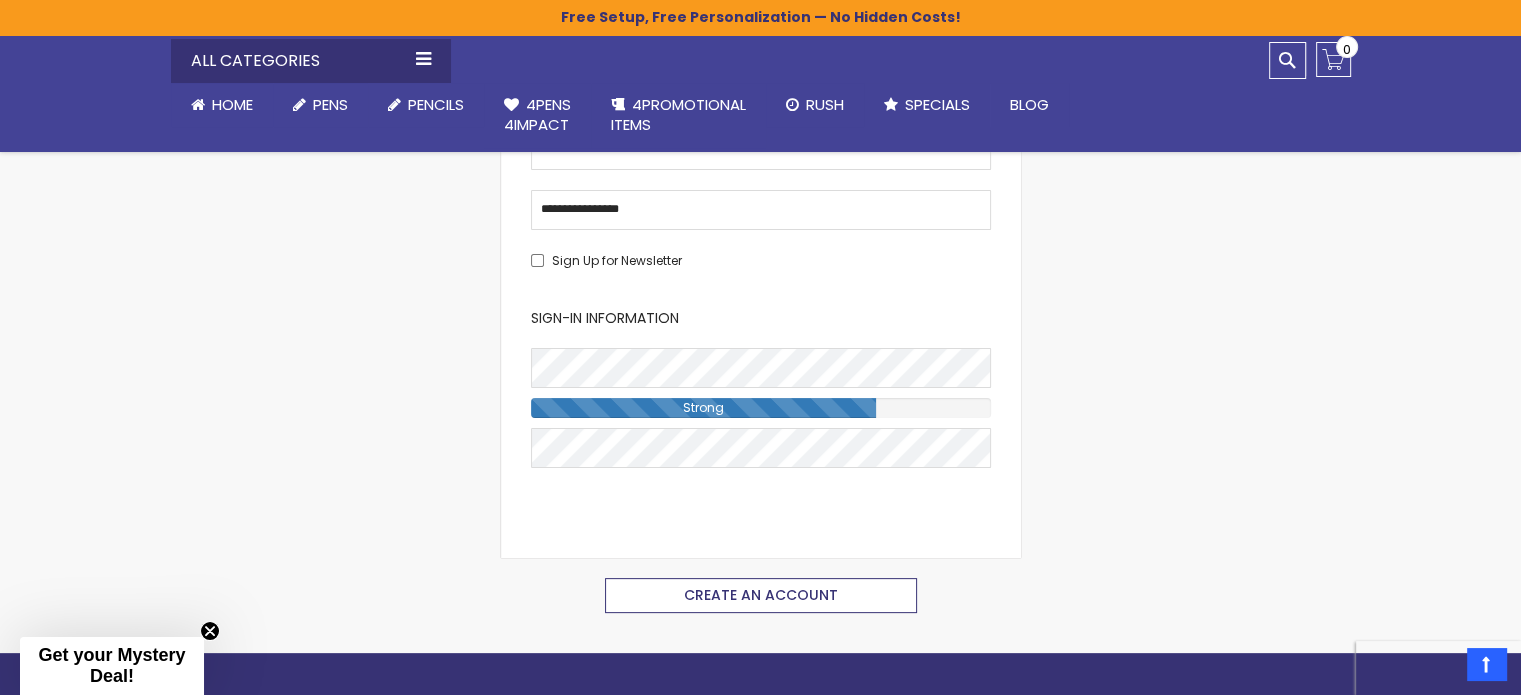 click on "Create an Account" at bounding box center (761, 595) 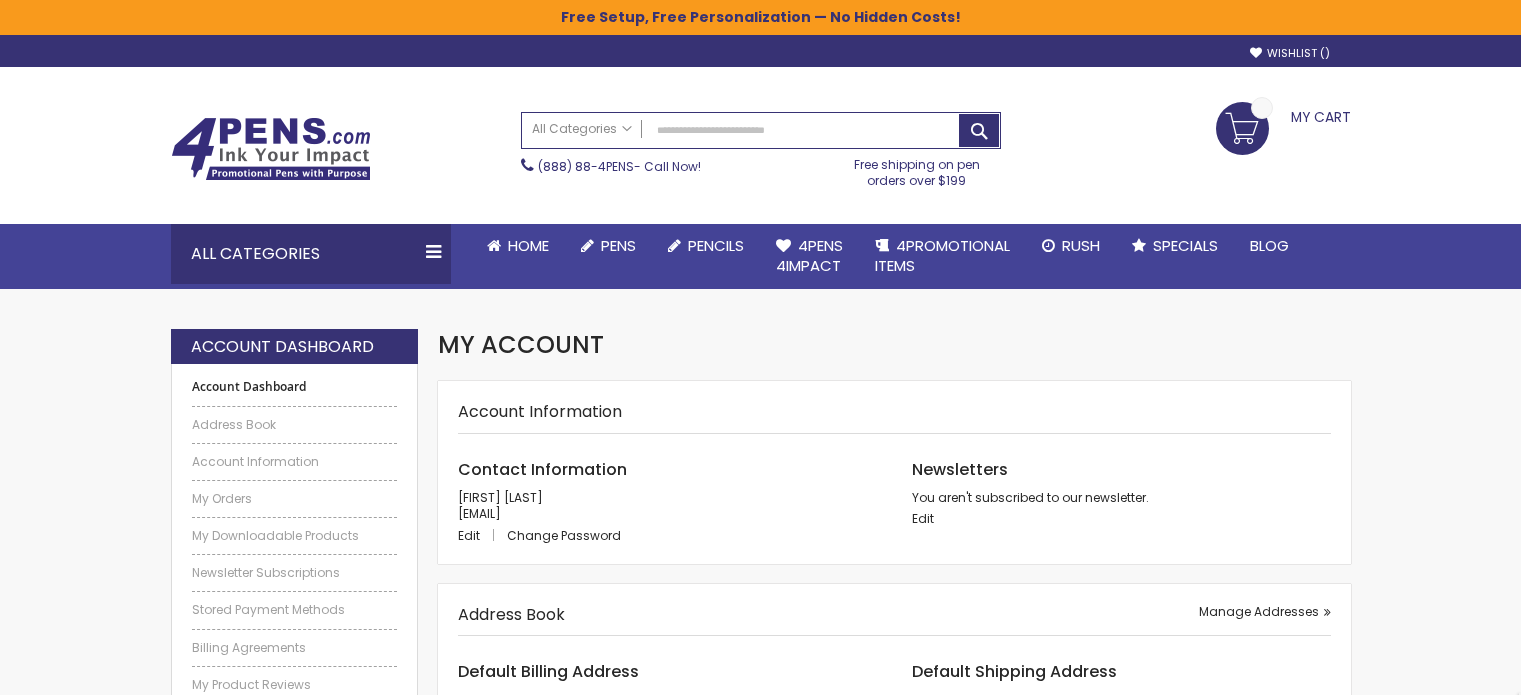 scroll, scrollTop: 0, scrollLeft: 0, axis: both 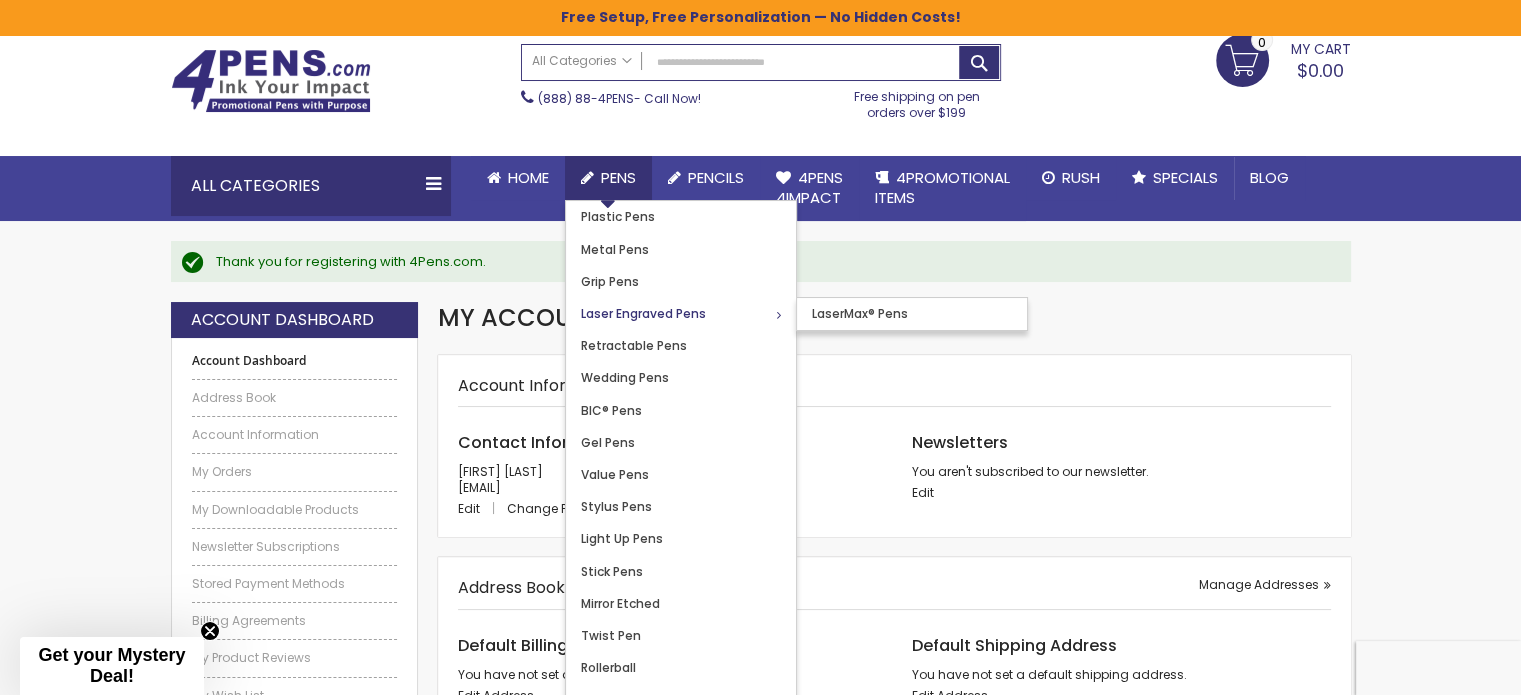 click on "Laser Engraved Pens" at bounding box center (643, 313) 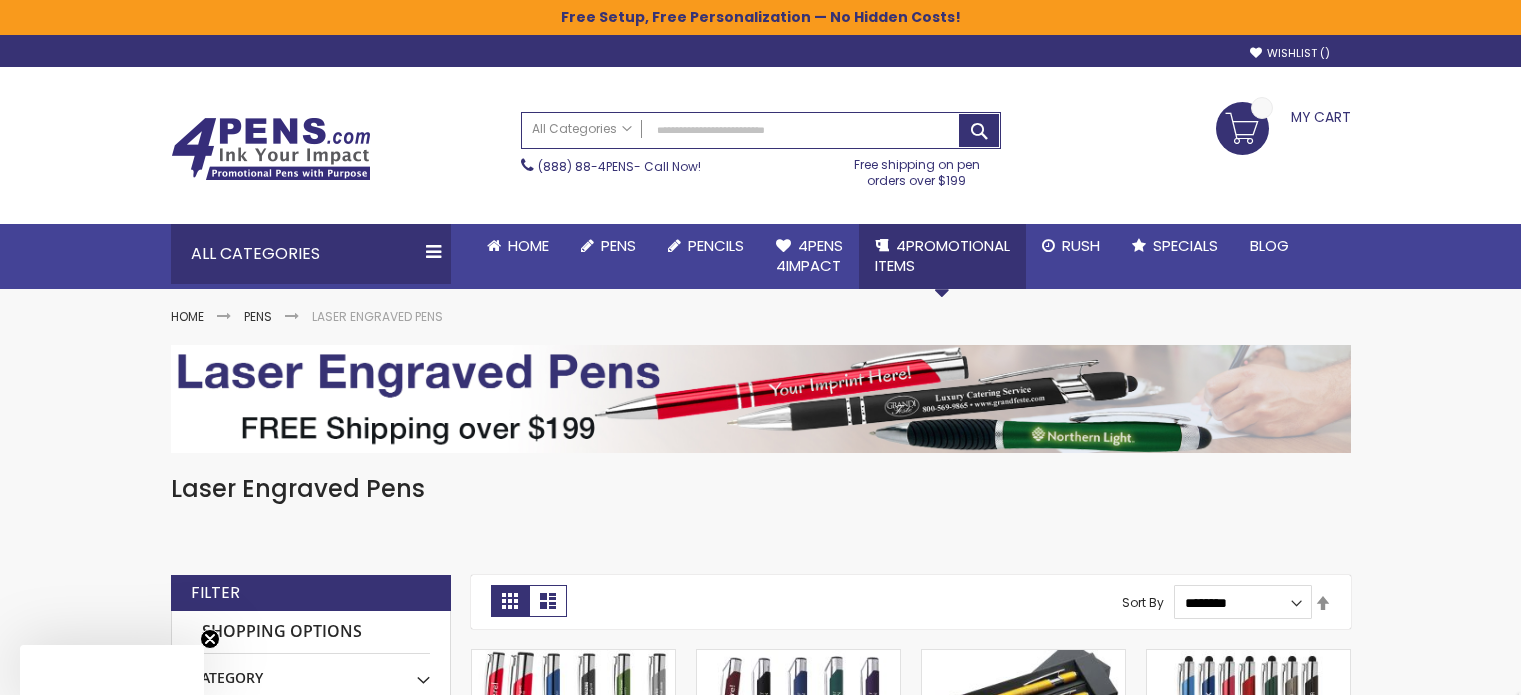 scroll, scrollTop: 0, scrollLeft: 0, axis: both 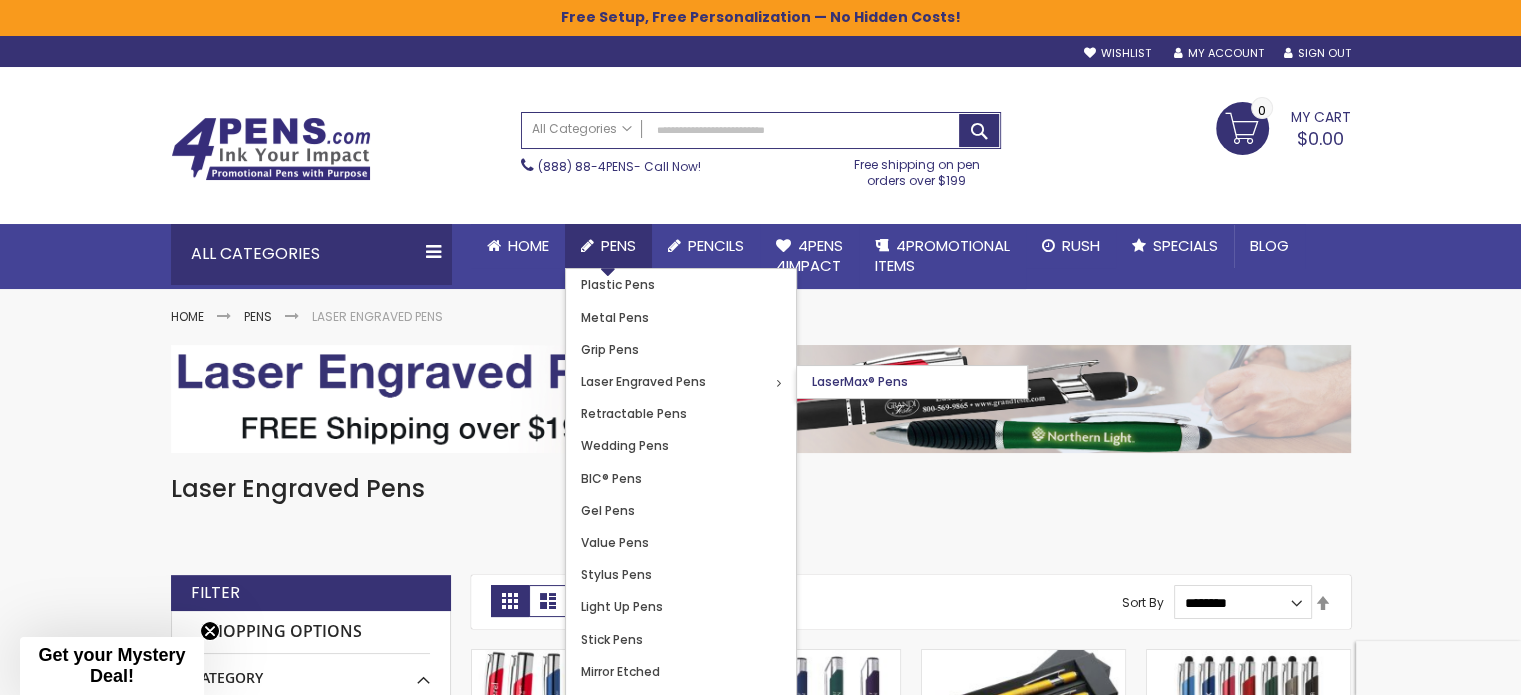click on "LaserMax® Pens" at bounding box center (860, 381) 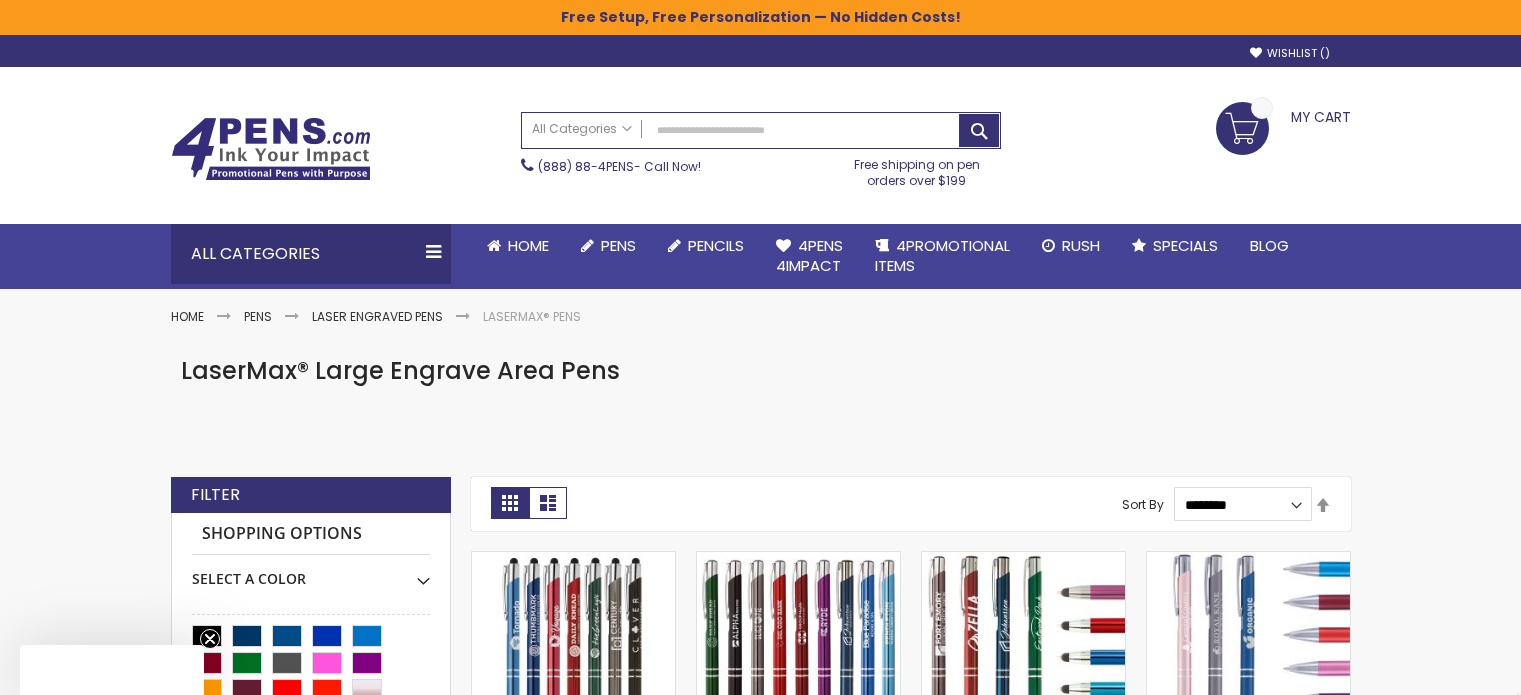 scroll, scrollTop: 0, scrollLeft: 0, axis: both 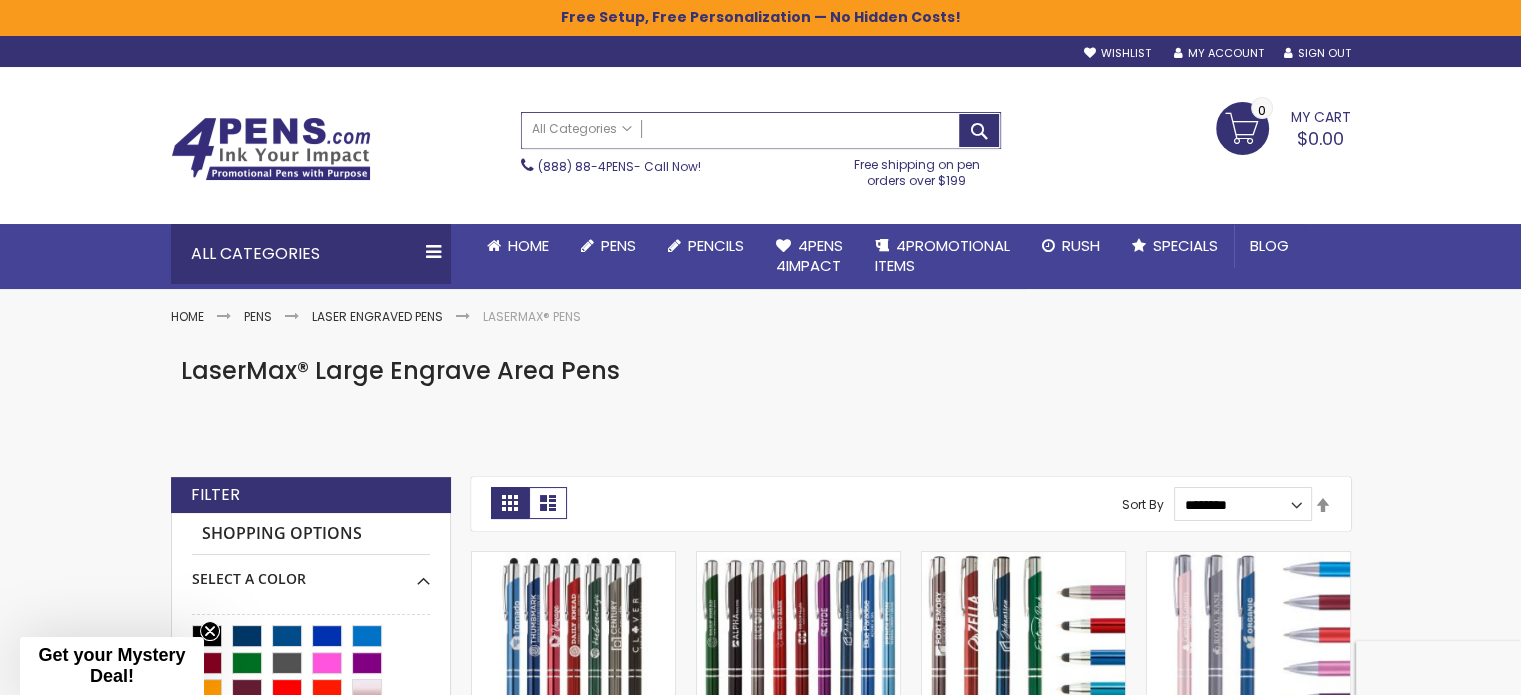click on "Search" at bounding box center (761, 130) 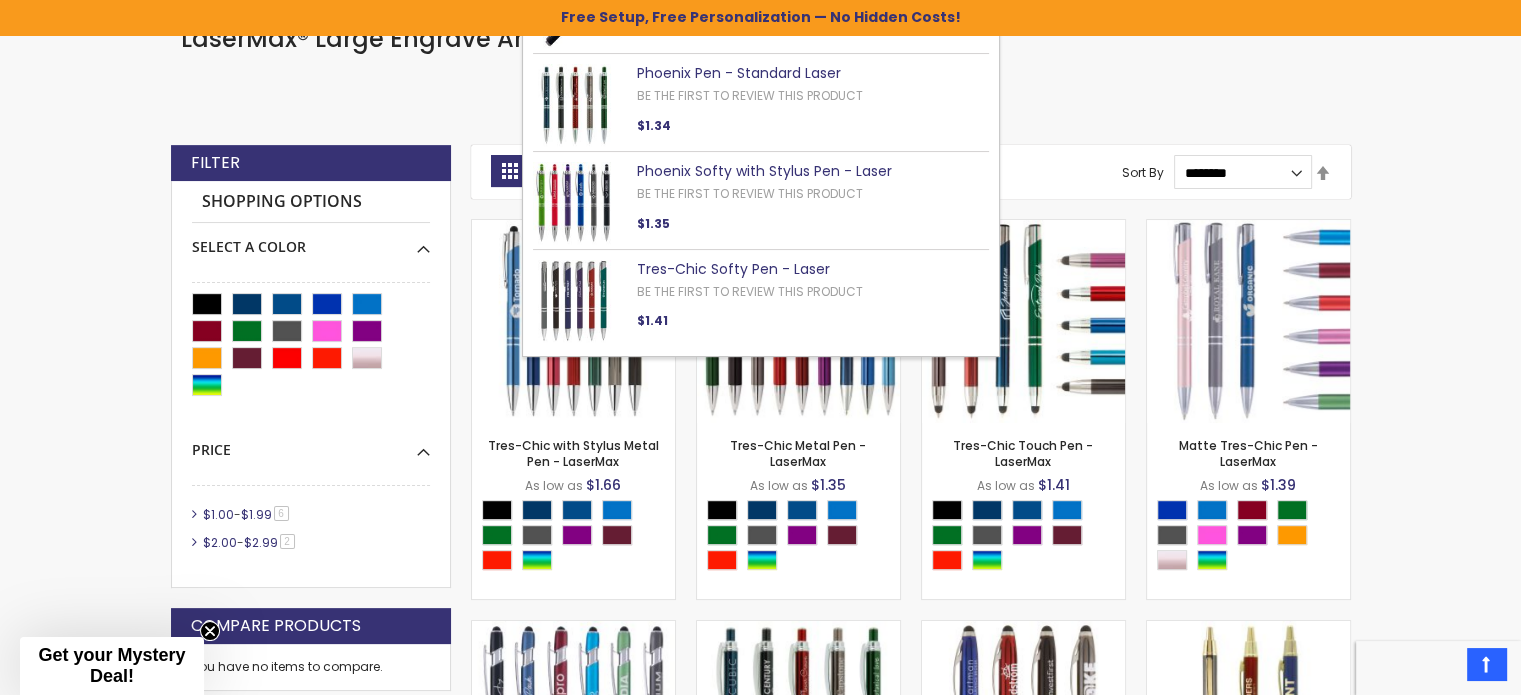 scroll, scrollTop: 0, scrollLeft: 0, axis: both 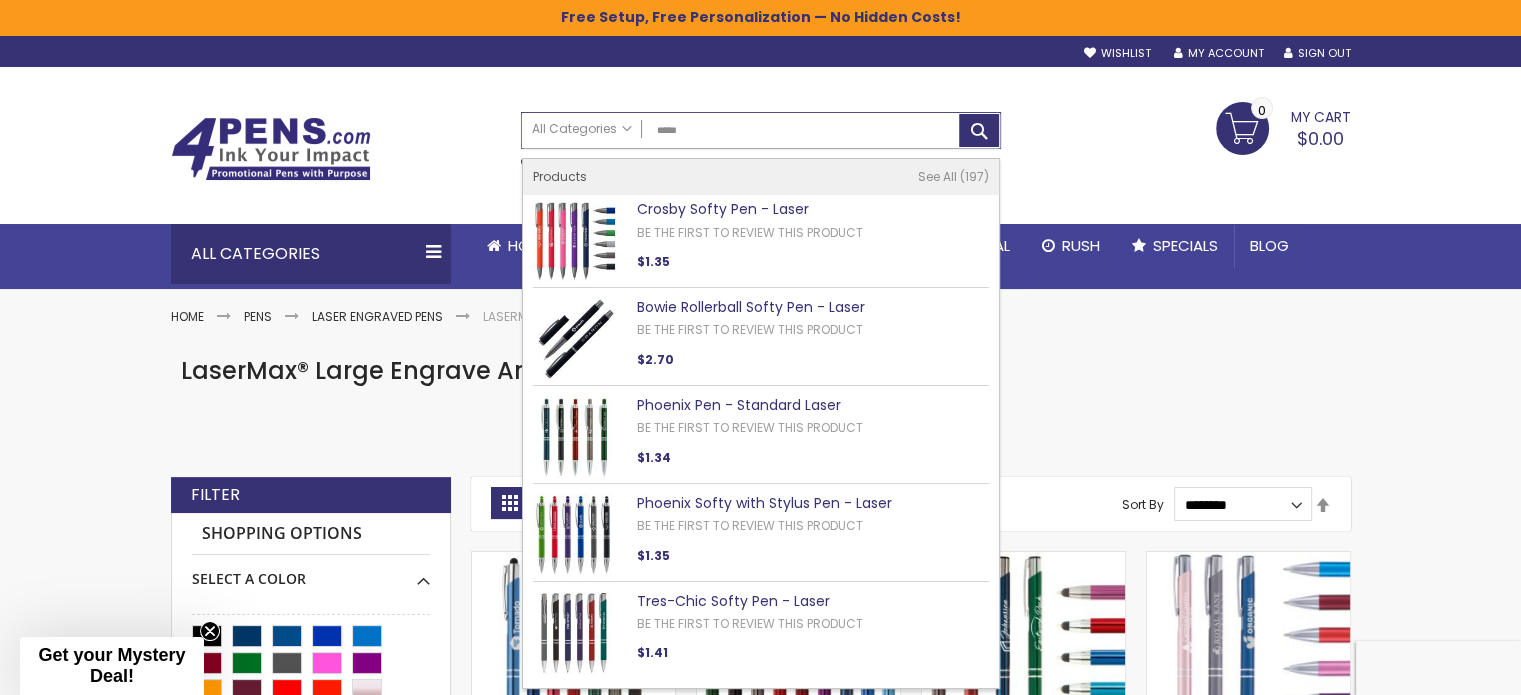 click on "*****" at bounding box center (761, 130) 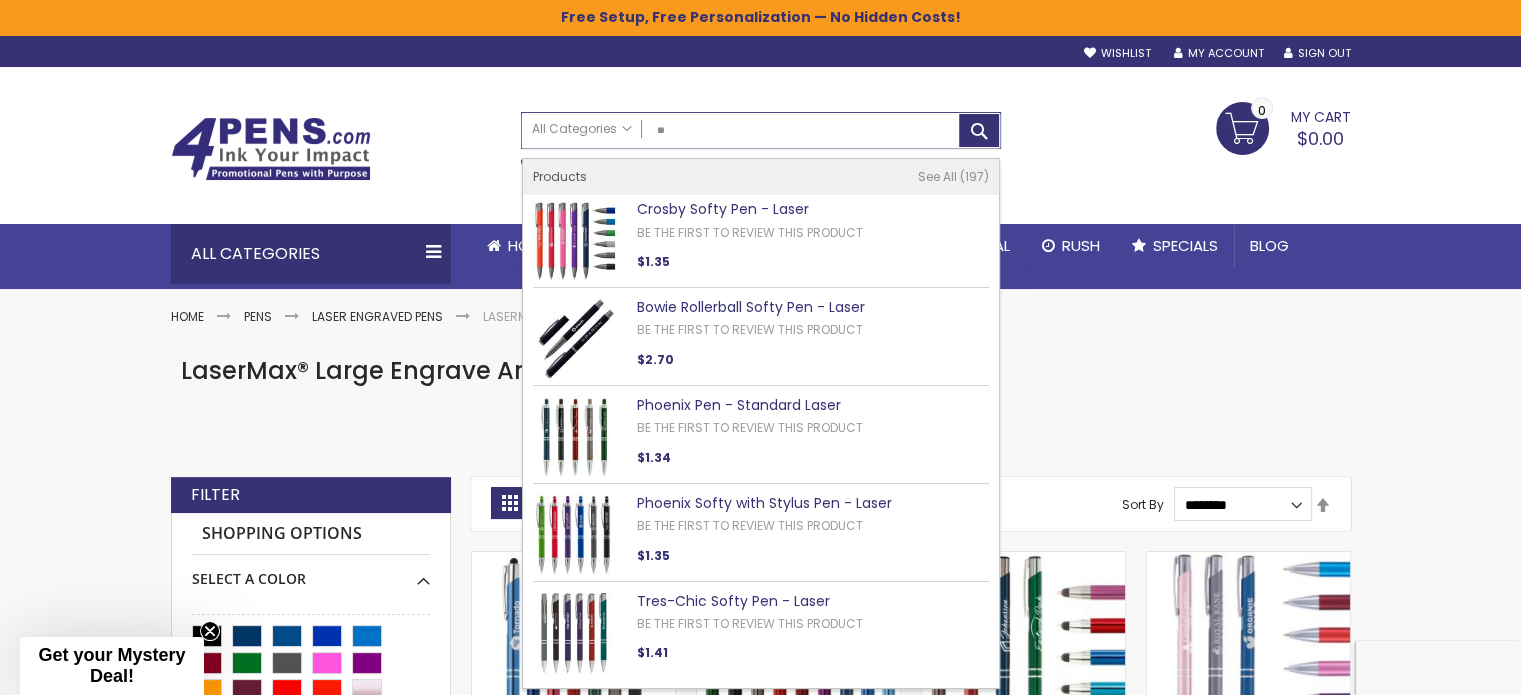 type on "*" 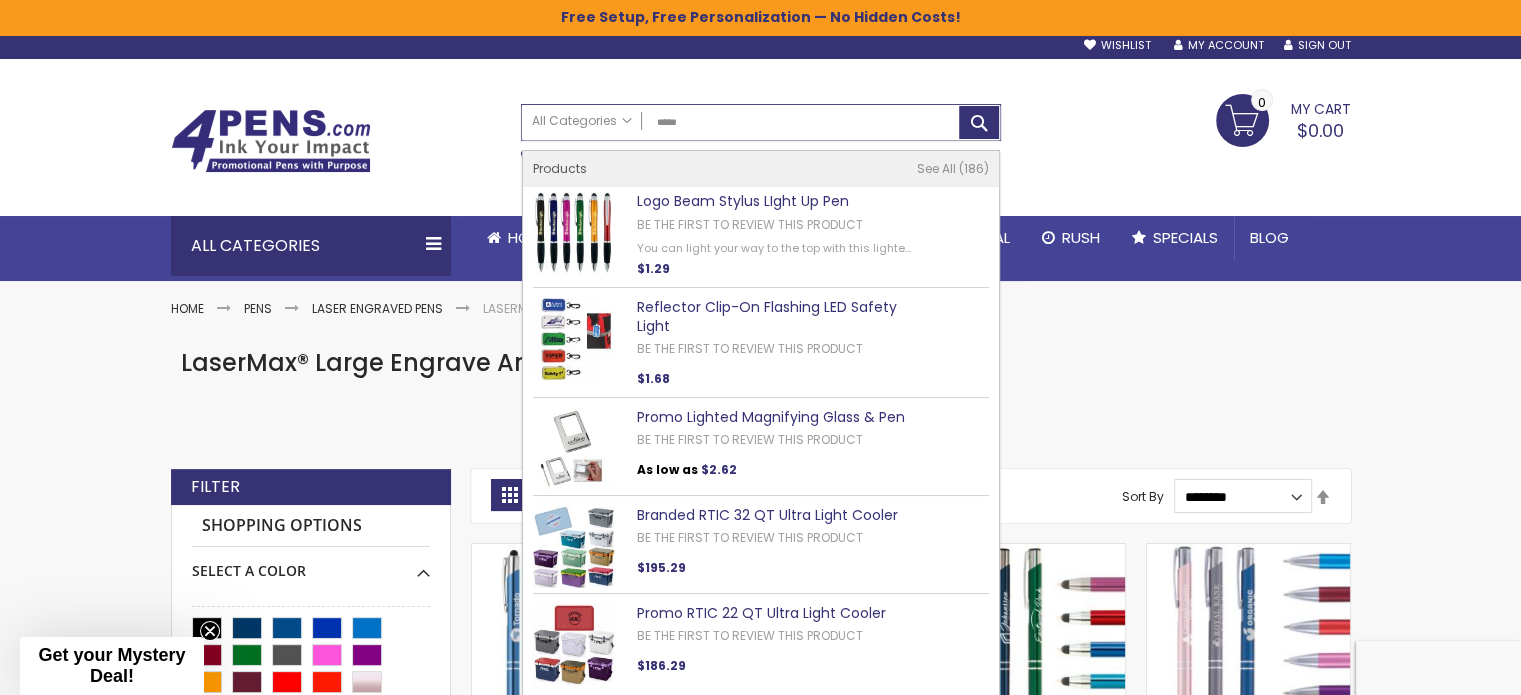 scroll, scrollTop: 0, scrollLeft: 0, axis: both 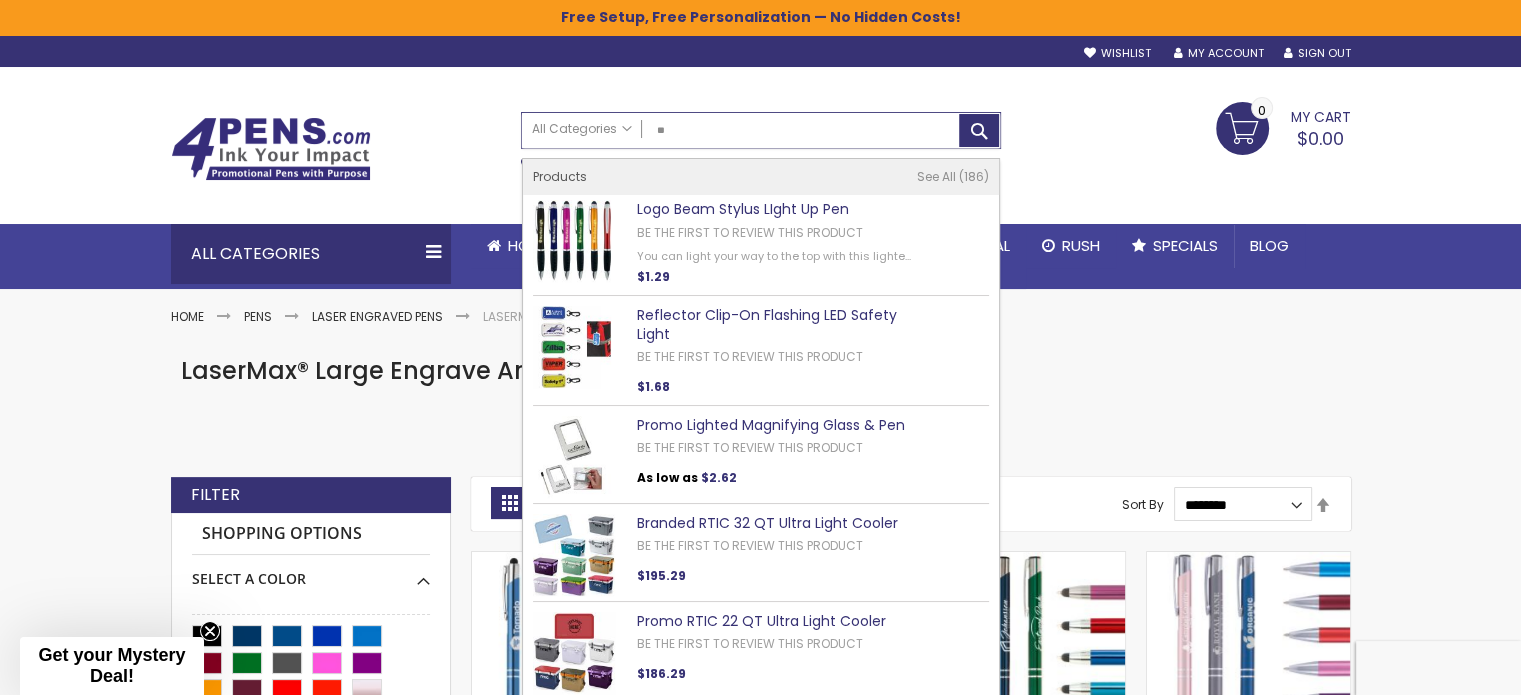 type on "*" 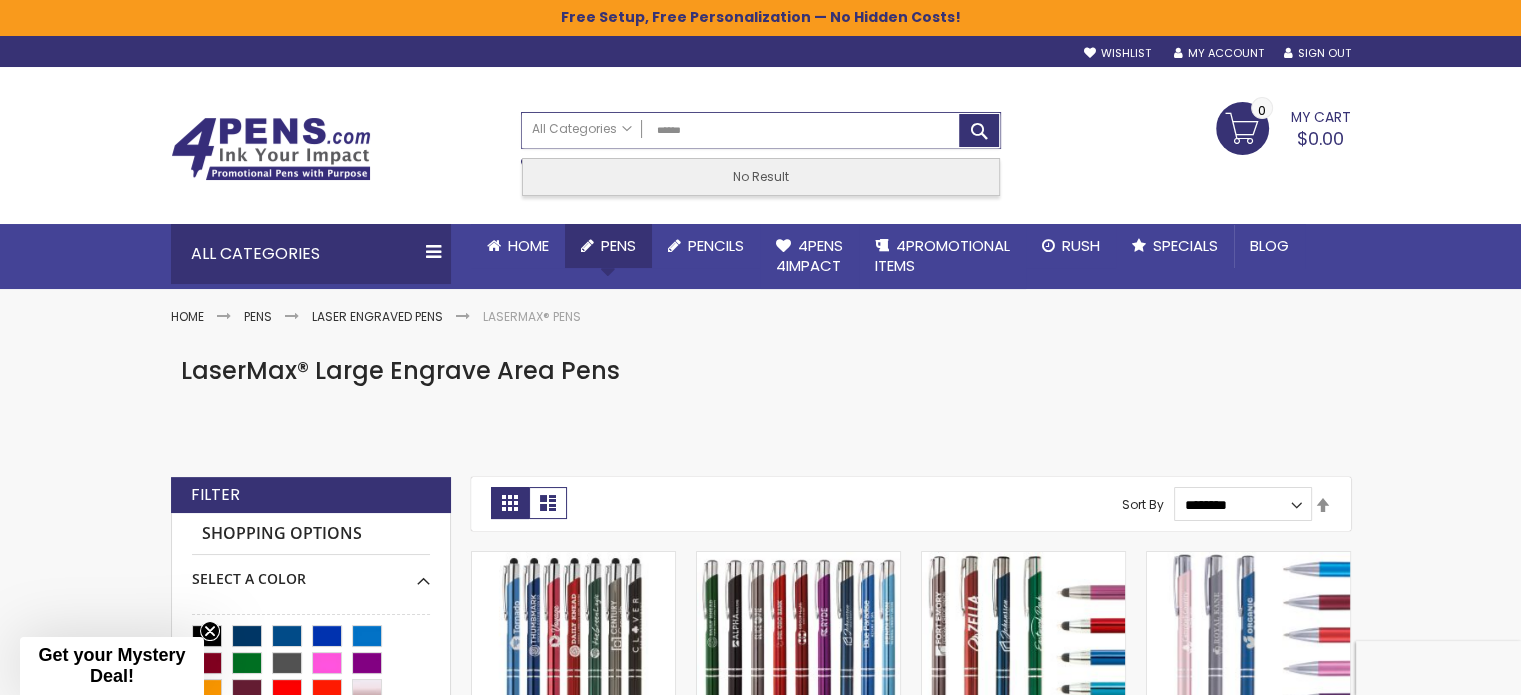 type on "******" 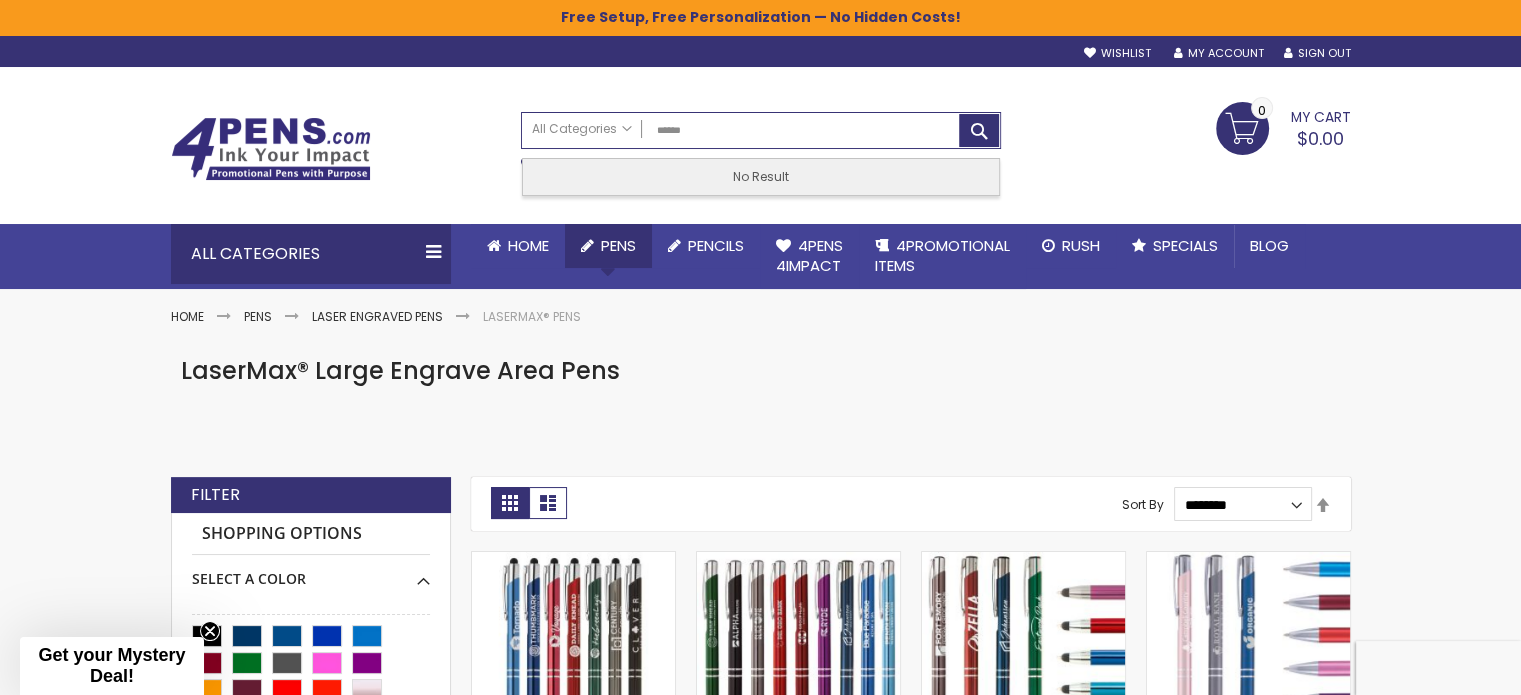 click on "Pens" at bounding box center [618, 245] 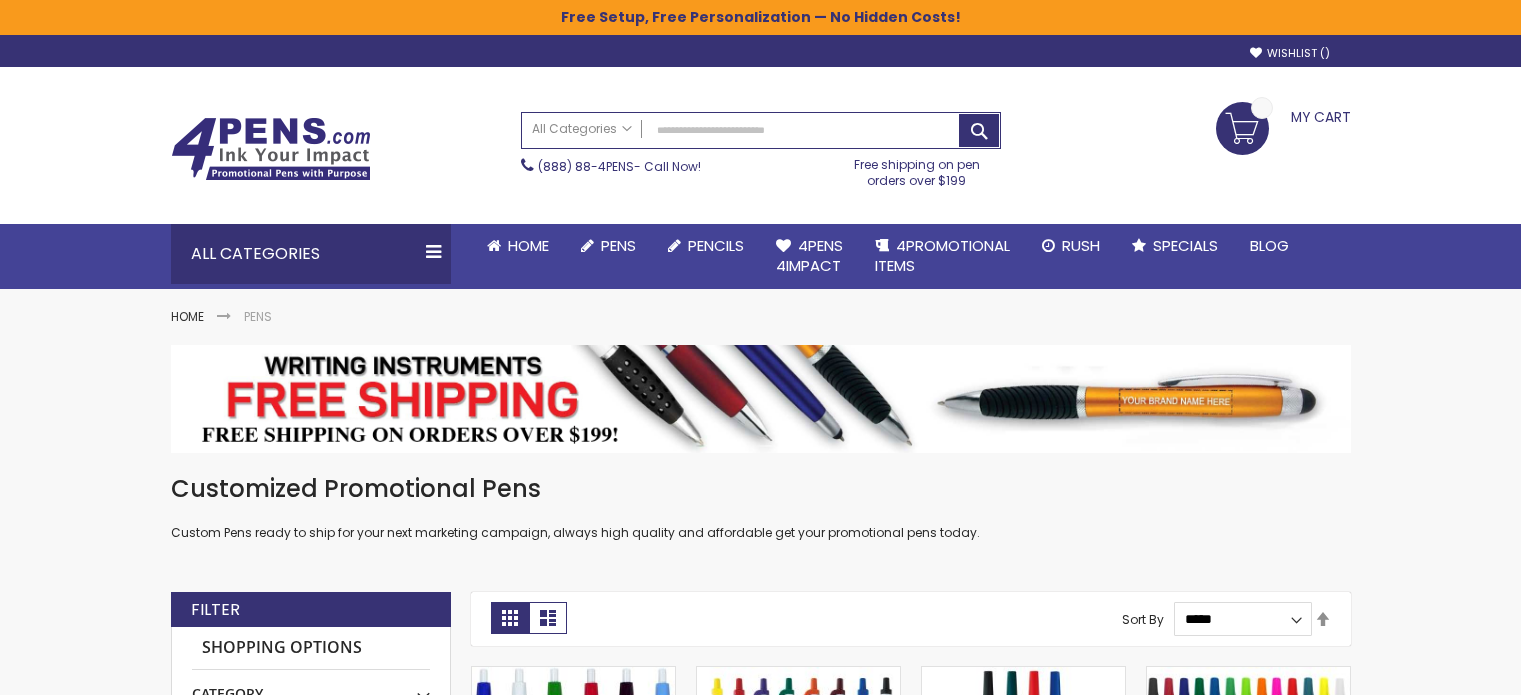 scroll, scrollTop: 0, scrollLeft: 0, axis: both 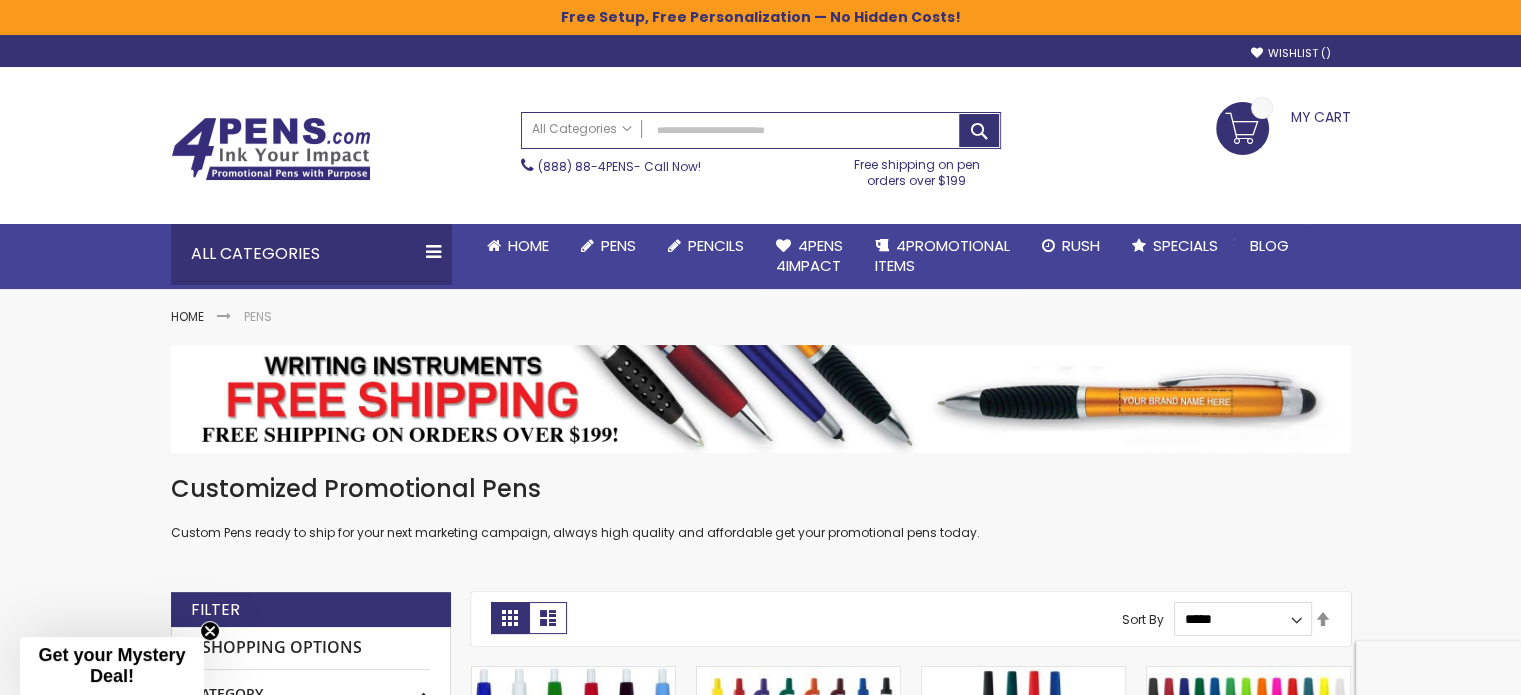 click on "Pens" at bounding box center (618, 245) 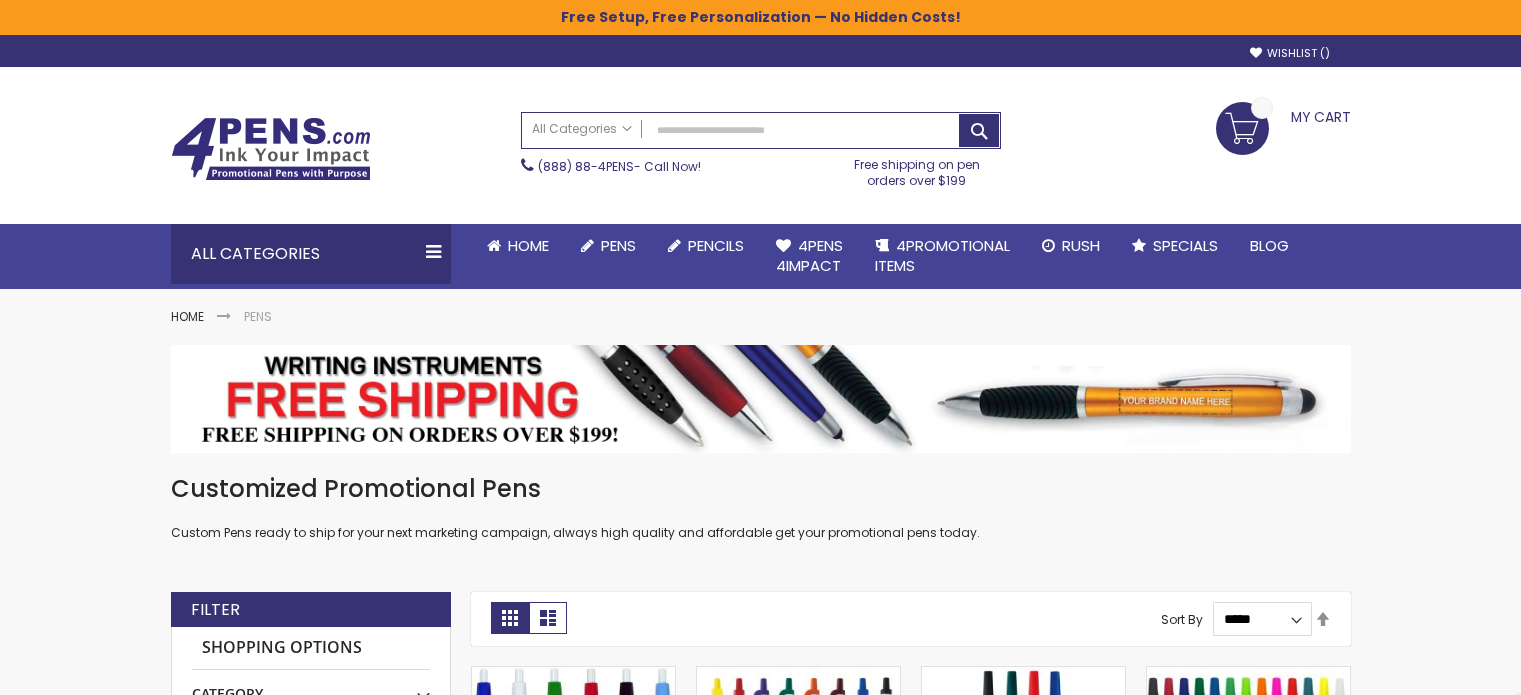 scroll, scrollTop: 0, scrollLeft: 0, axis: both 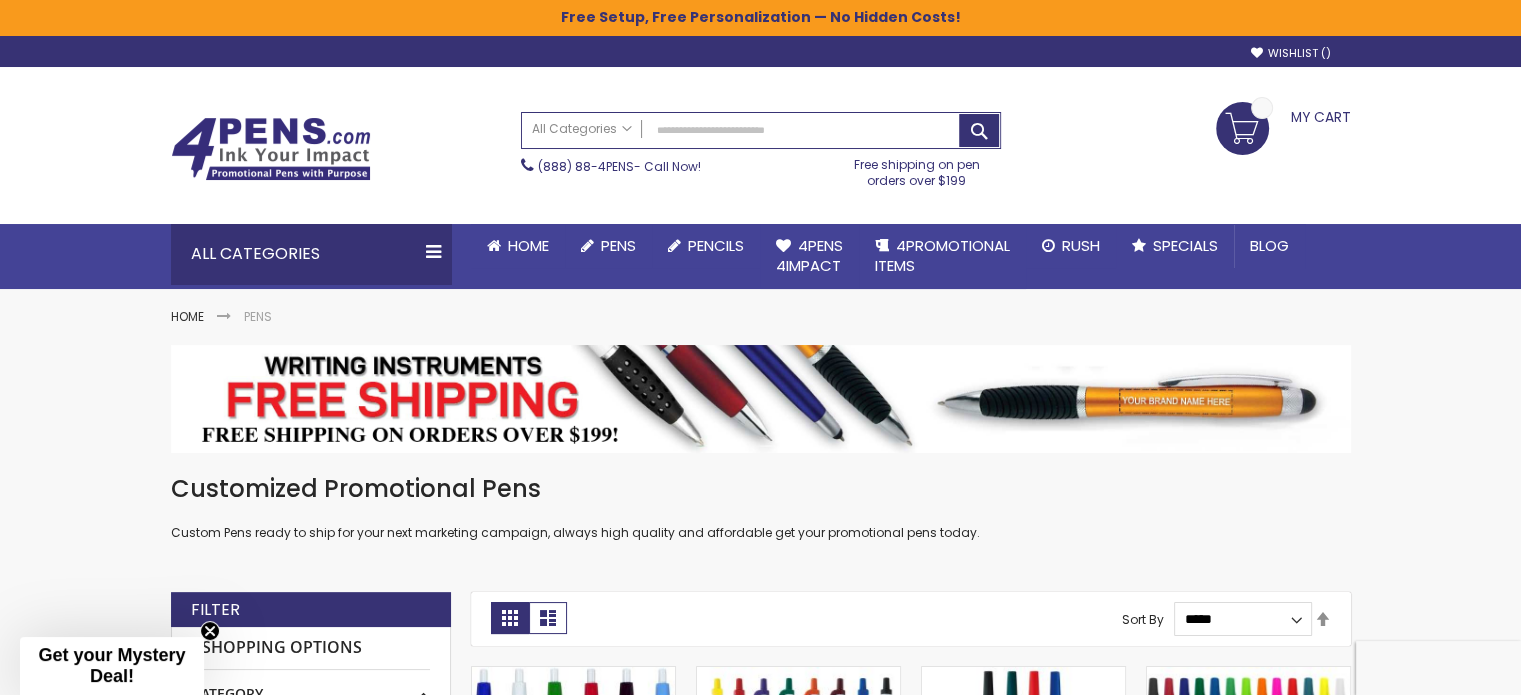 click on "Pens" at bounding box center [618, 245] 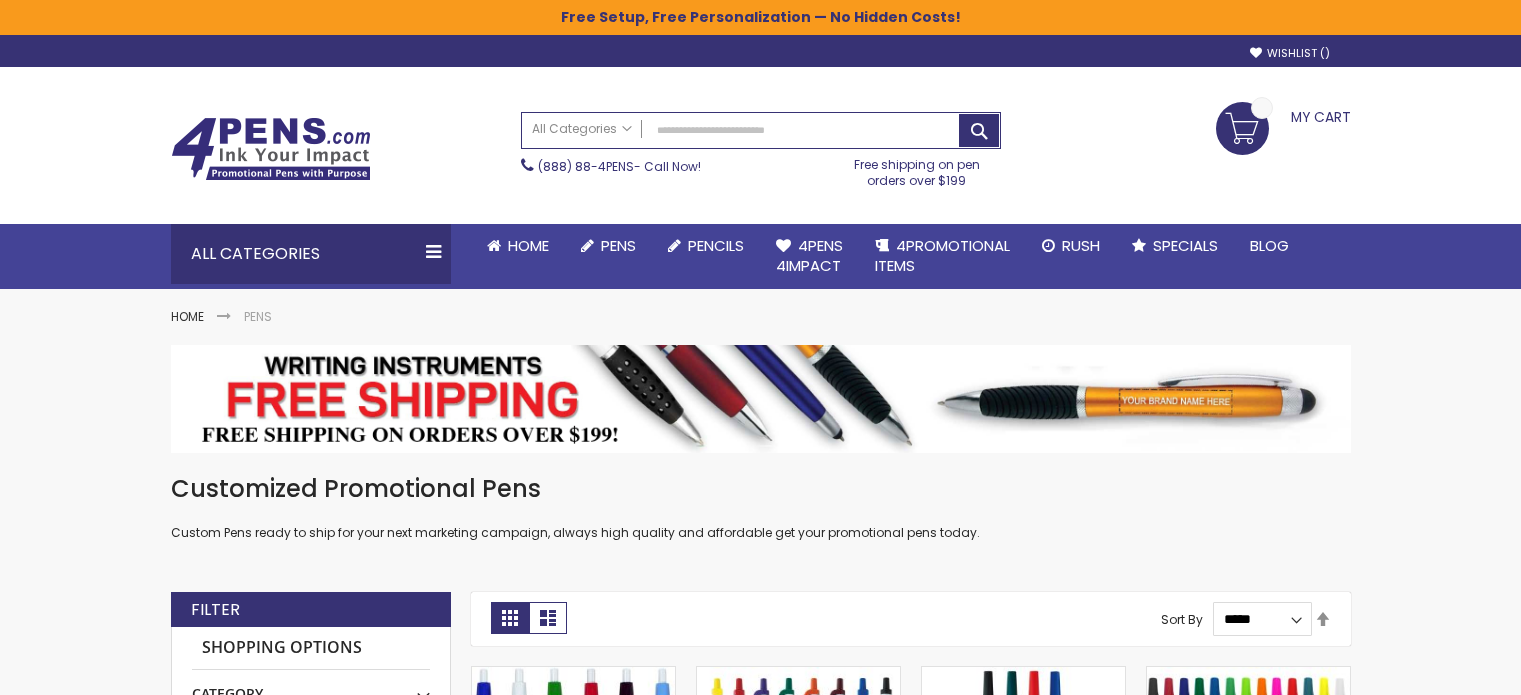 scroll, scrollTop: 0, scrollLeft: 0, axis: both 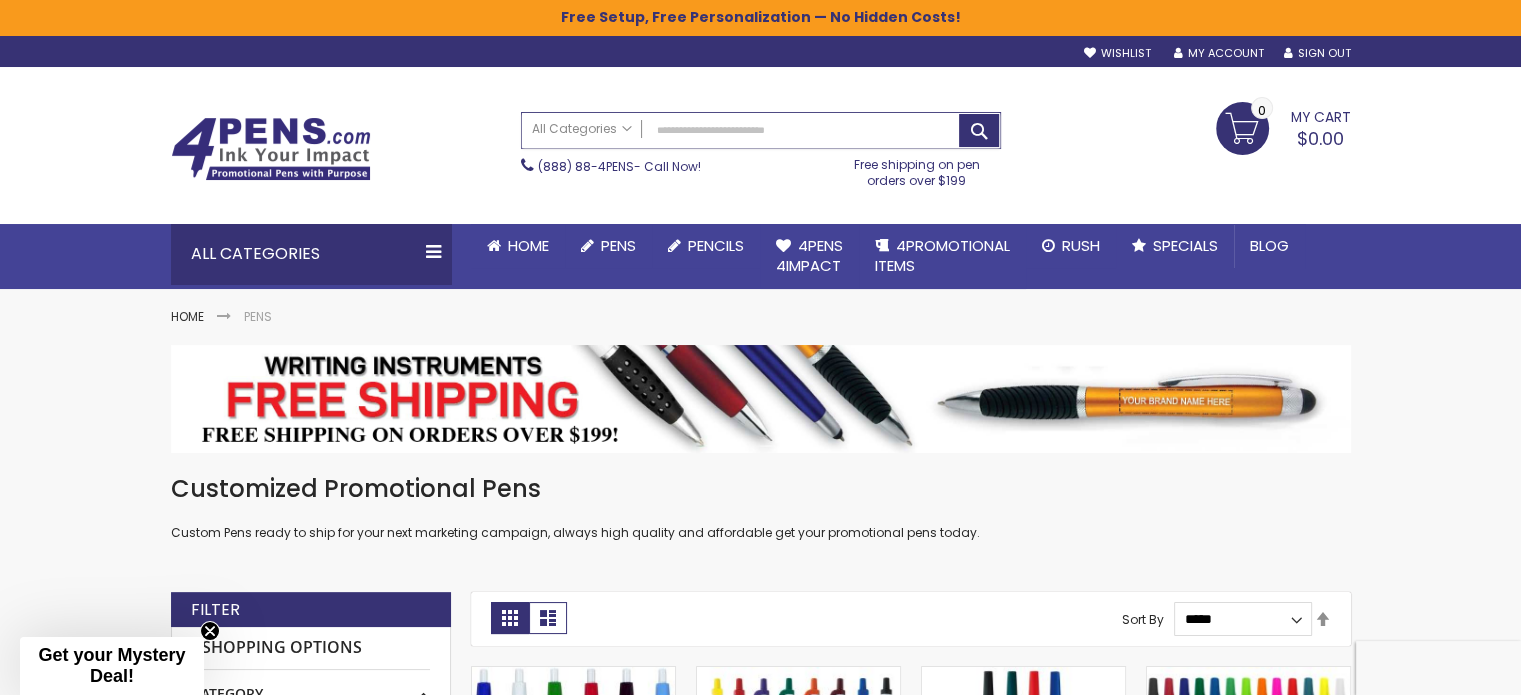 click on "Search" at bounding box center [761, 130] 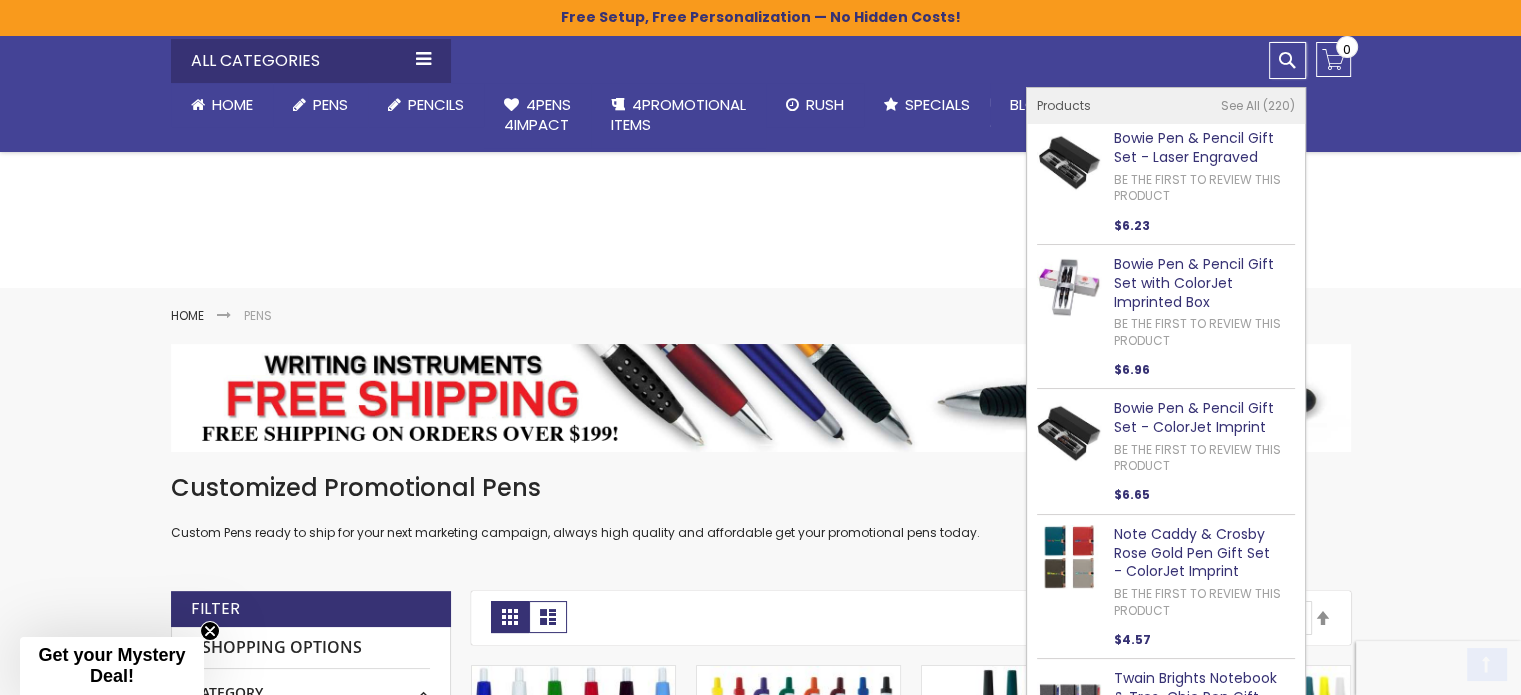 scroll, scrollTop: 608, scrollLeft: 0, axis: vertical 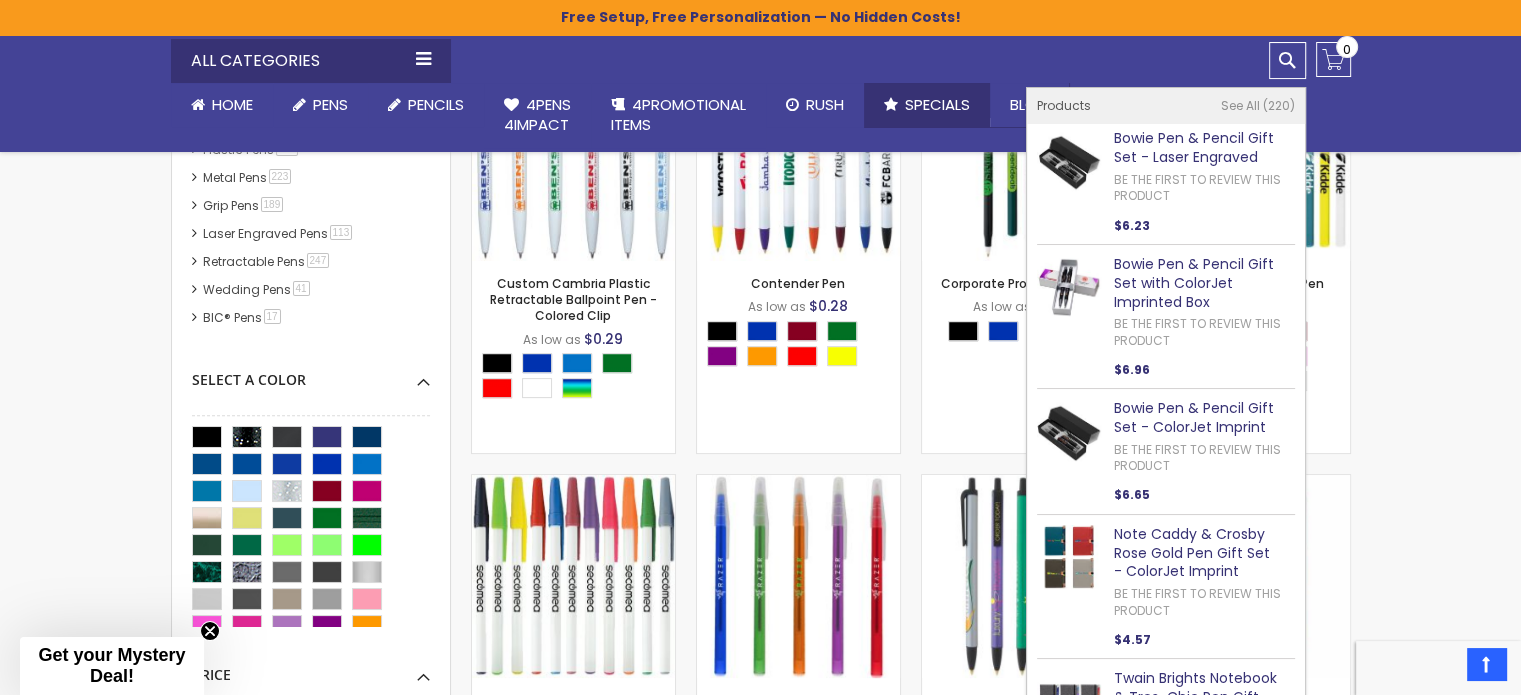 click on "Specials" at bounding box center [927, 105] 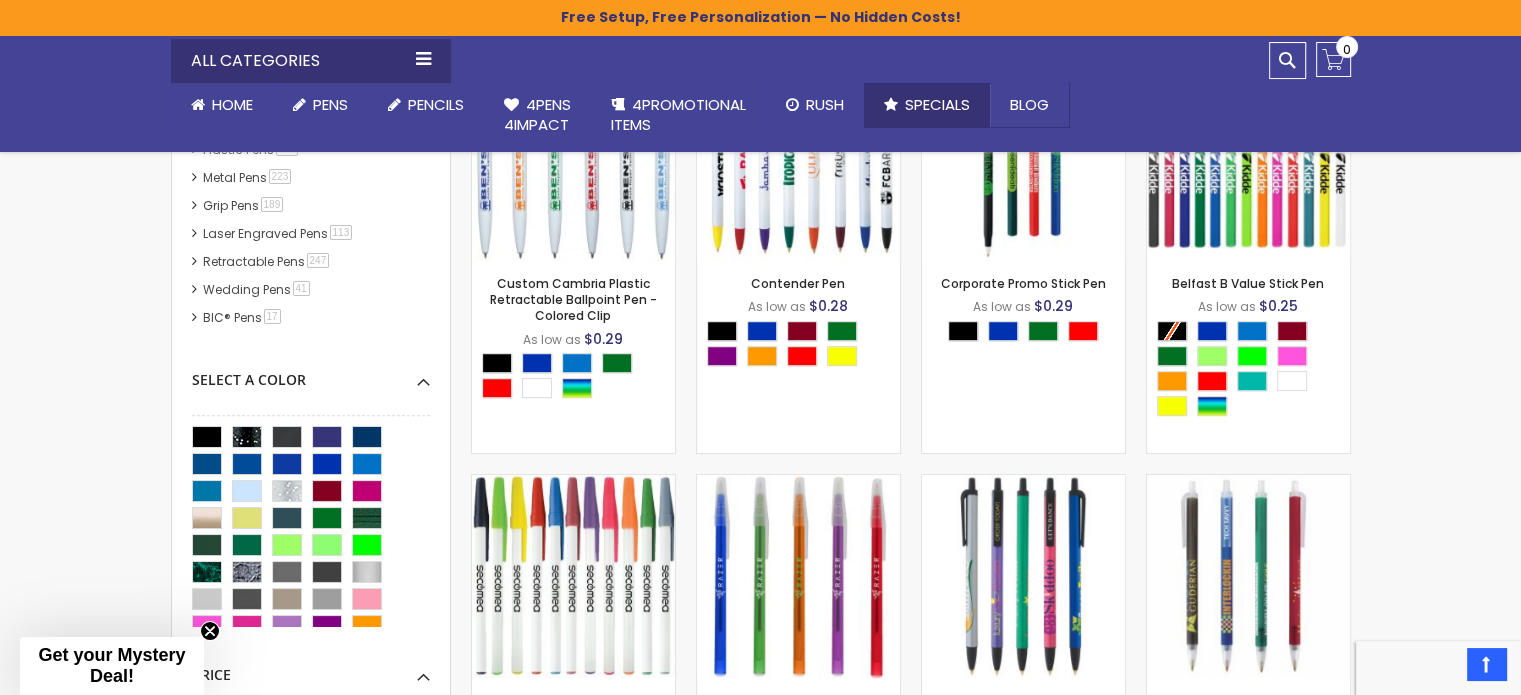 type on "****" 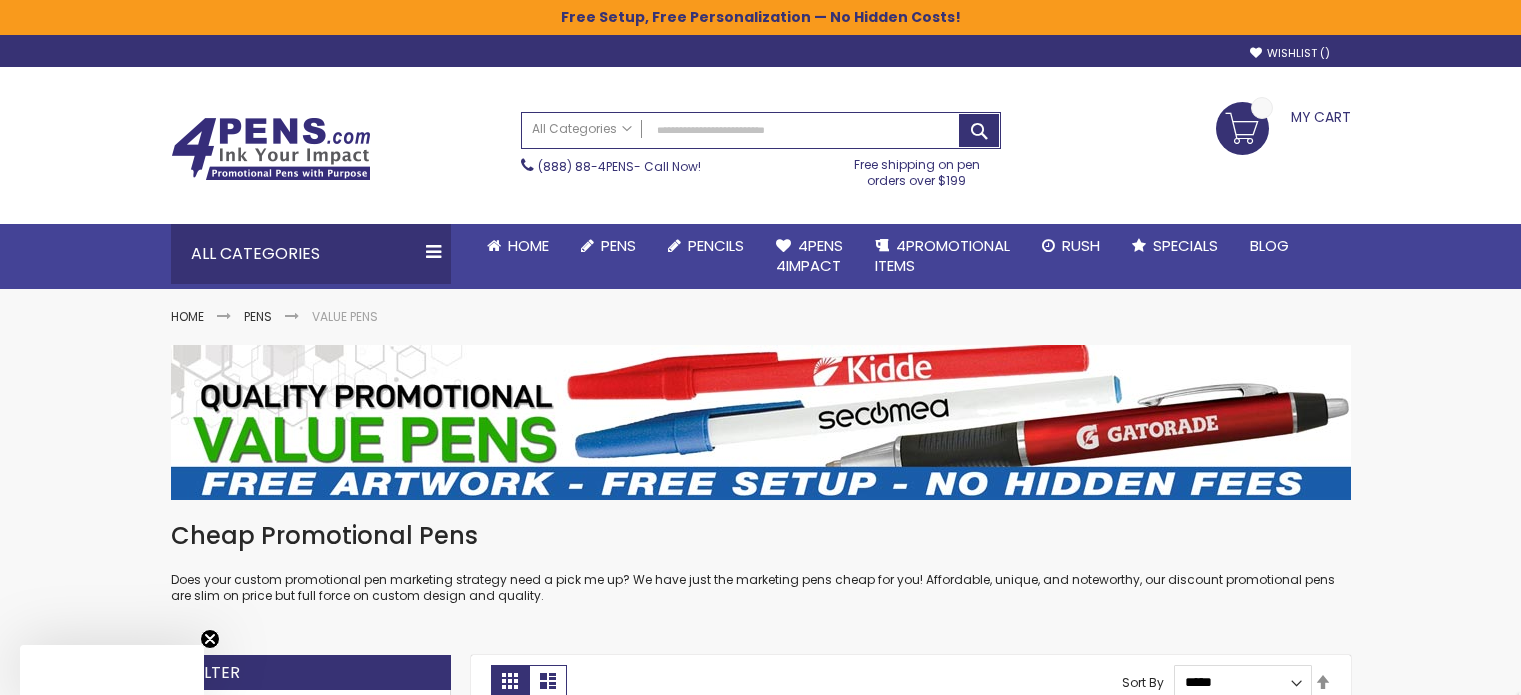 scroll, scrollTop: 0, scrollLeft: 0, axis: both 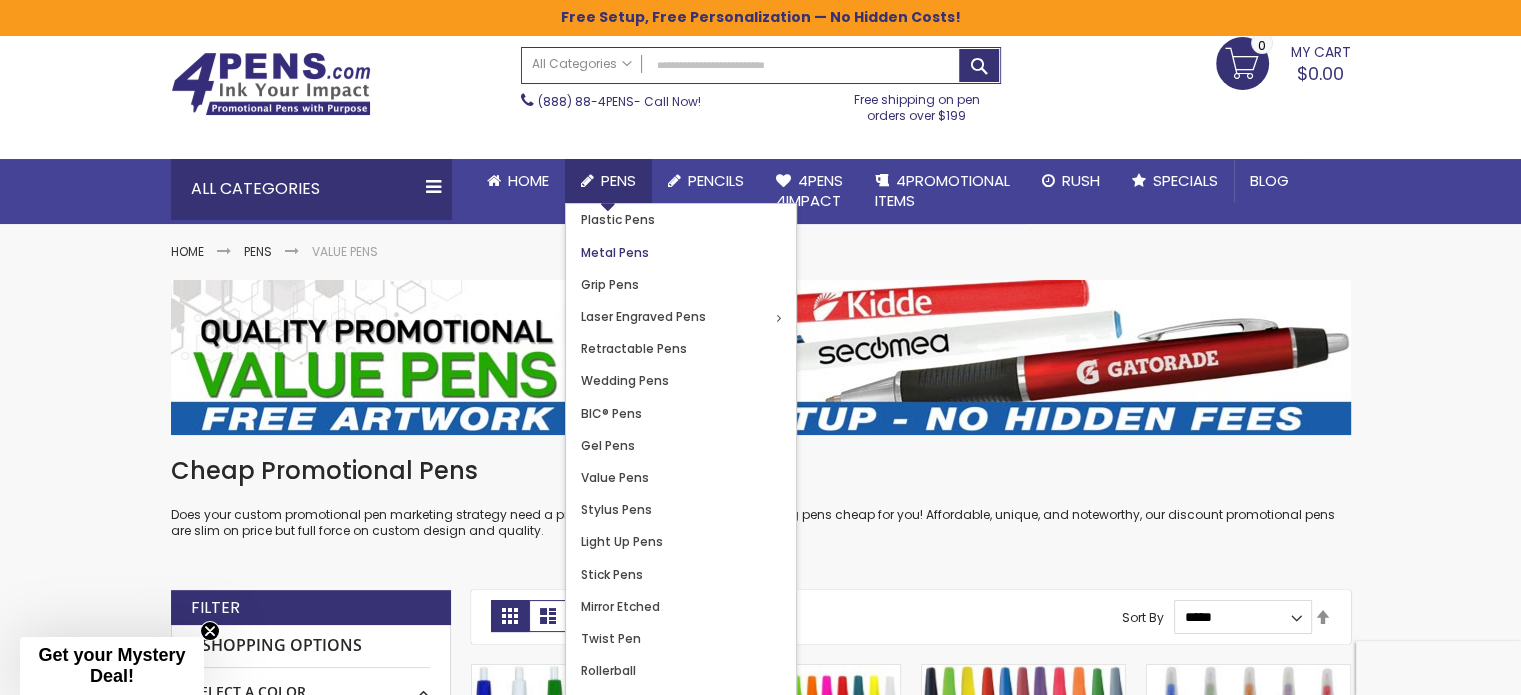 click on "Metal Pens" at bounding box center (615, 252) 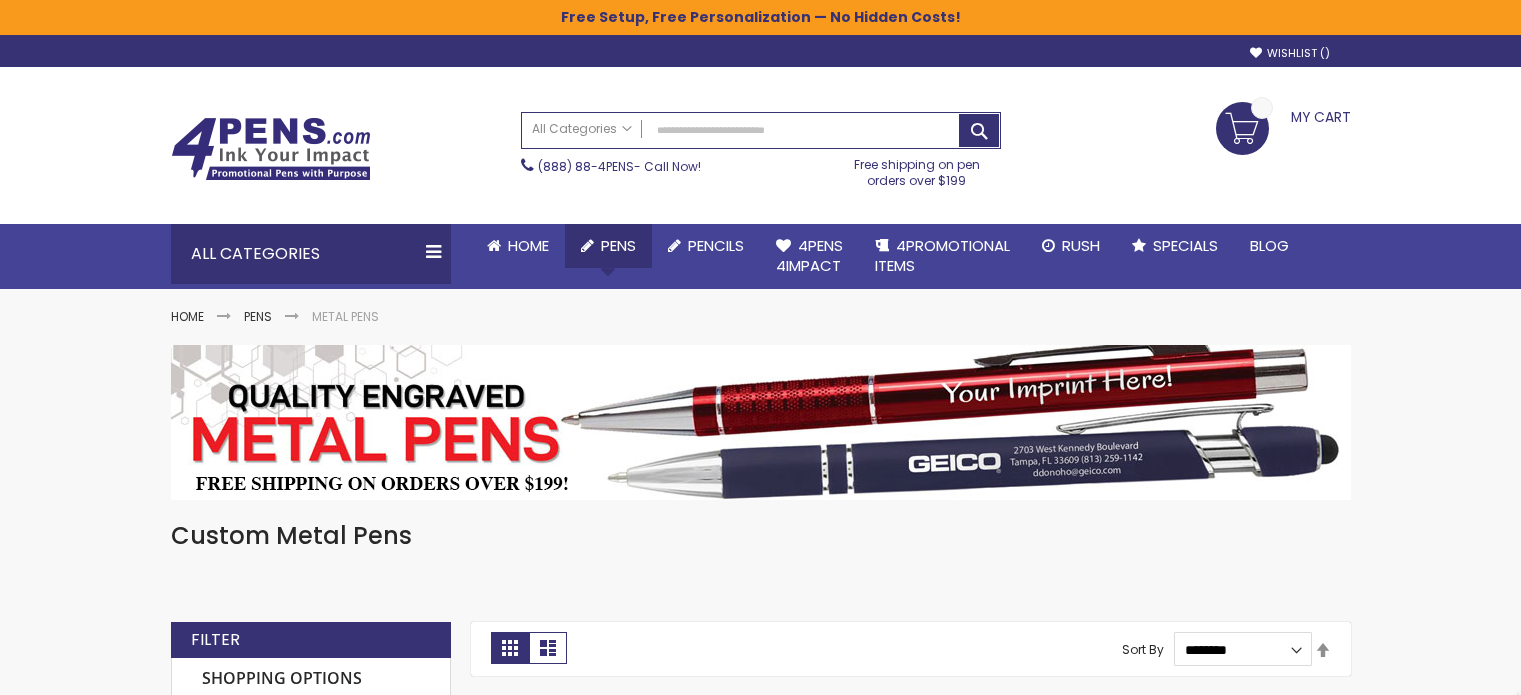 scroll, scrollTop: 0, scrollLeft: 0, axis: both 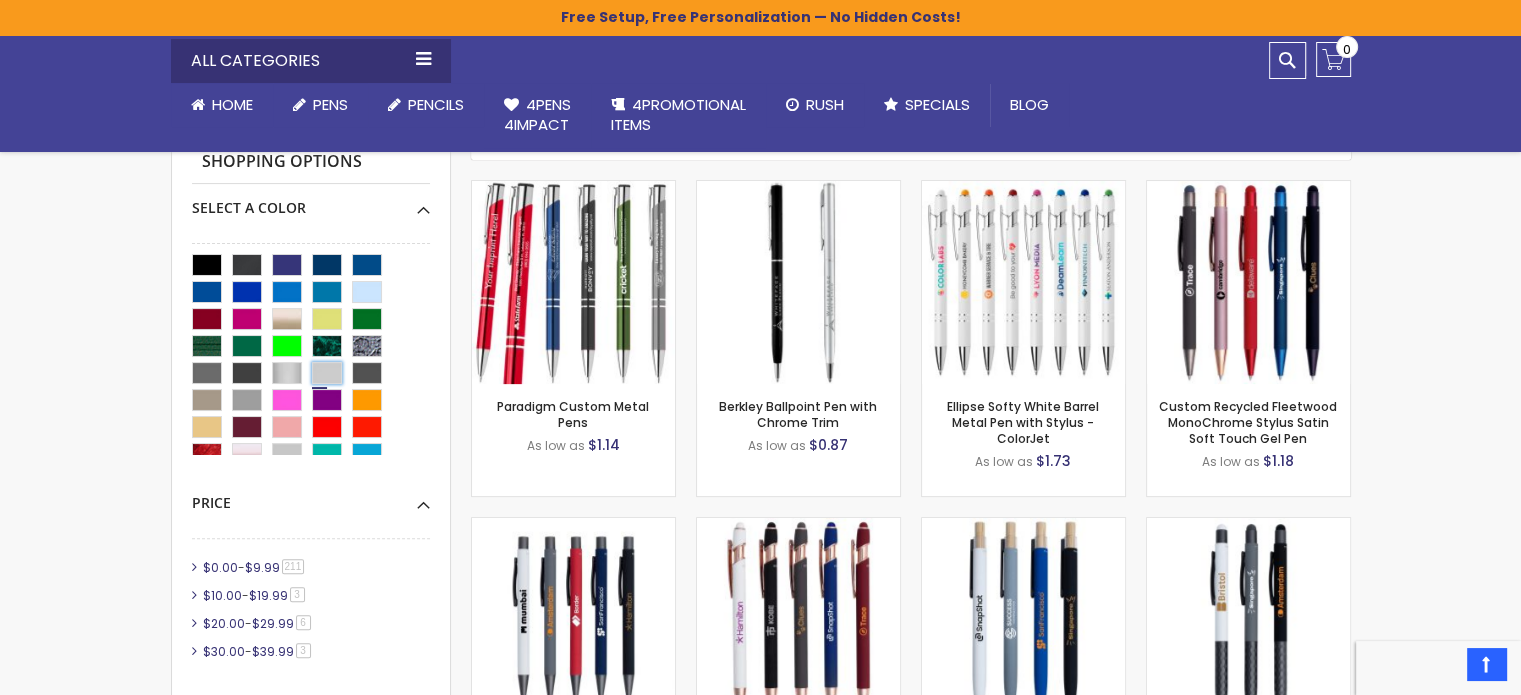 click at bounding box center [327, 373] 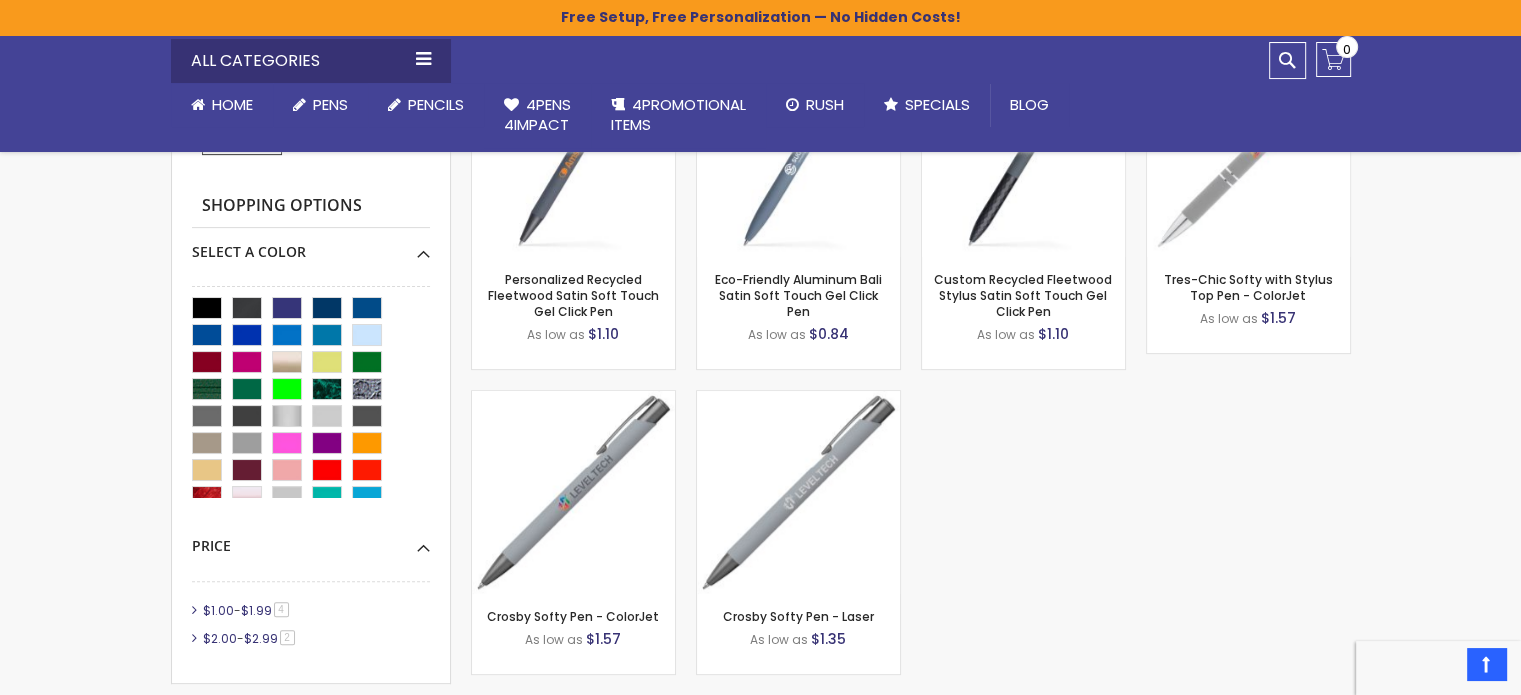 scroll, scrollTop: 640, scrollLeft: 0, axis: vertical 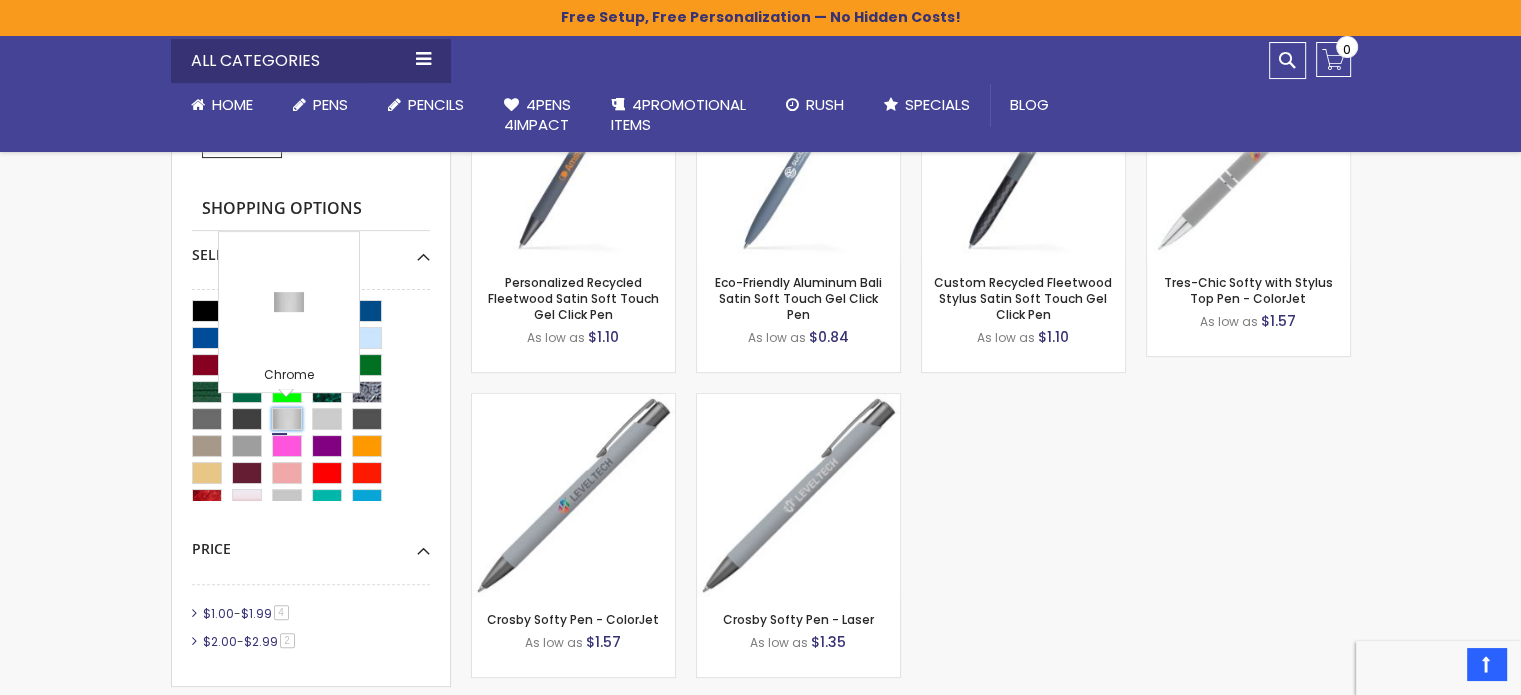 click at bounding box center [287, 419] 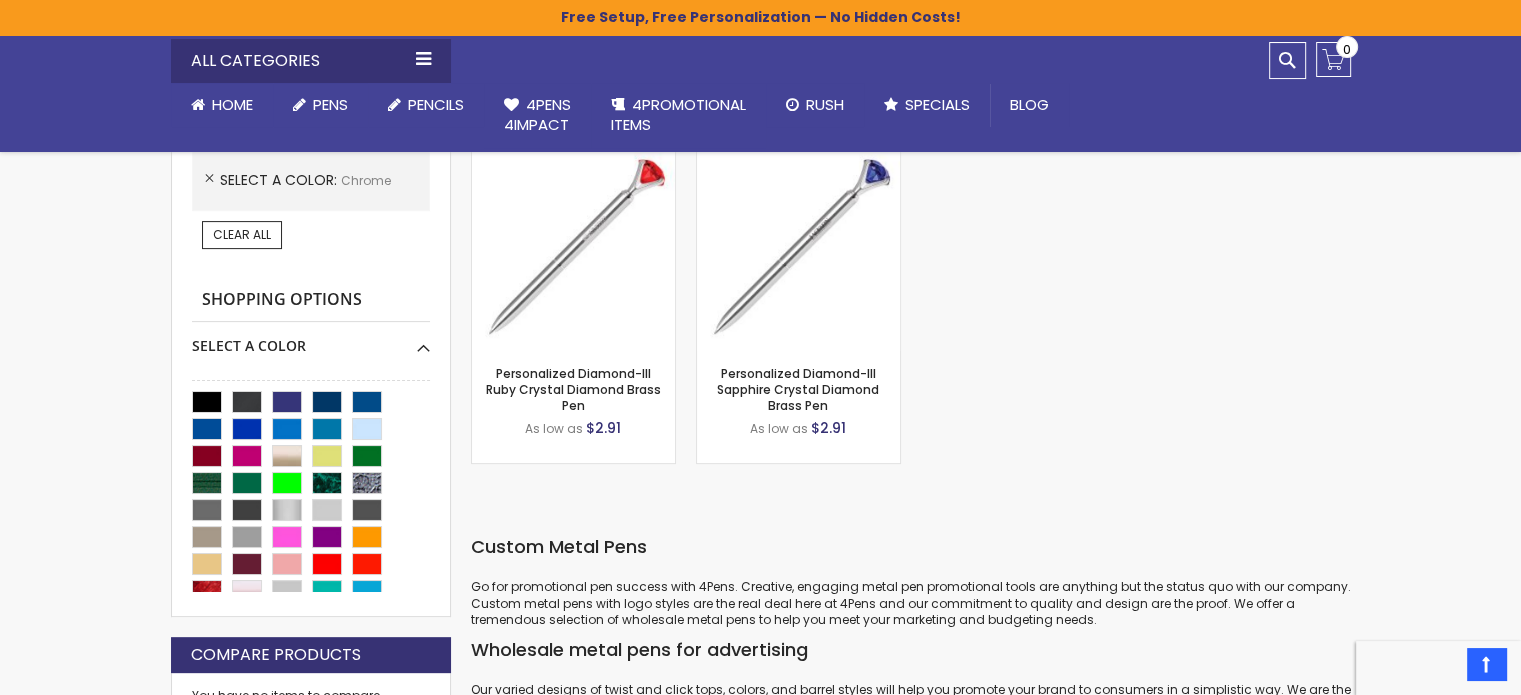 scroll, scrollTop: 556, scrollLeft: 0, axis: vertical 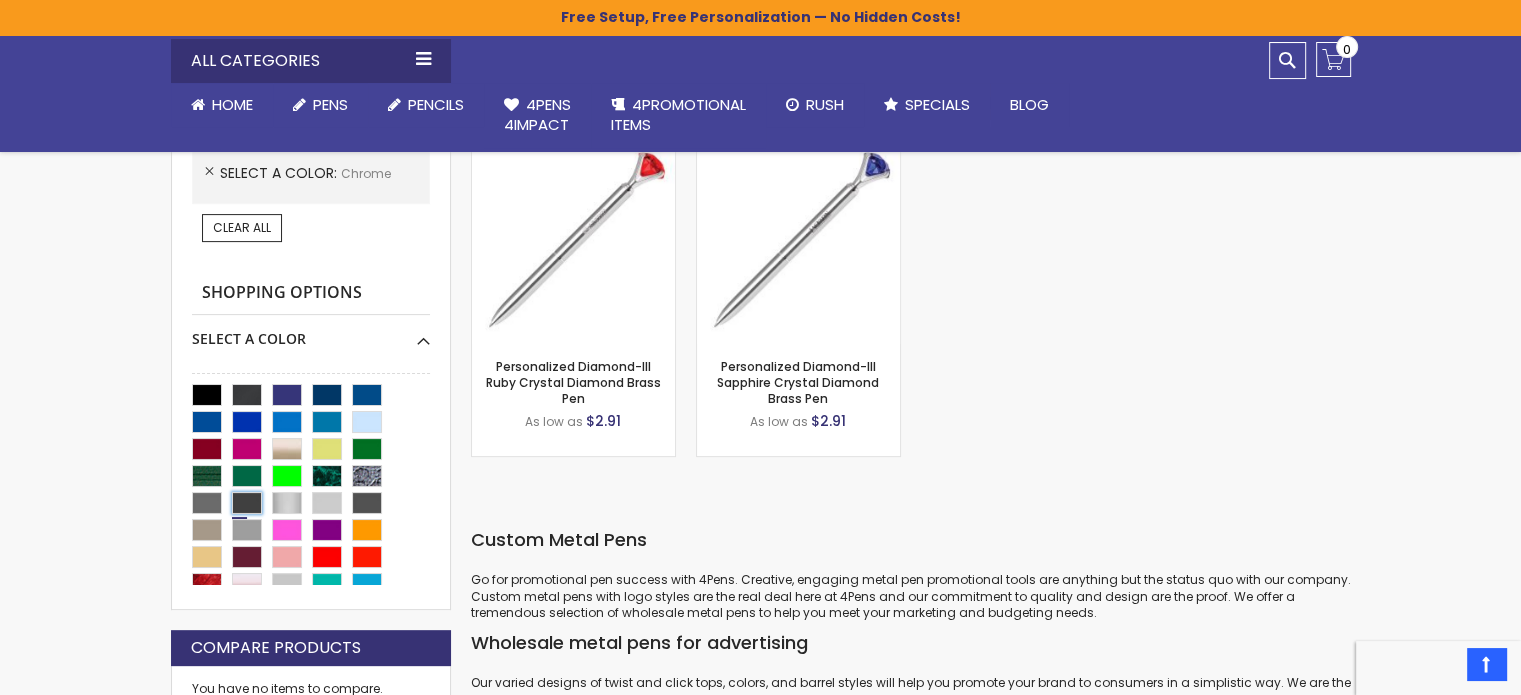 click at bounding box center (247, 503) 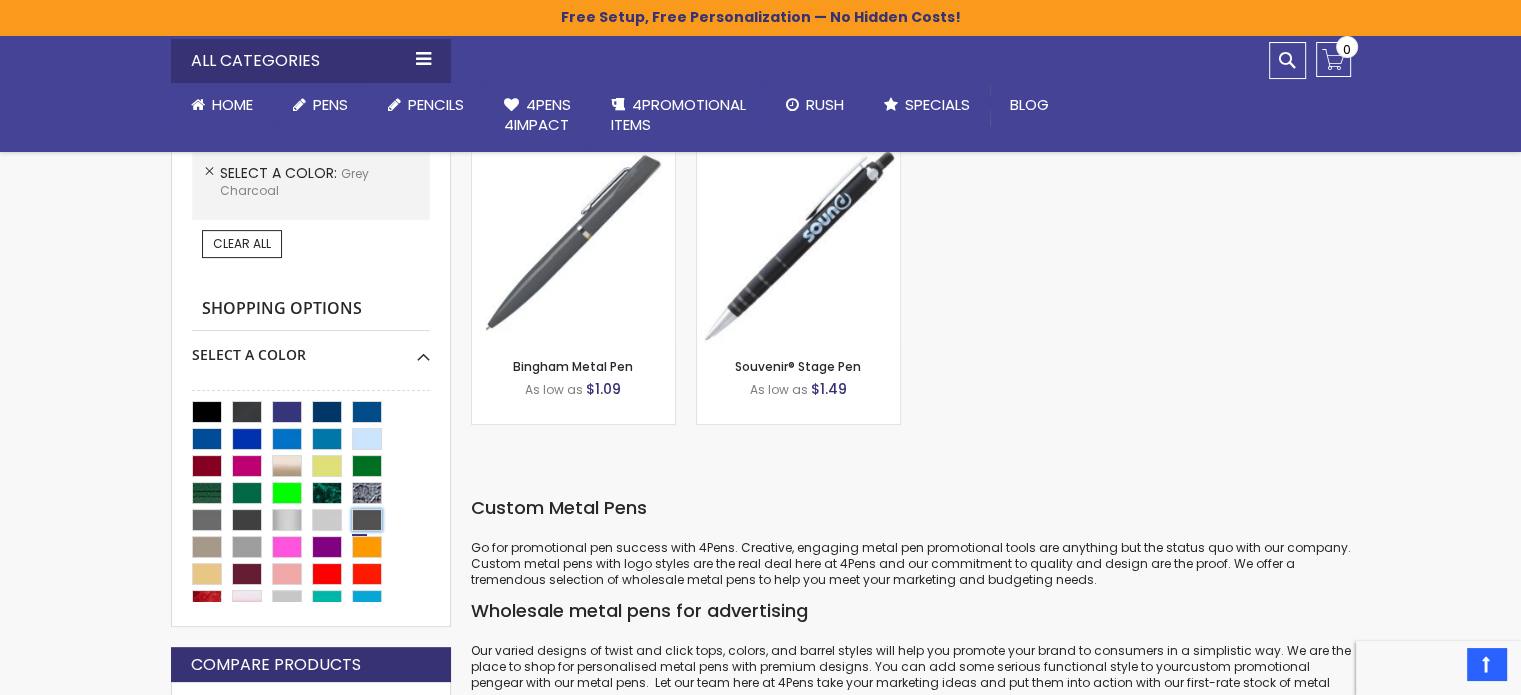 click at bounding box center (367, 520) 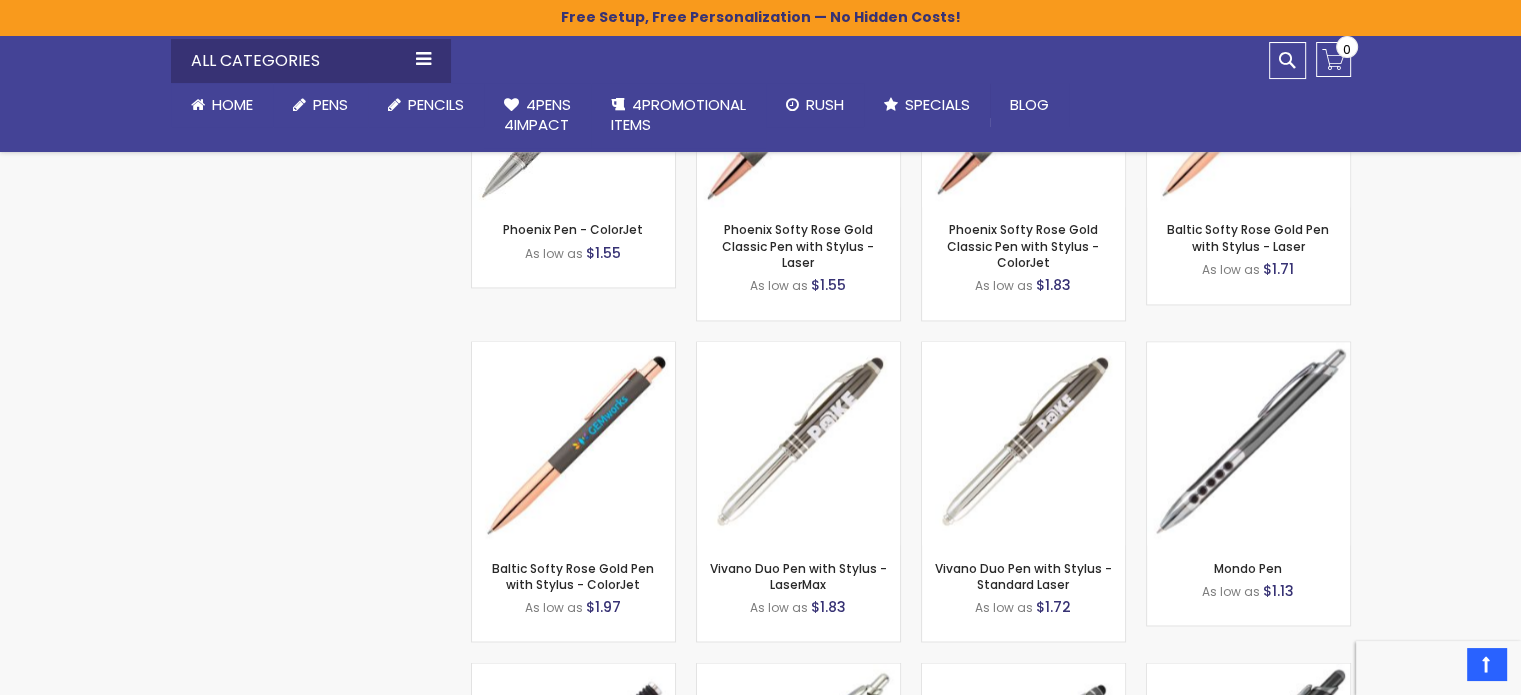 scroll, scrollTop: 3452, scrollLeft: 0, axis: vertical 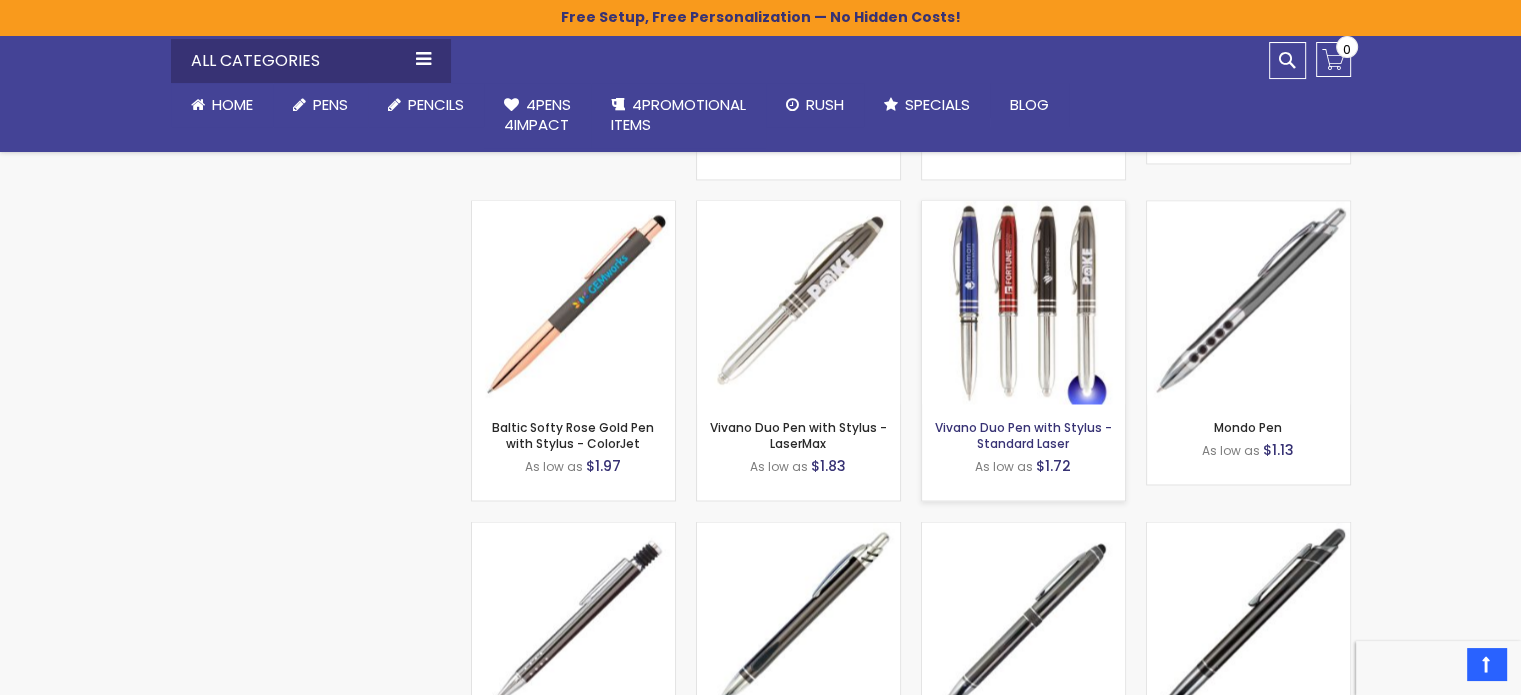 click on "Vivano Duo Pen with Stylus - Standard Laser" at bounding box center (1023, 434) 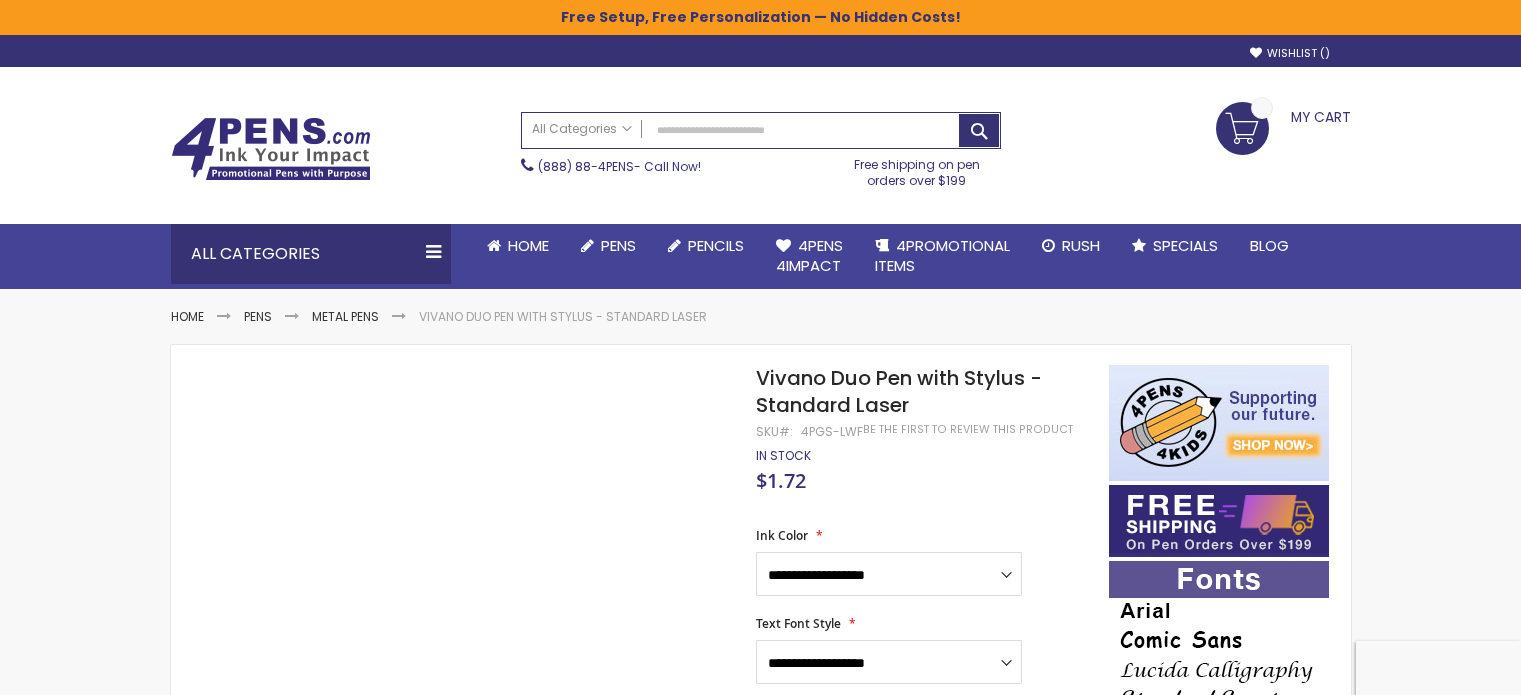scroll, scrollTop: 0, scrollLeft: 0, axis: both 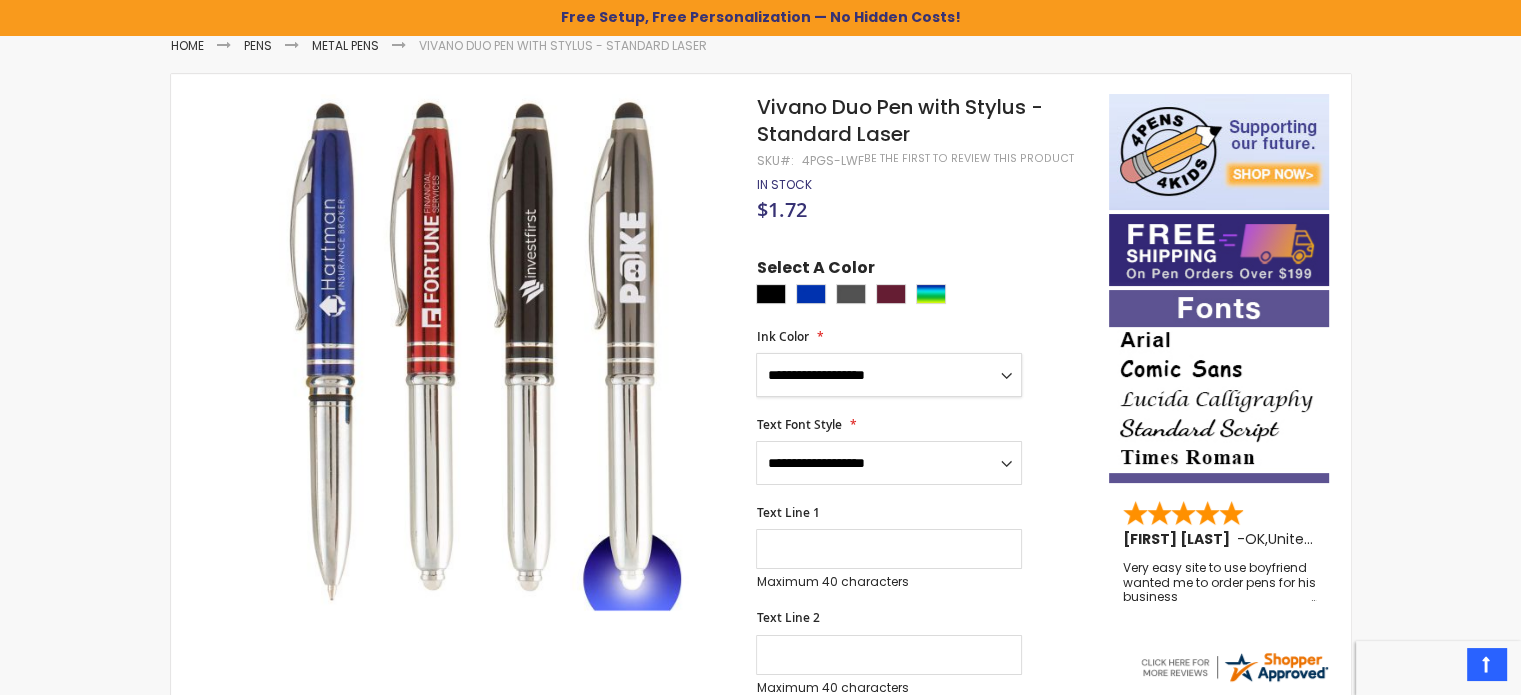 click on "**********" at bounding box center (889, 375) 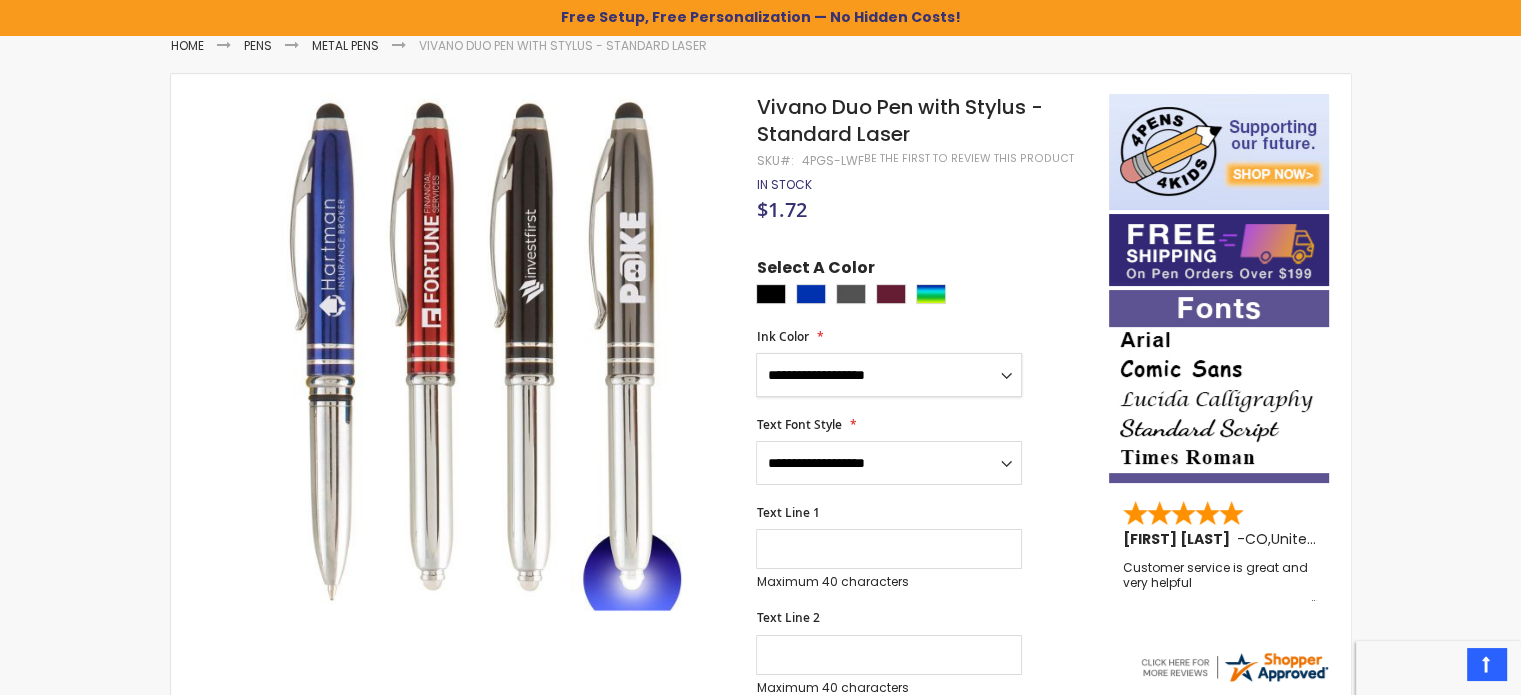 click on "**********" at bounding box center [889, 375] 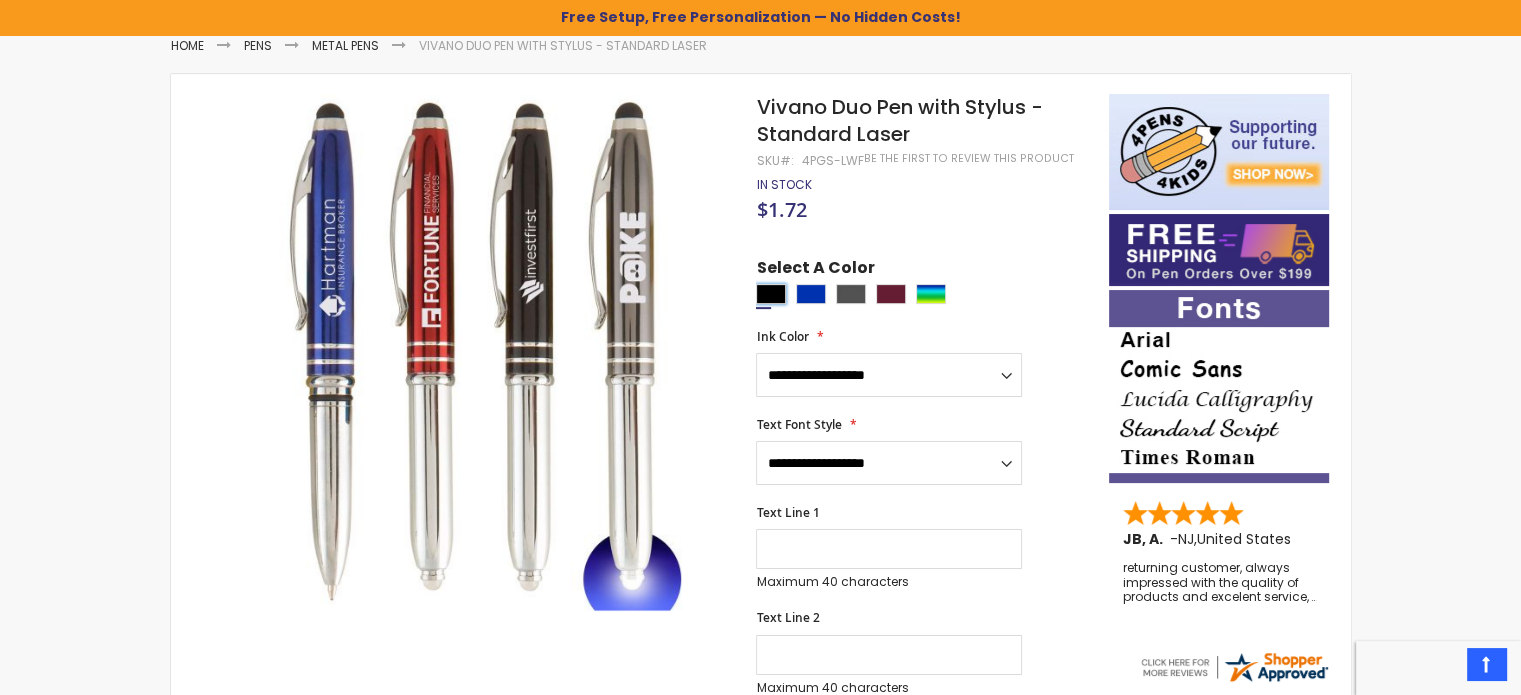 click at bounding box center (771, 294) 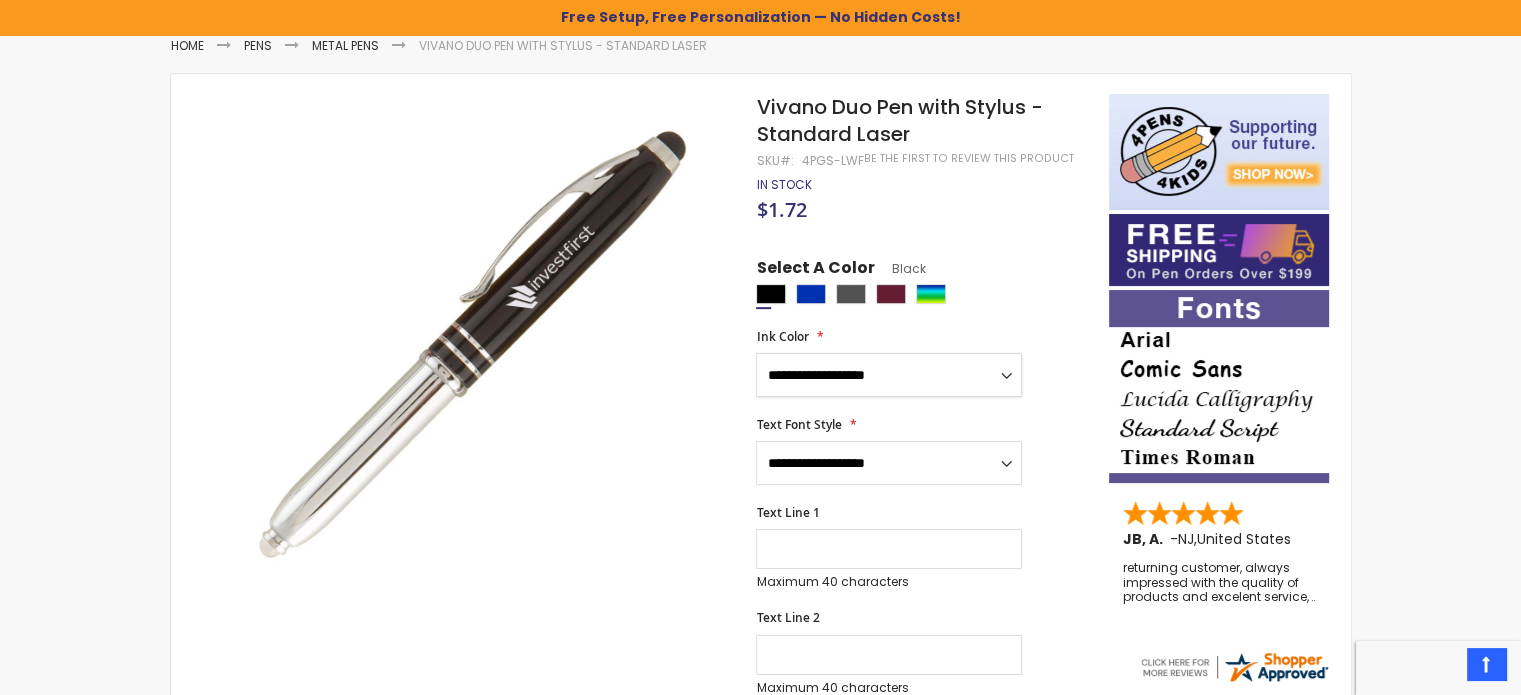 click on "**********" at bounding box center (889, 375) 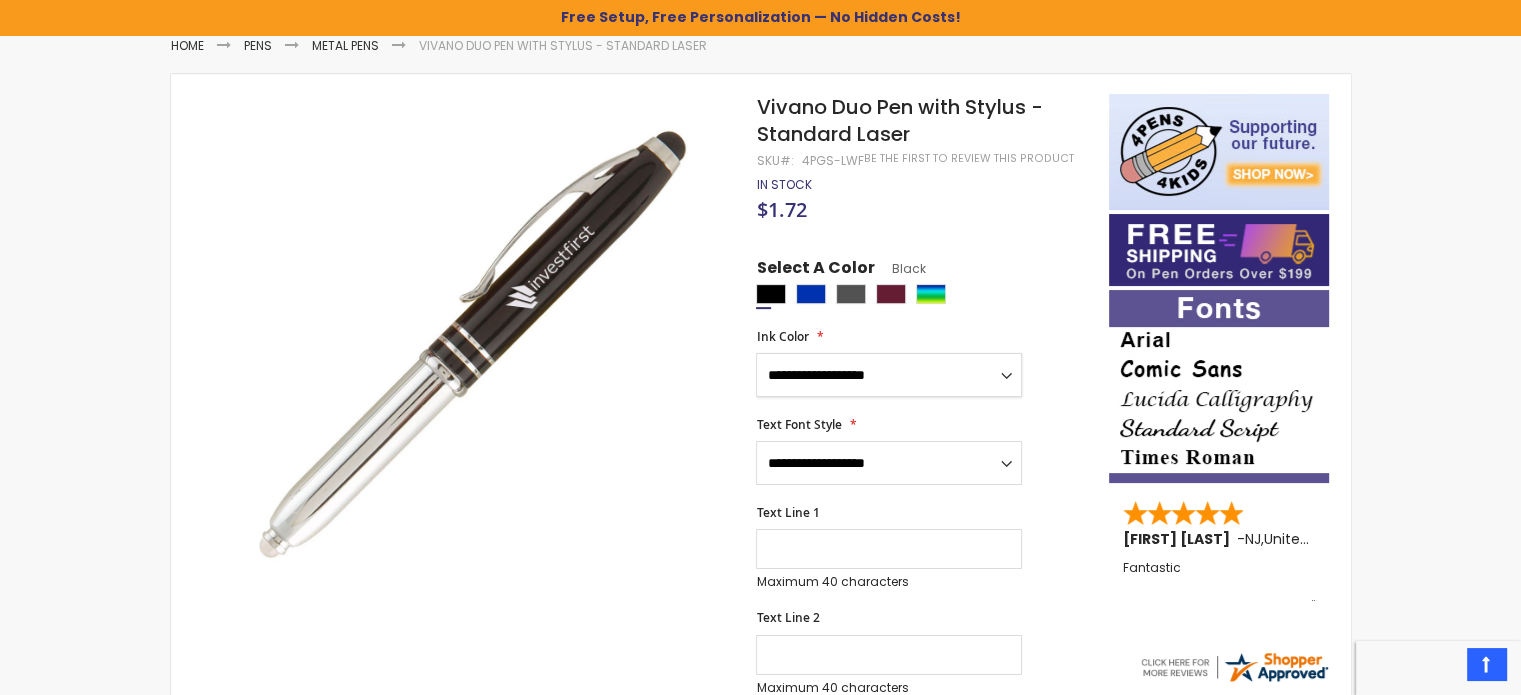 click on "**********" at bounding box center [889, 375] 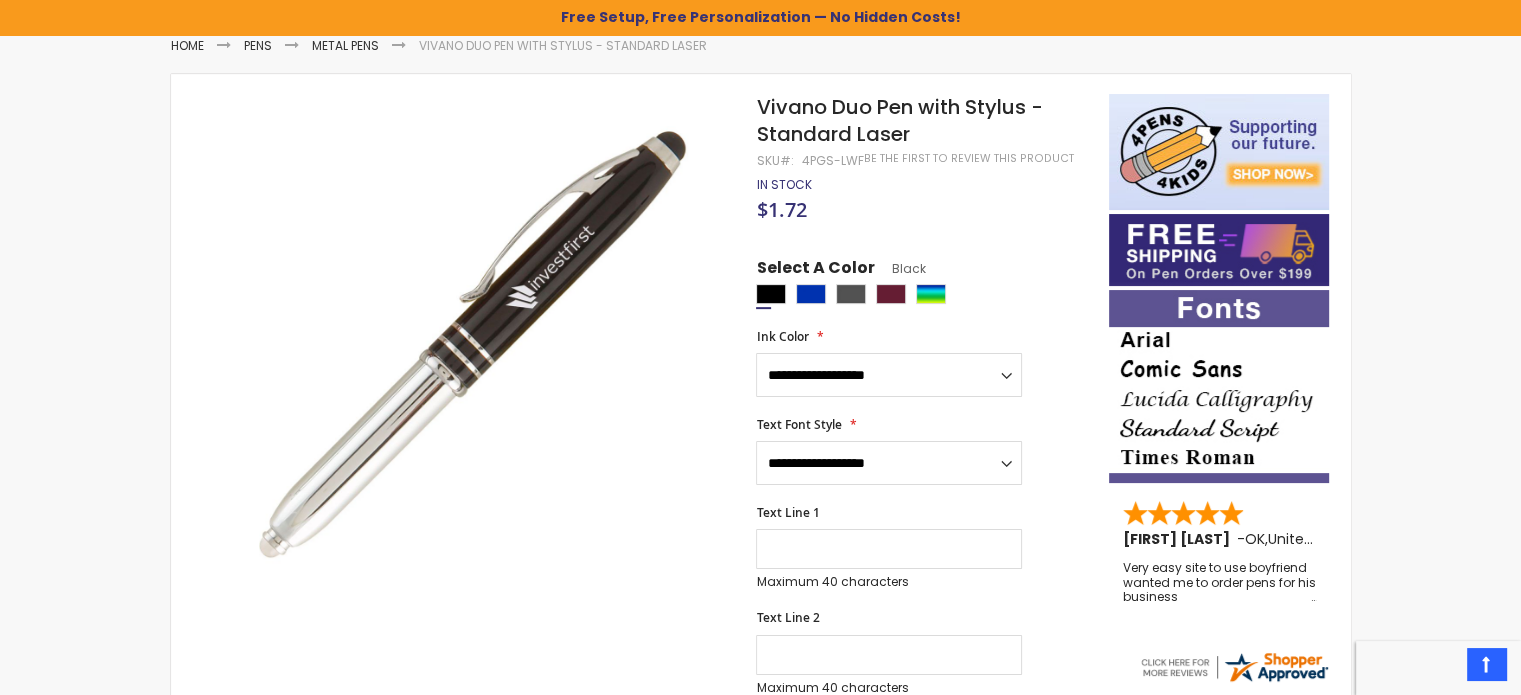 click on "The store will not work correctly when cookies are disabled.
Free Setup, Free Personalization — No Hidden Costs!
Skip to Content
Welcome, JOANNE LUGO!
Wishlist
Sign Out
Sign In
Sign In
Login
Forgot Your Password?" at bounding box center (760, 76) 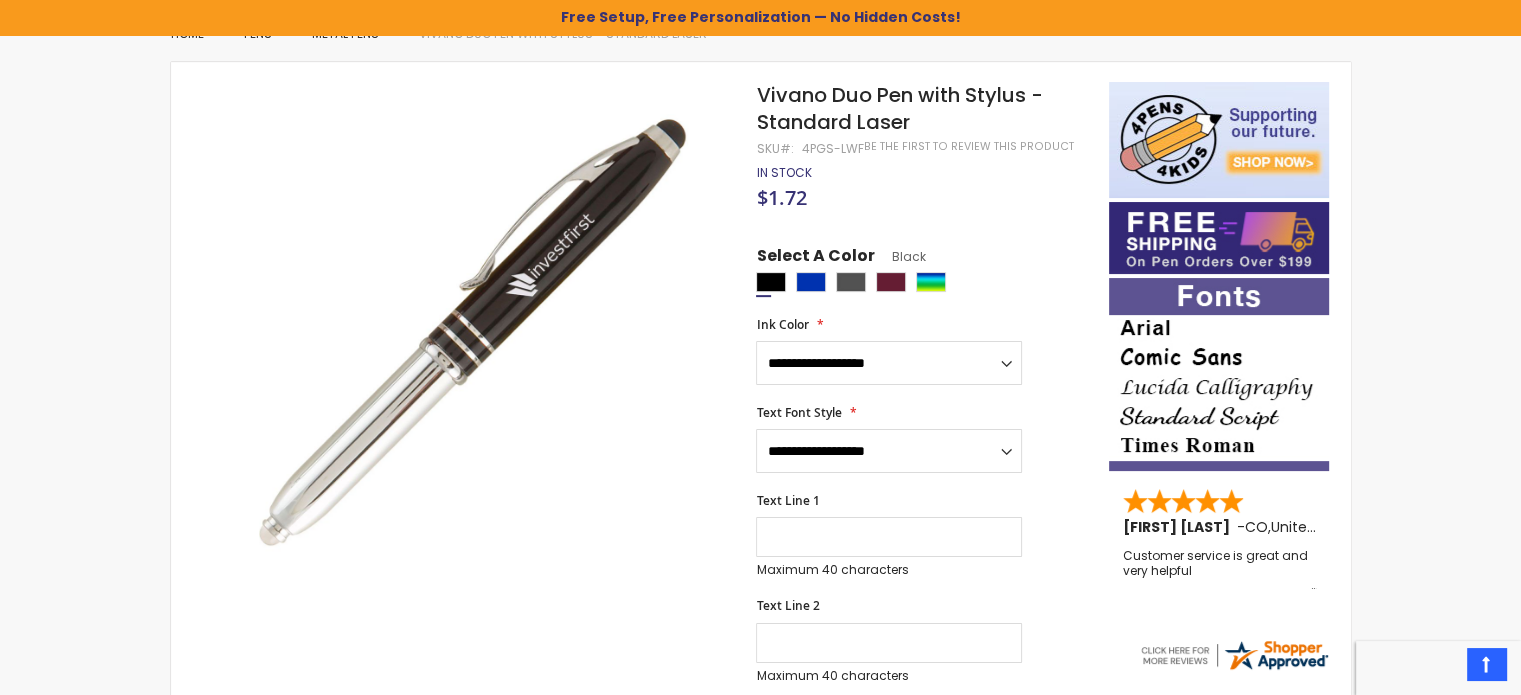 scroll, scrollTop: 305, scrollLeft: 0, axis: vertical 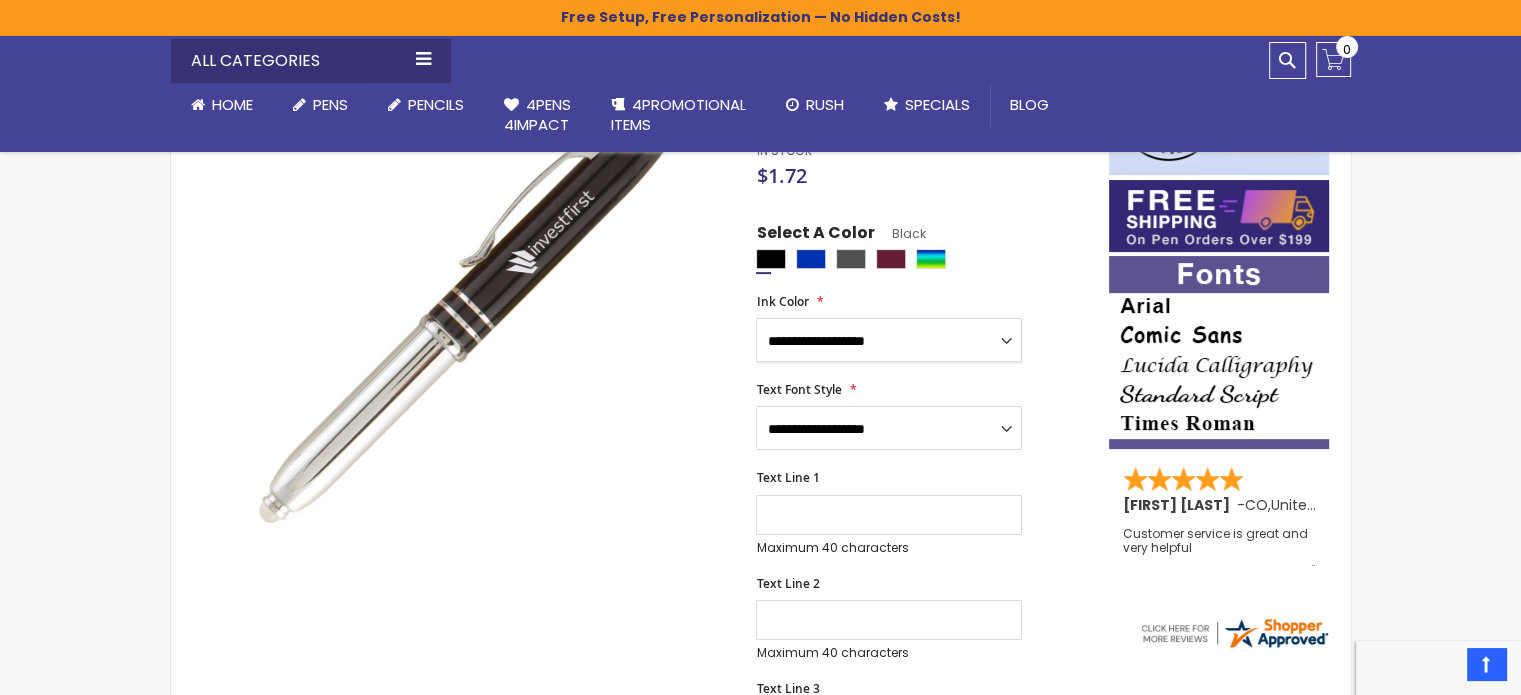click on "**********" at bounding box center [889, 340] 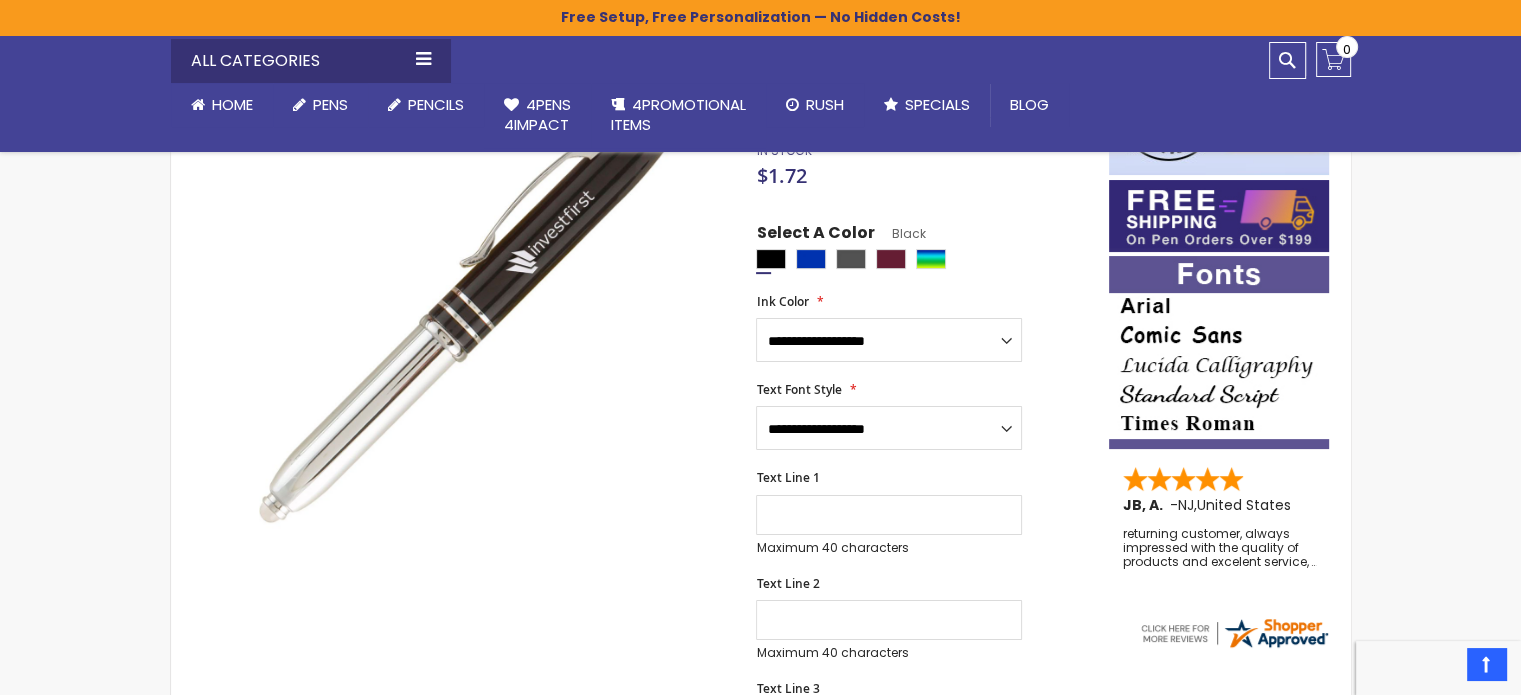 click at bounding box center (927, 261) 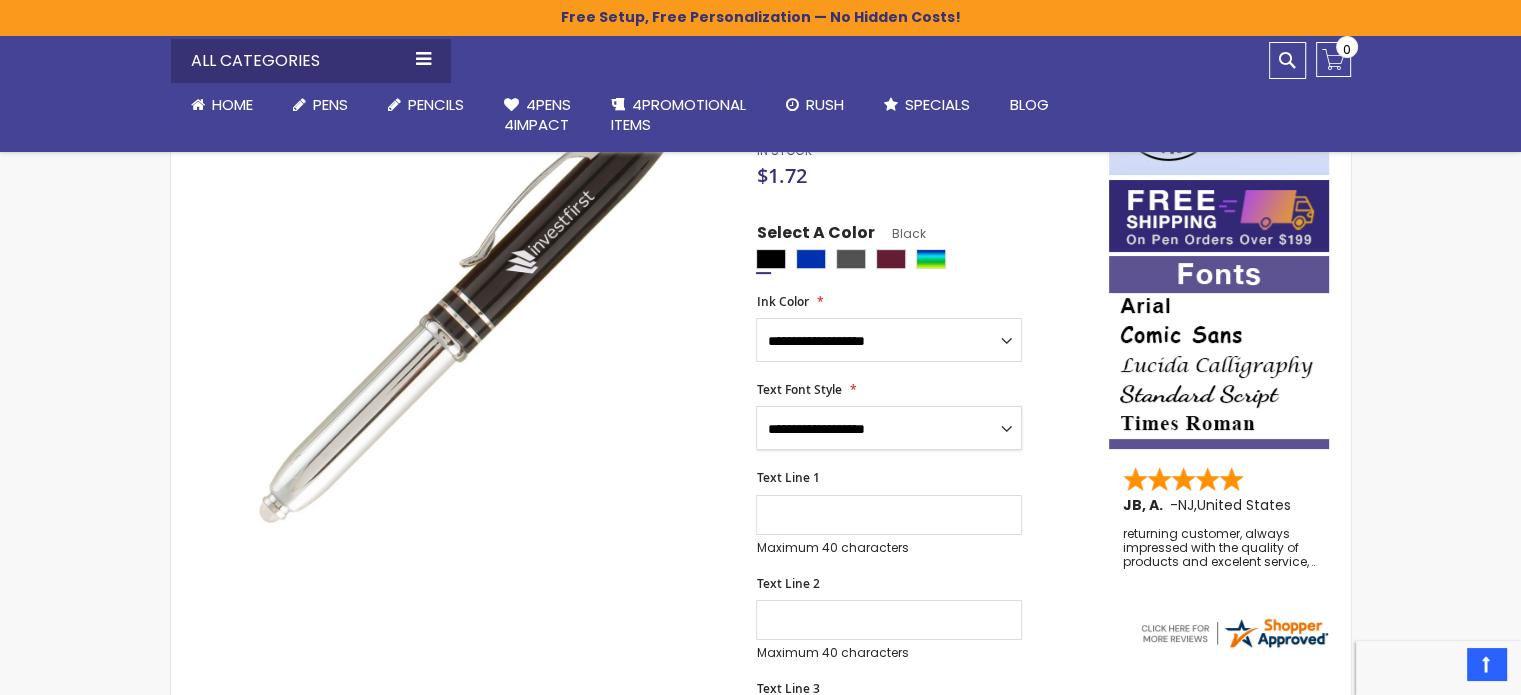 click on "**********" at bounding box center (889, 428) 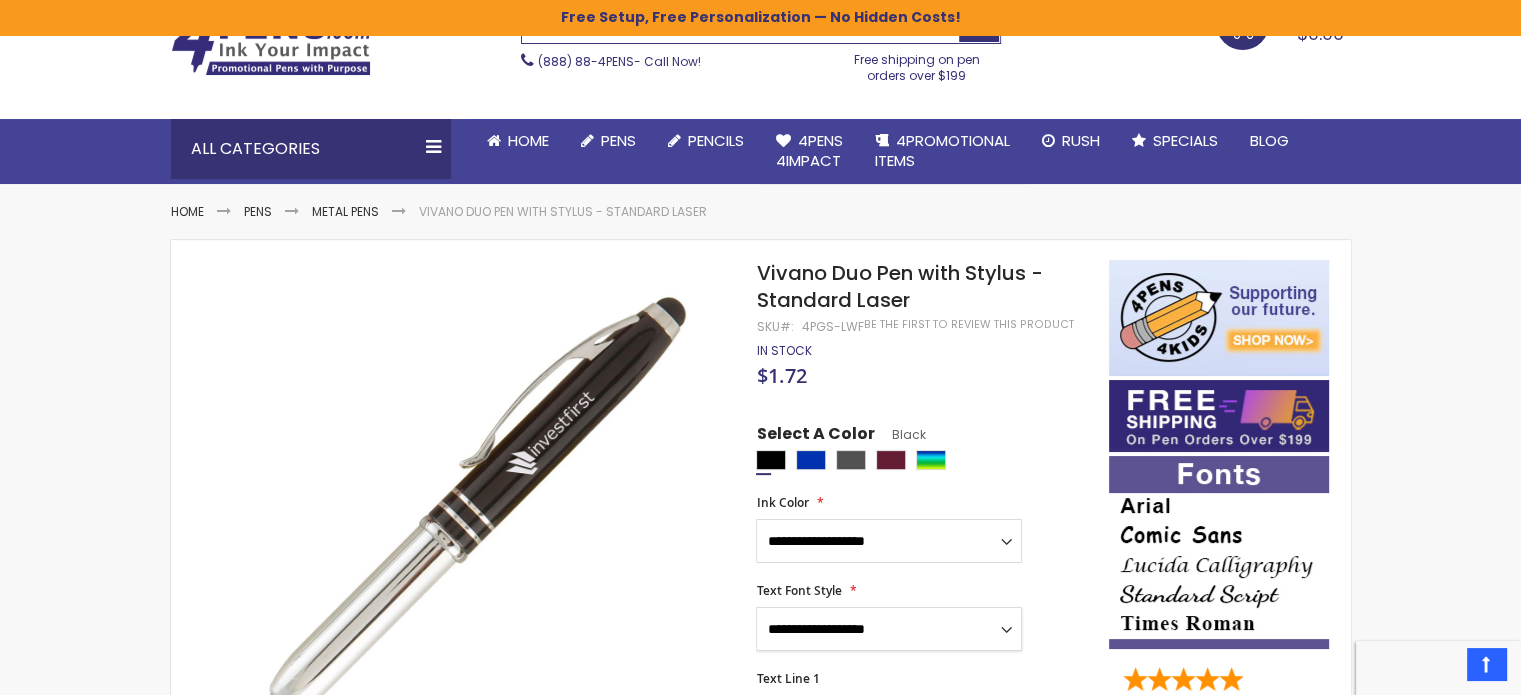 scroll, scrollTop: 102, scrollLeft: 0, axis: vertical 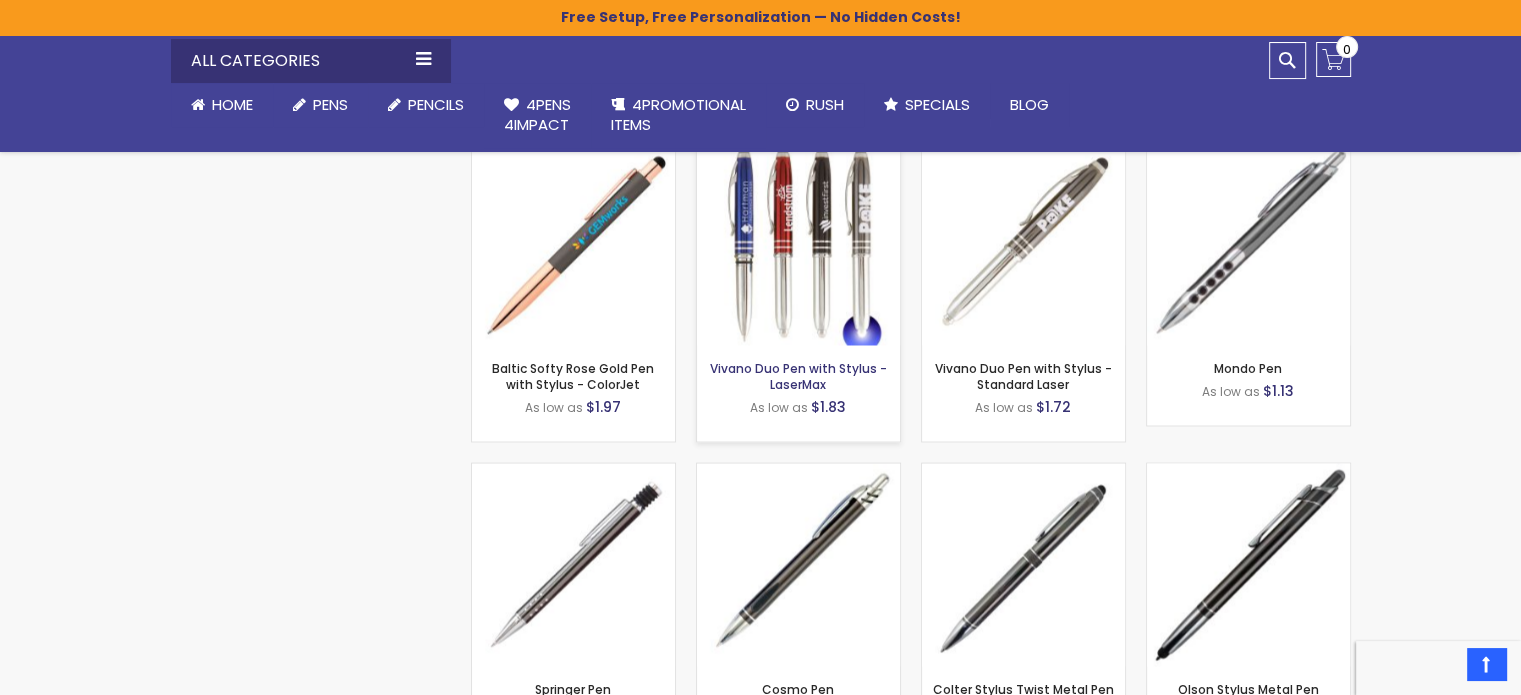 click on "Vivano Duo Pen with Stylus - LaserMax" at bounding box center (798, 375) 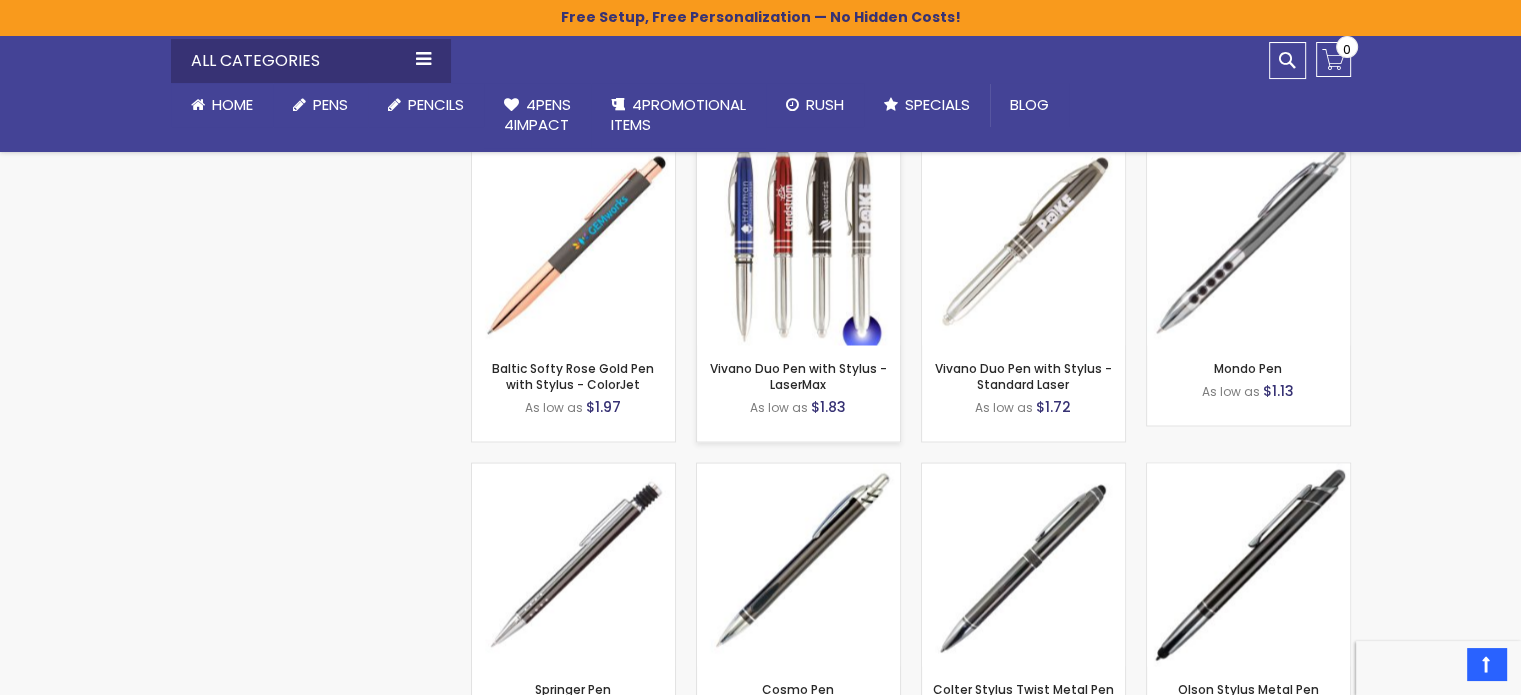 click at bounding box center (798, 243) 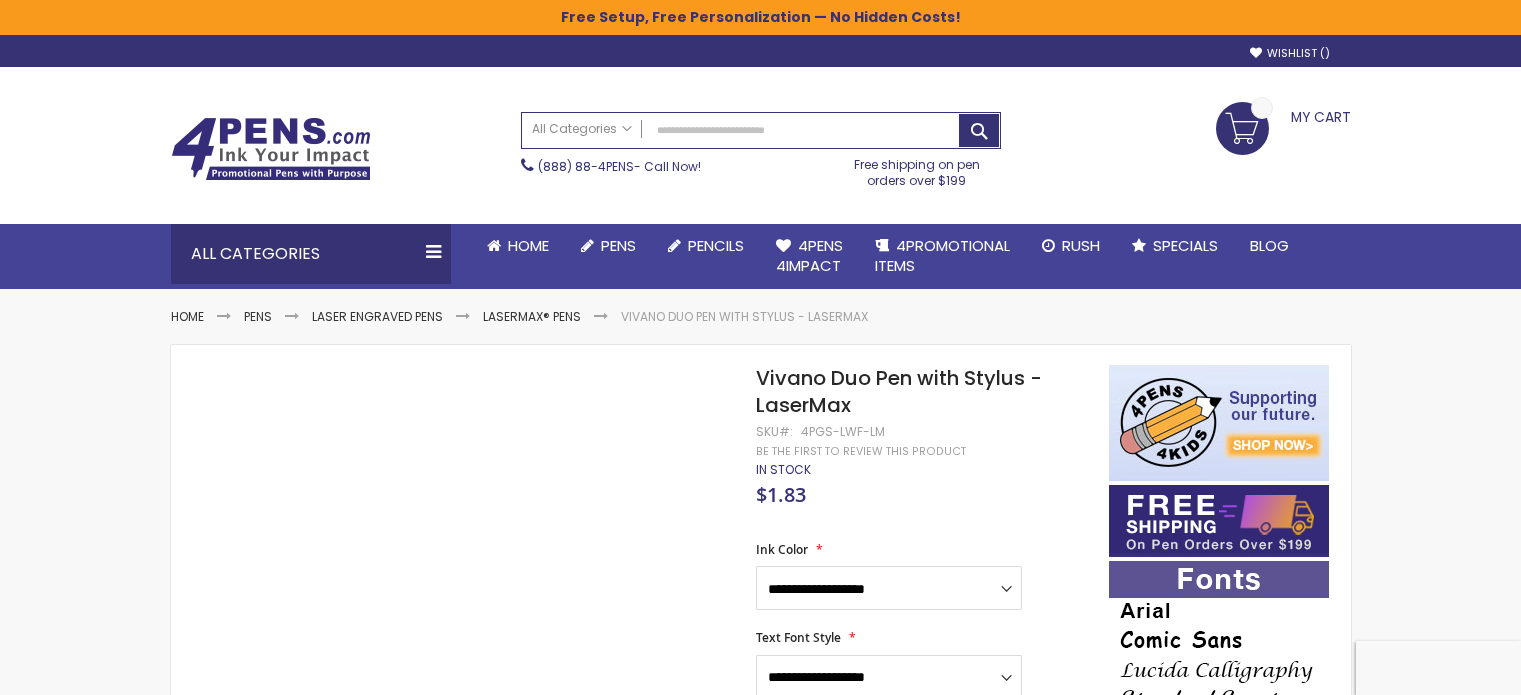 scroll, scrollTop: 0, scrollLeft: 0, axis: both 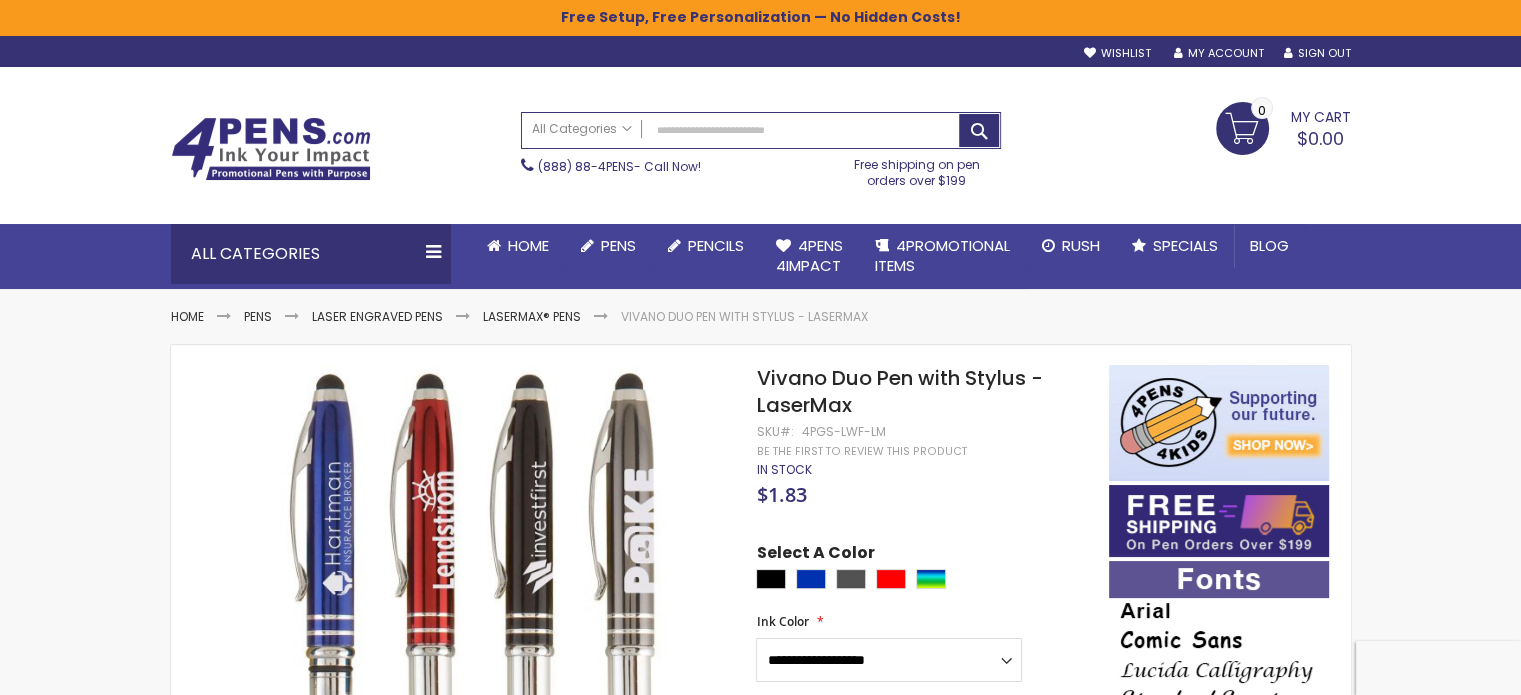 drag, startPoint x: 1516, startPoint y: 72, endPoint x: 1525, endPoint y: 107, distance: 36.138622 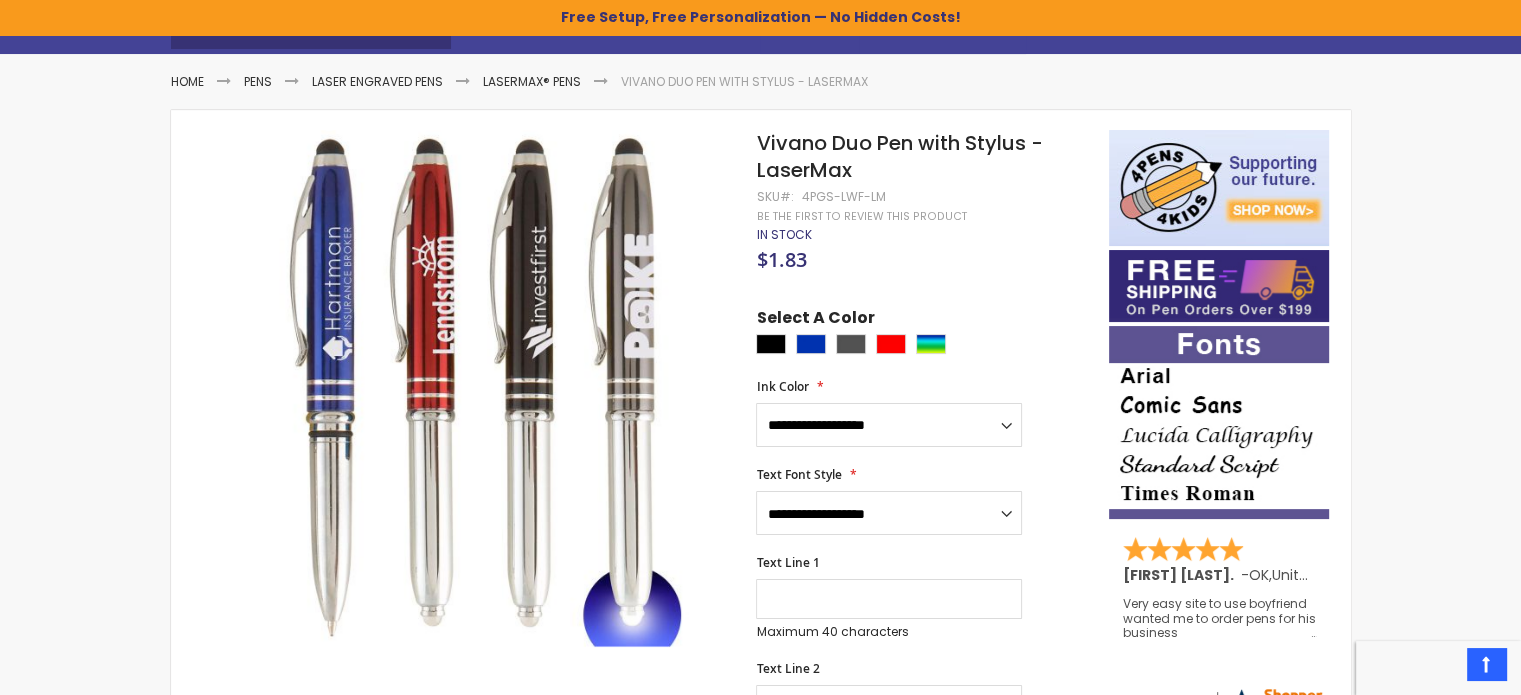 scroll, scrollTop: 280, scrollLeft: 0, axis: vertical 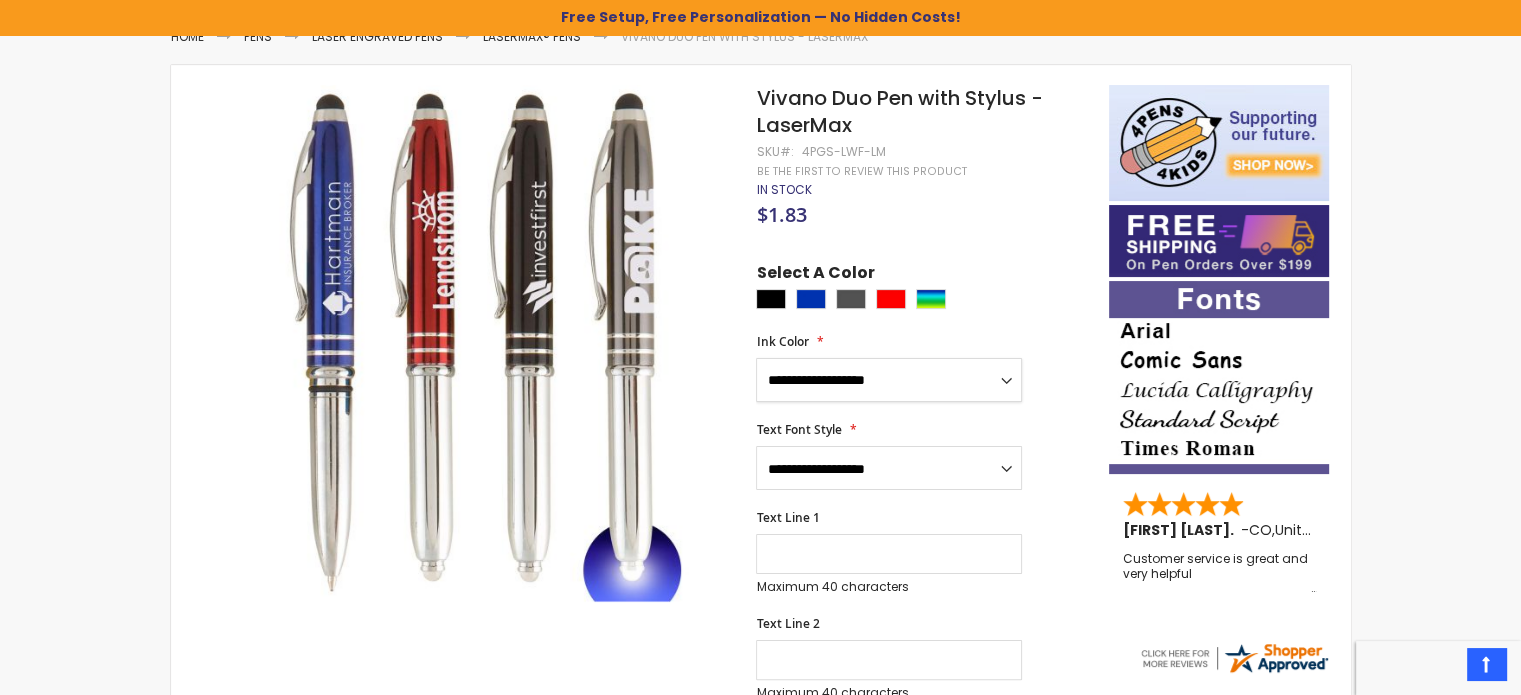 click on "**********" at bounding box center (889, 380) 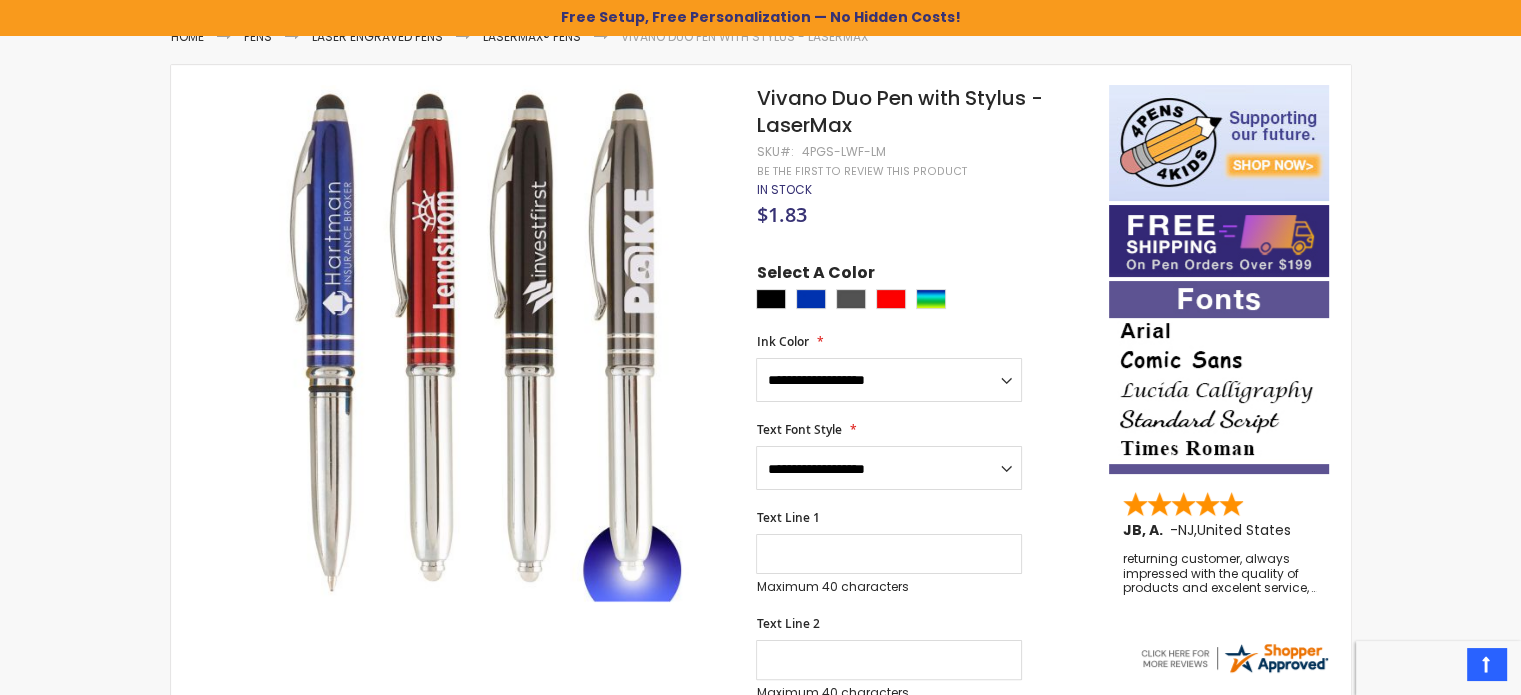 click on "**********" at bounding box center [922, 456] 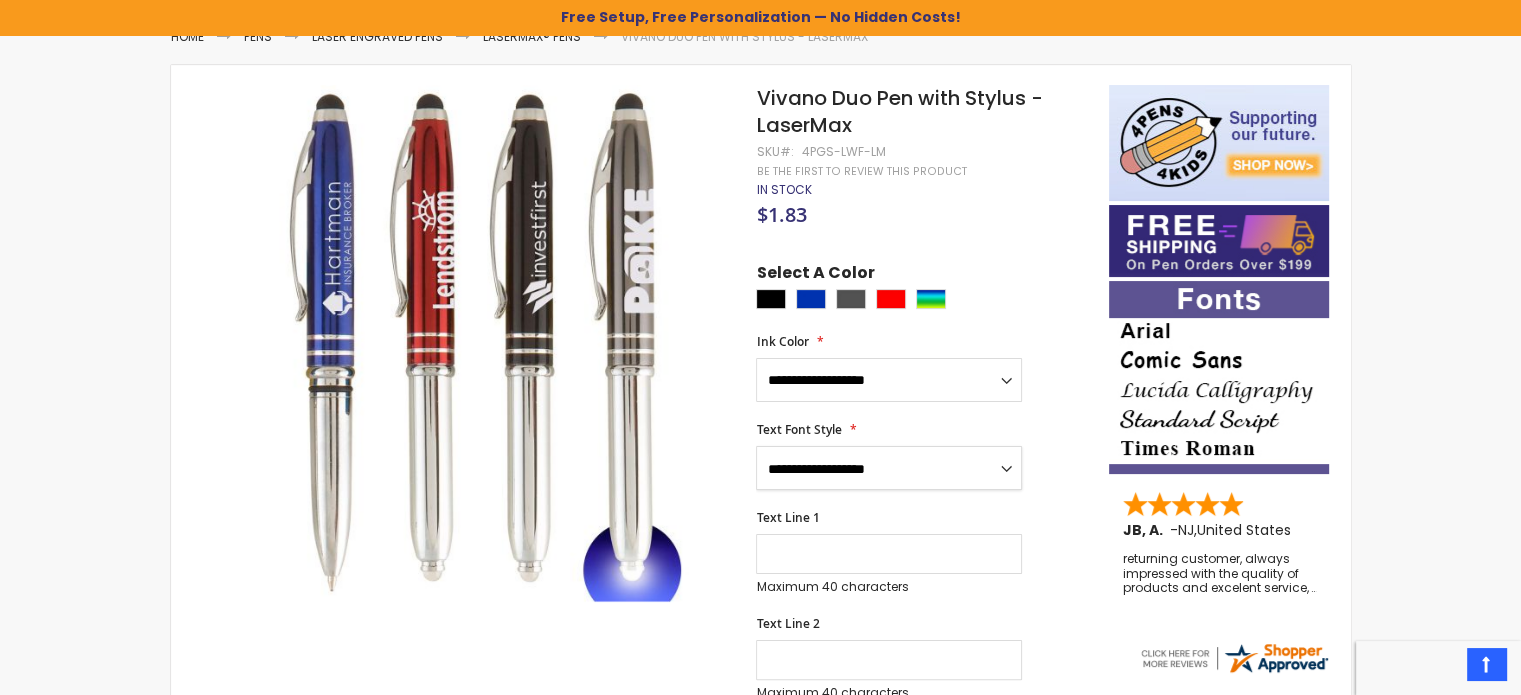 click on "**********" at bounding box center (889, 468) 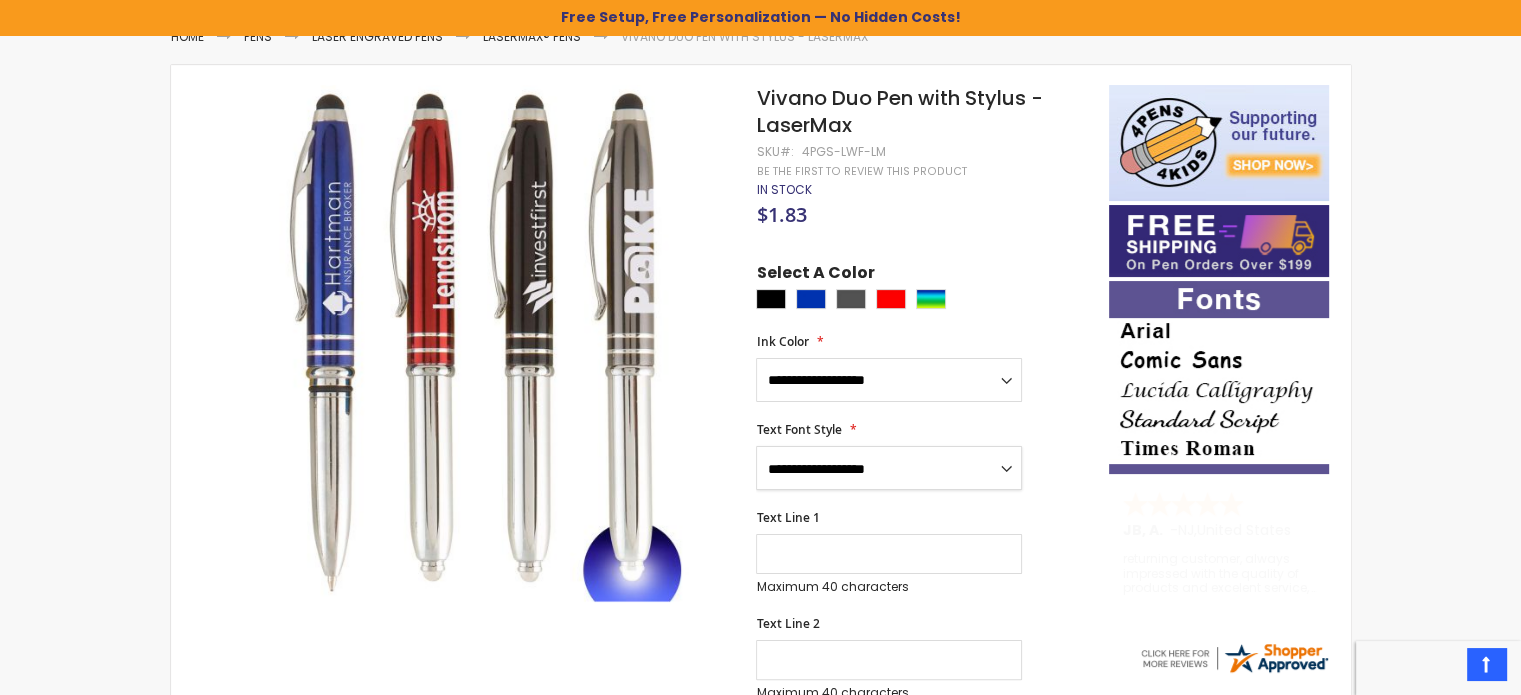 select on "****" 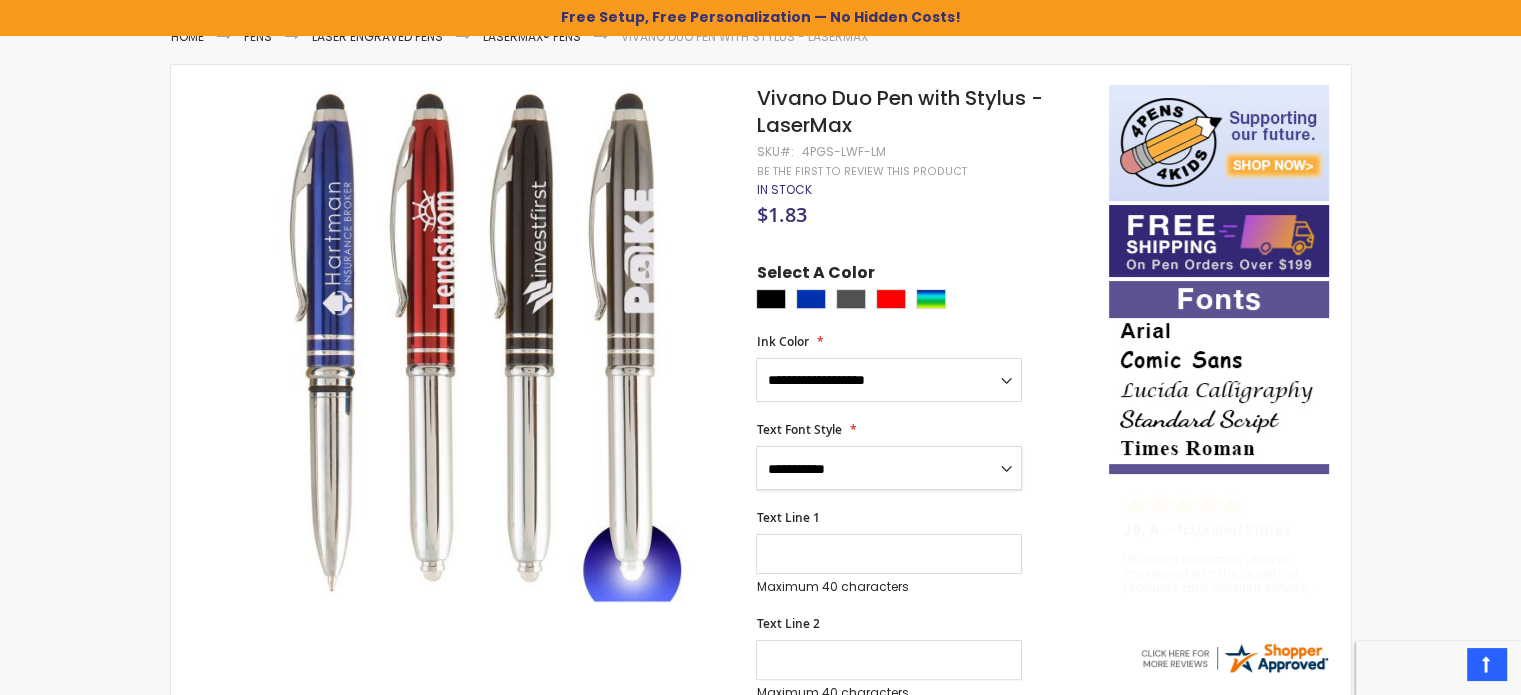 click on "**********" at bounding box center (889, 468) 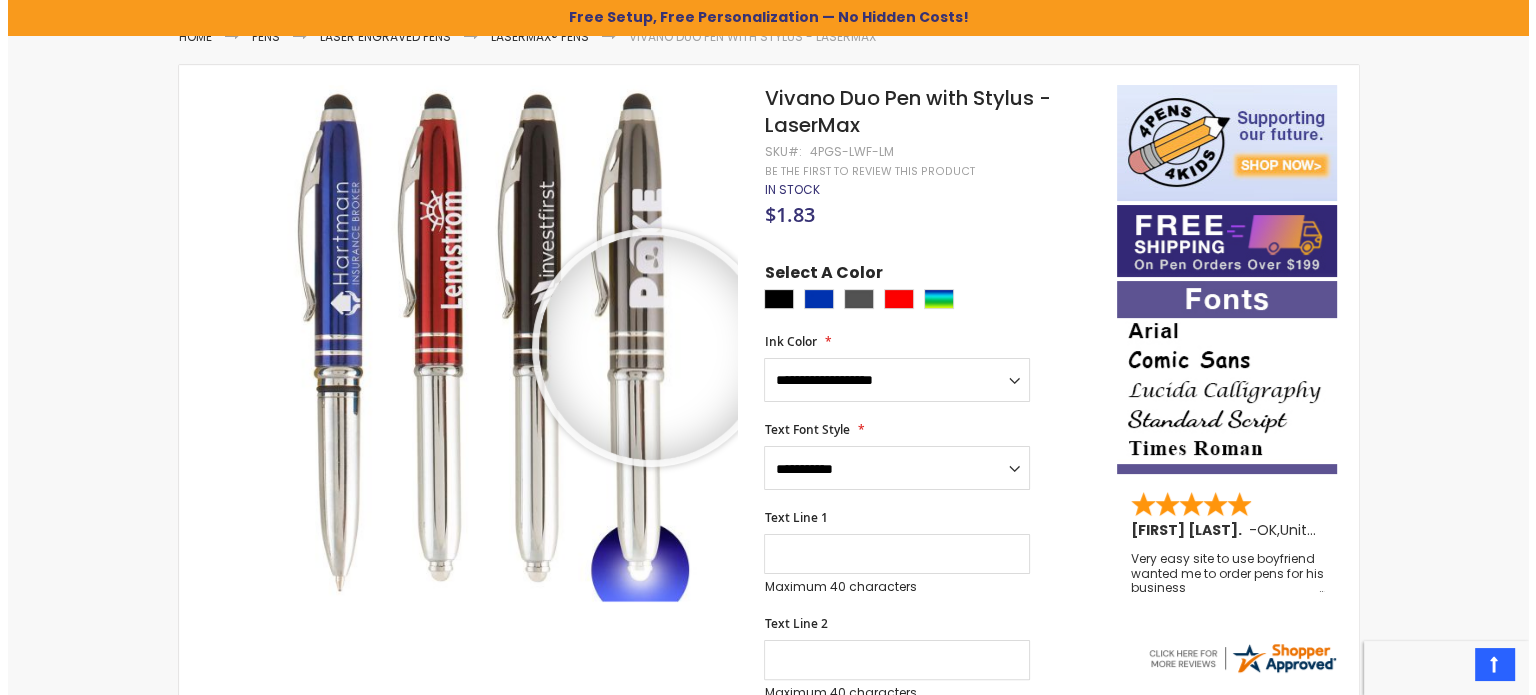 scroll, scrollTop: 0, scrollLeft: 0, axis: both 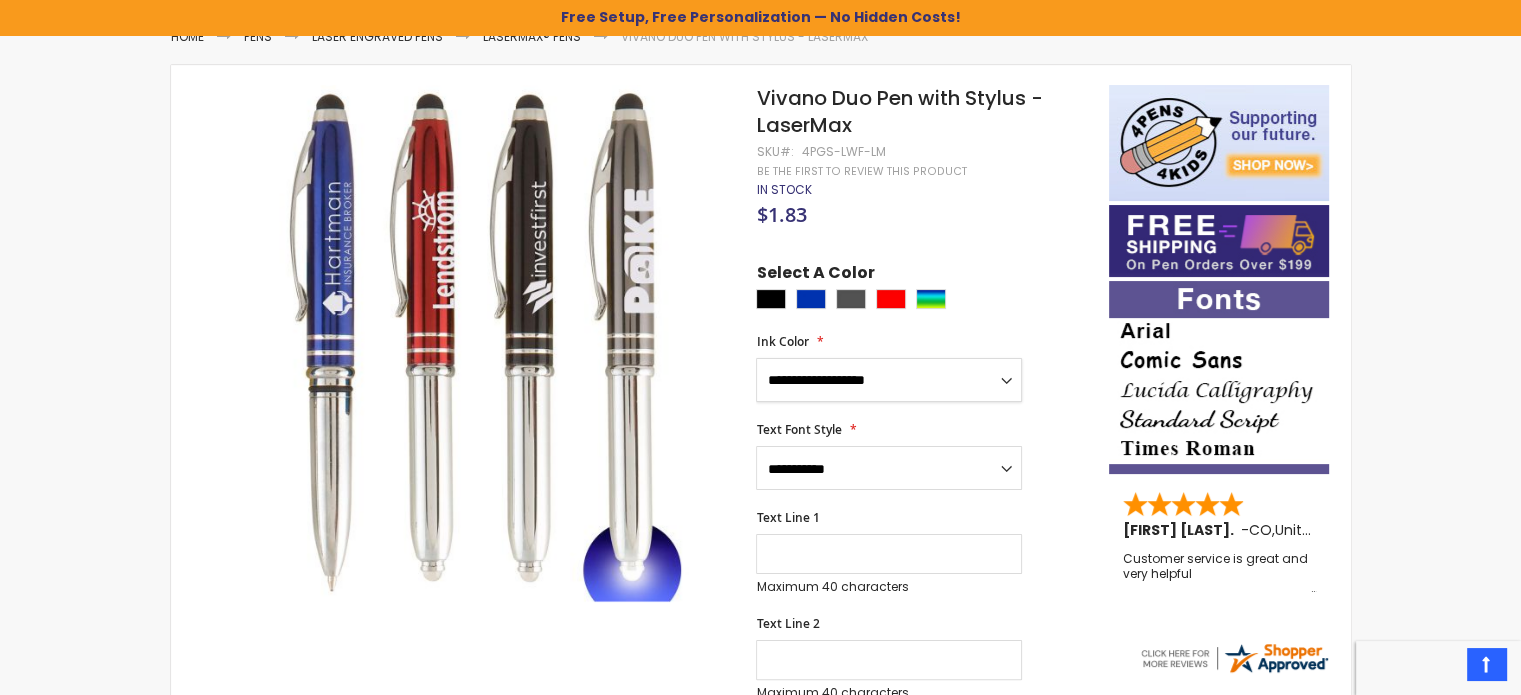 click on "**********" at bounding box center [889, 380] 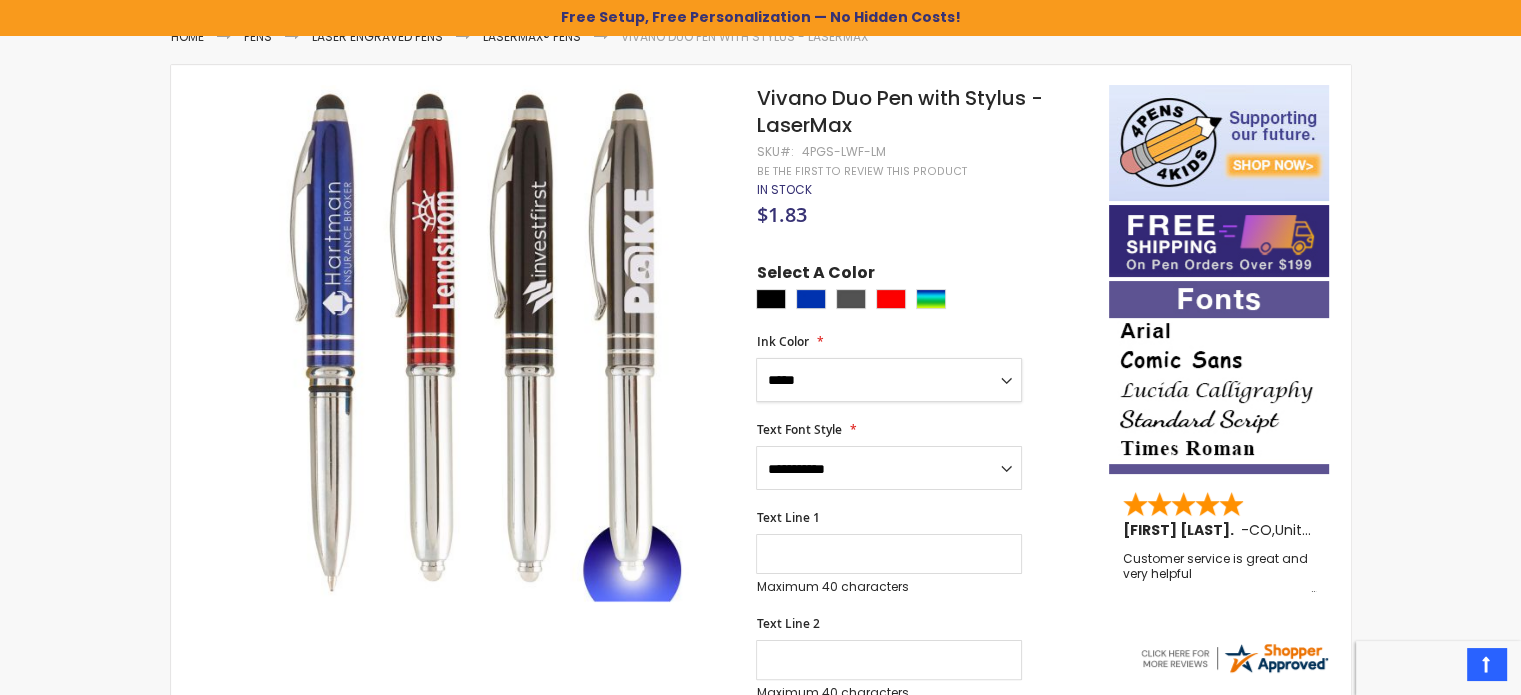 click on "**********" at bounding box center [889, 380] 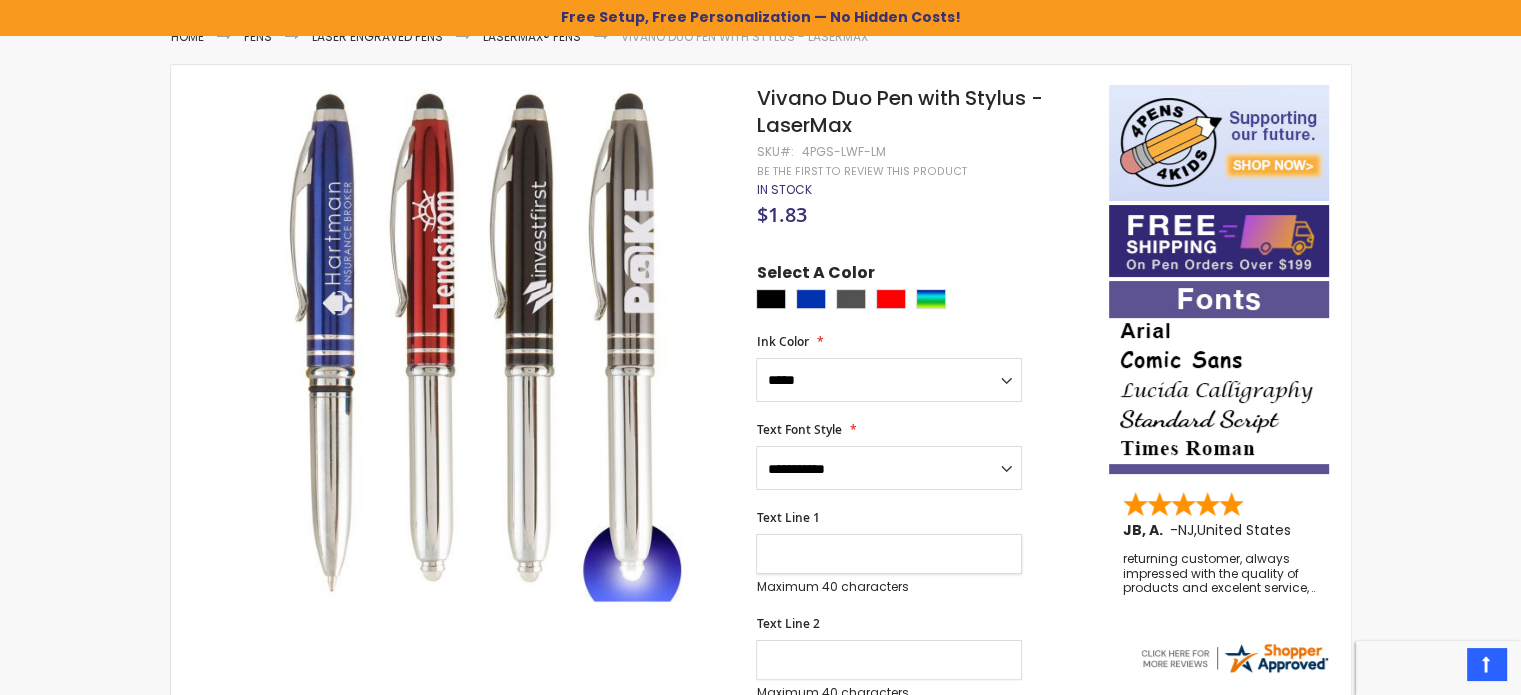 click on "Text Line 1" at bounding box center (889, 554) 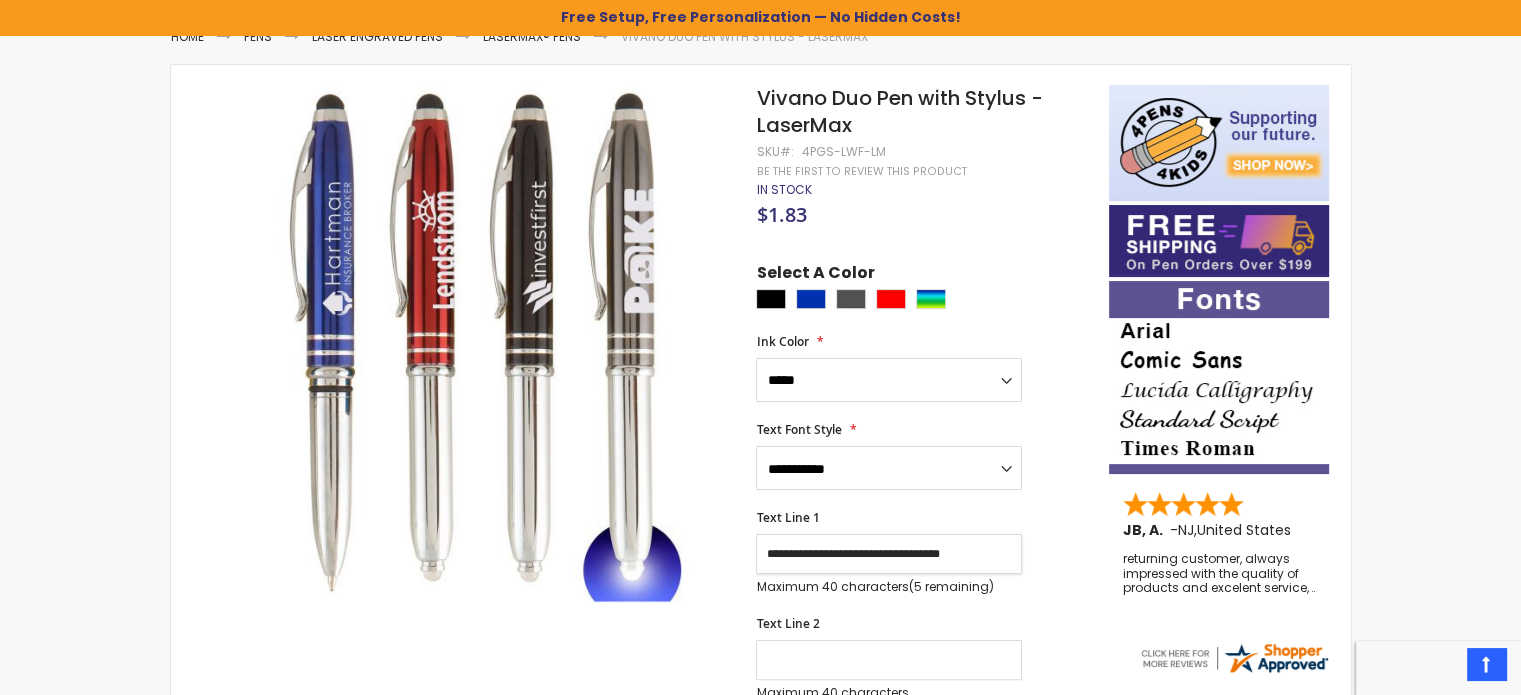 type on "**********" 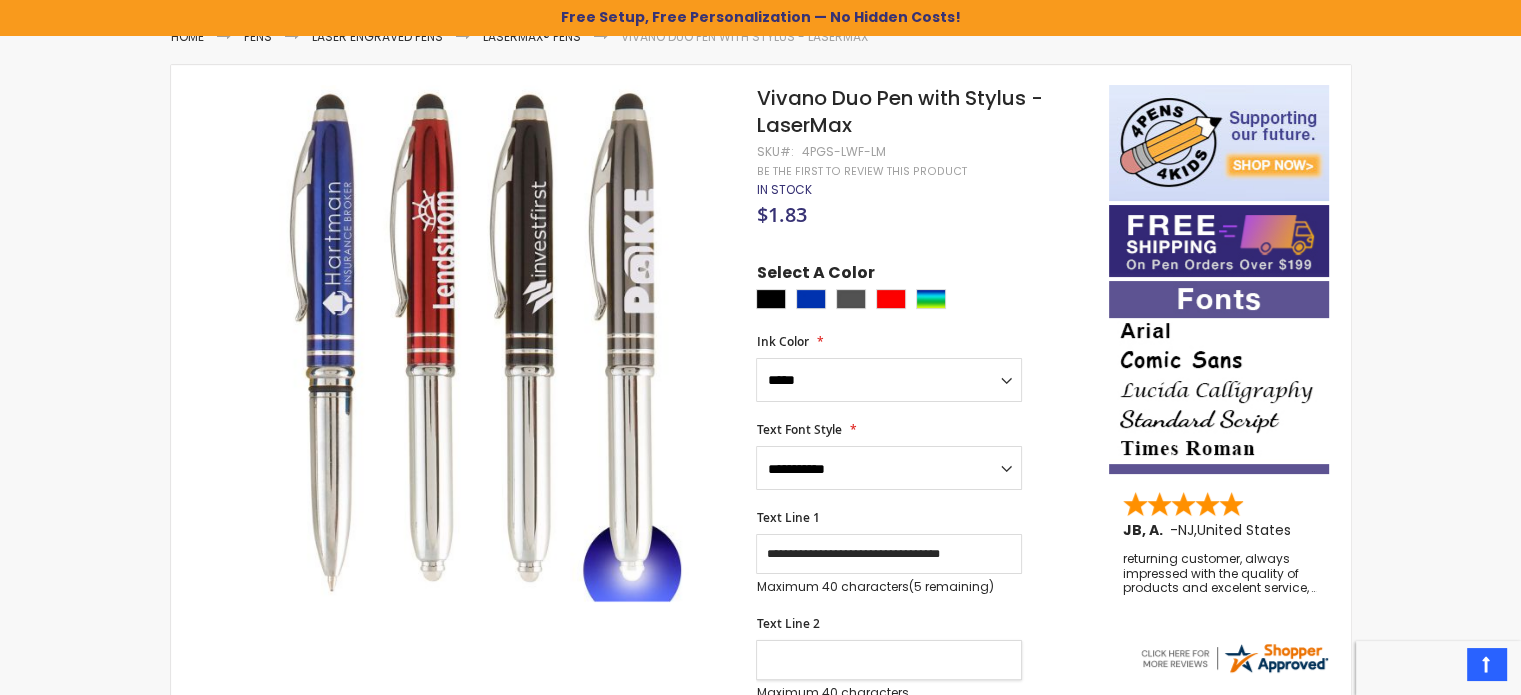 click on "Text Line 2" at bounding box center [889, 660] 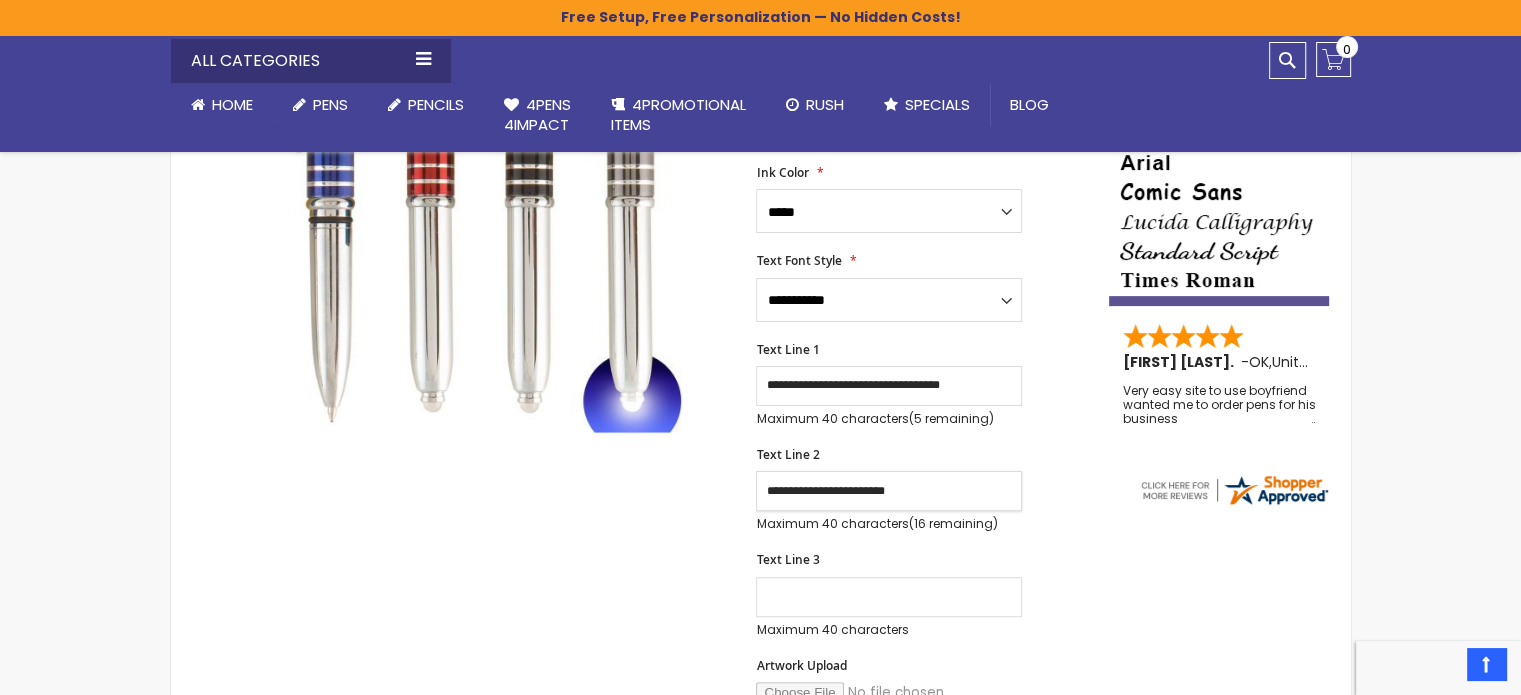scroll, scrollTop: 485, scrollLeft: 0, axis: vertical 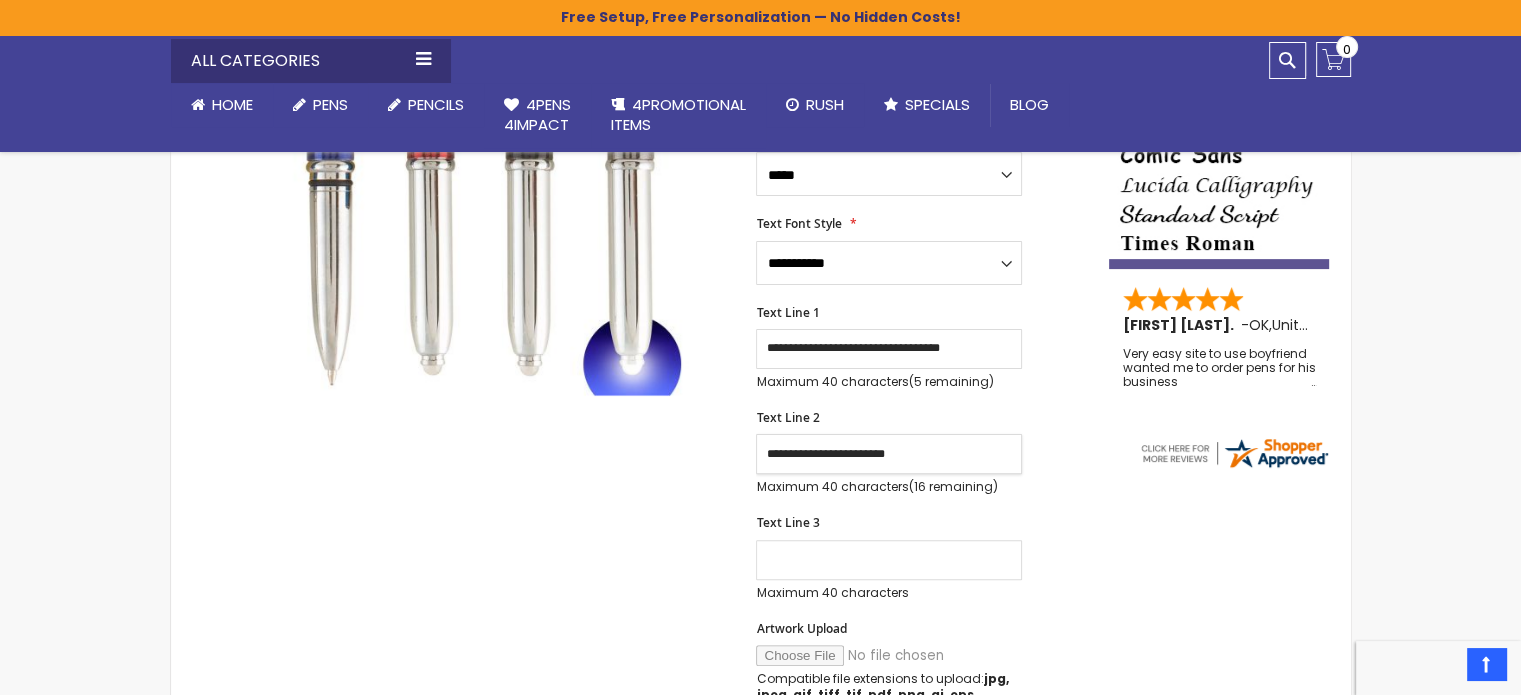 type on "**********" 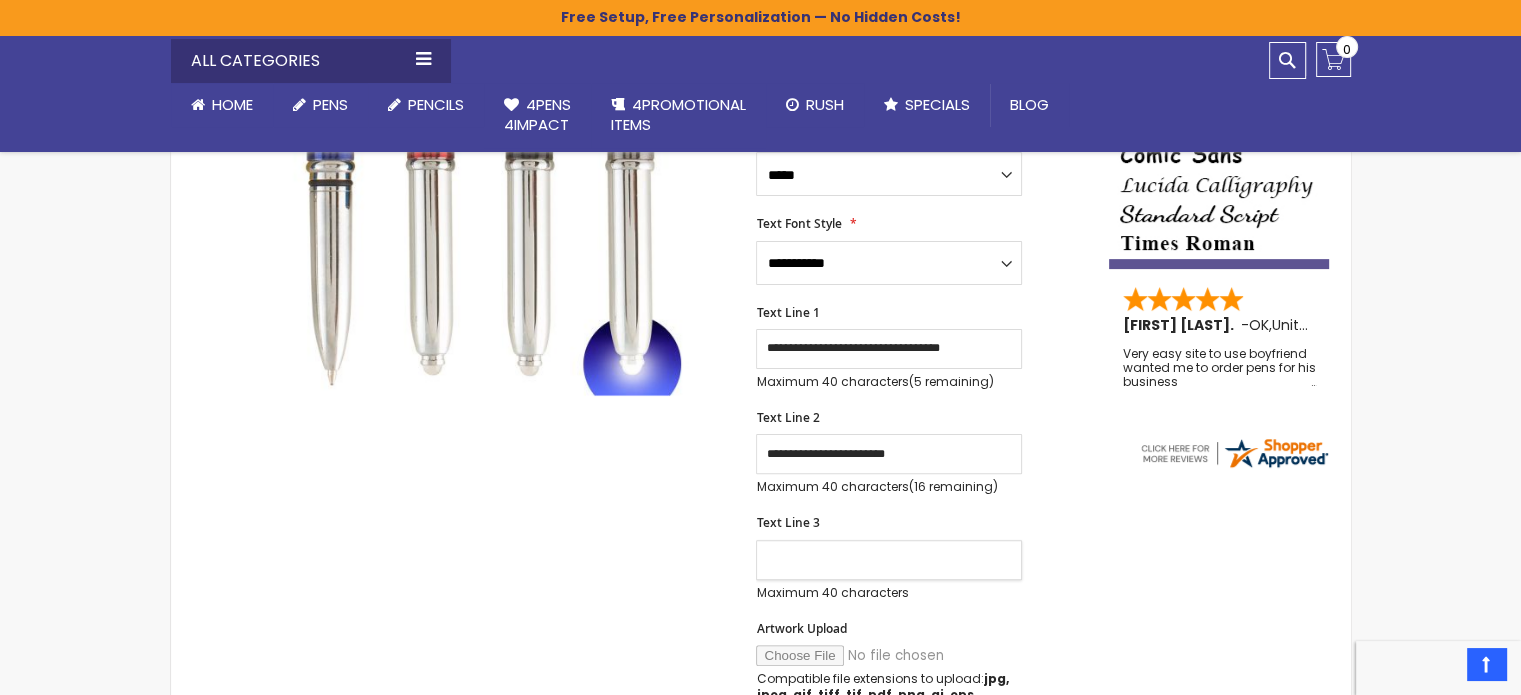click on "Text Line 3" at bounding box center (889, 560) 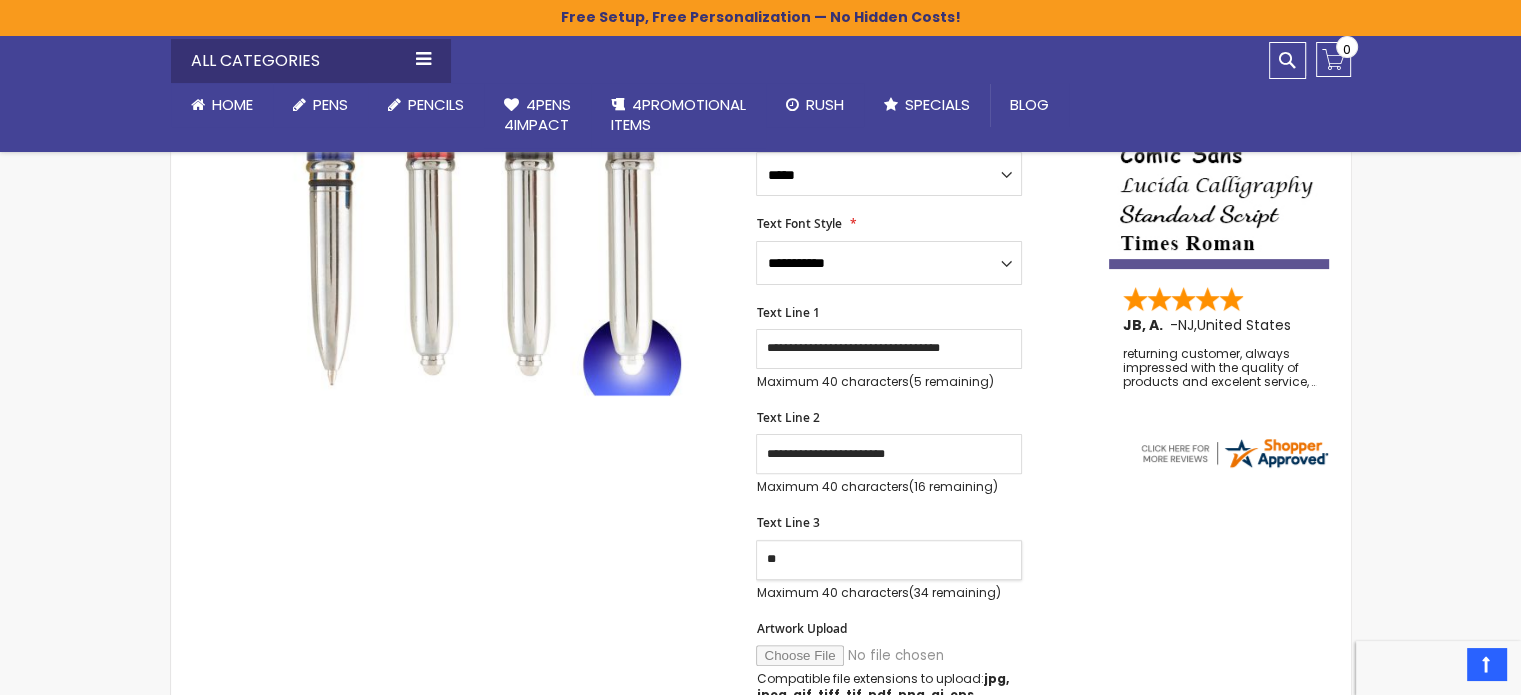 type on "*" 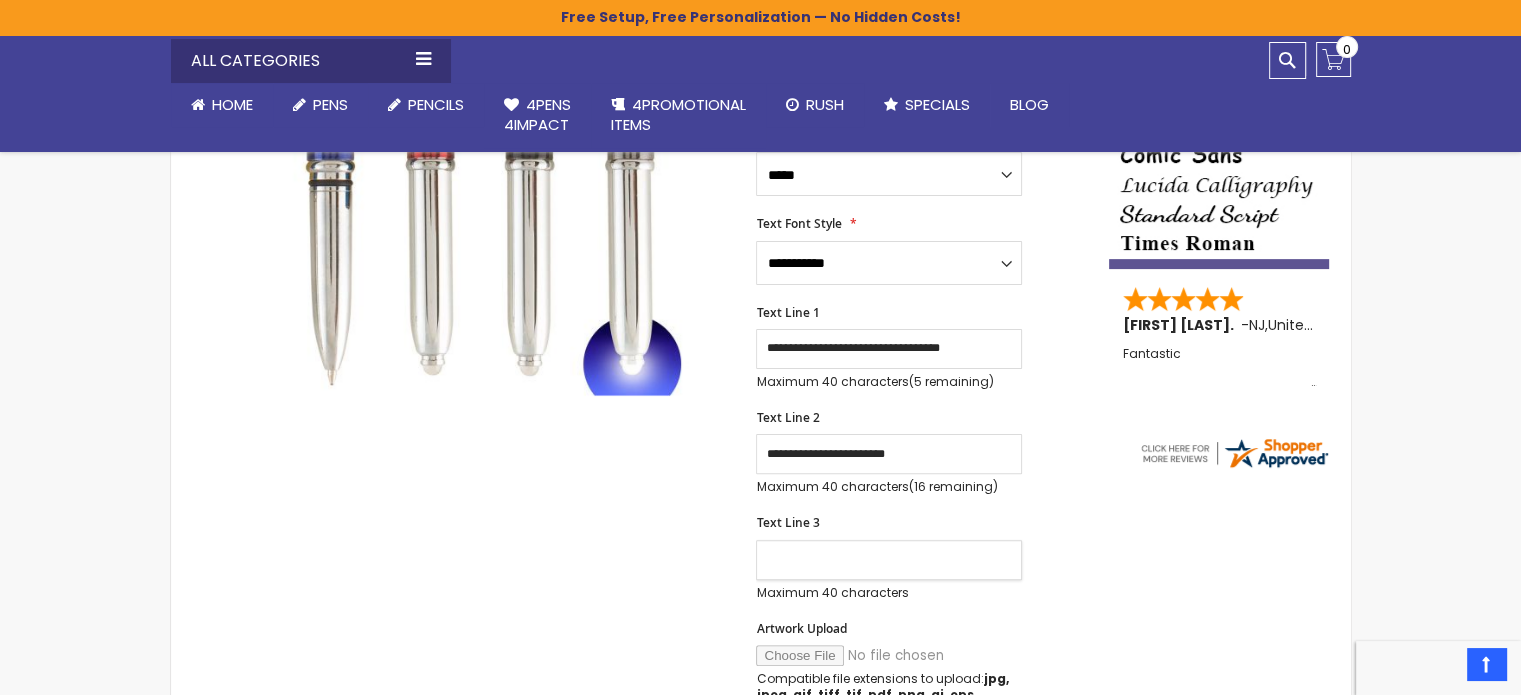 type on "*" 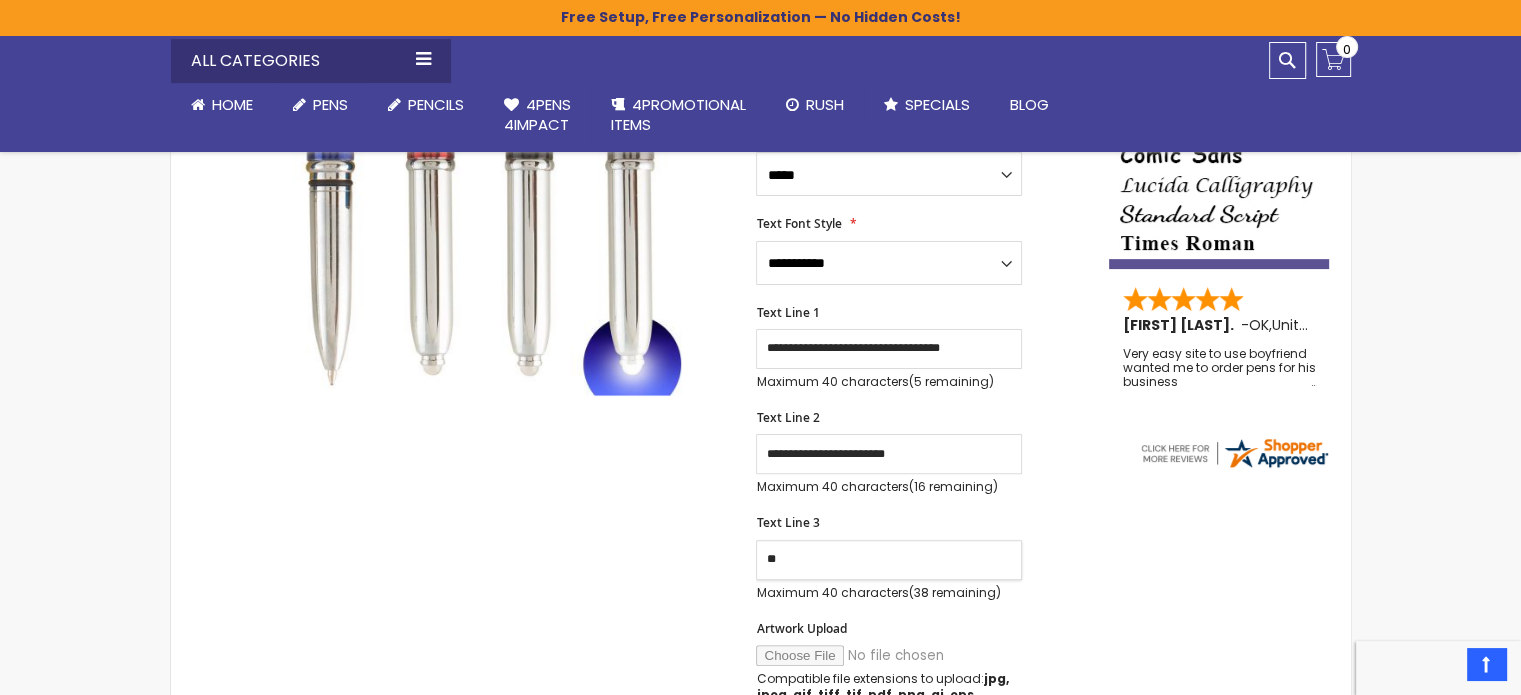 type on "*" 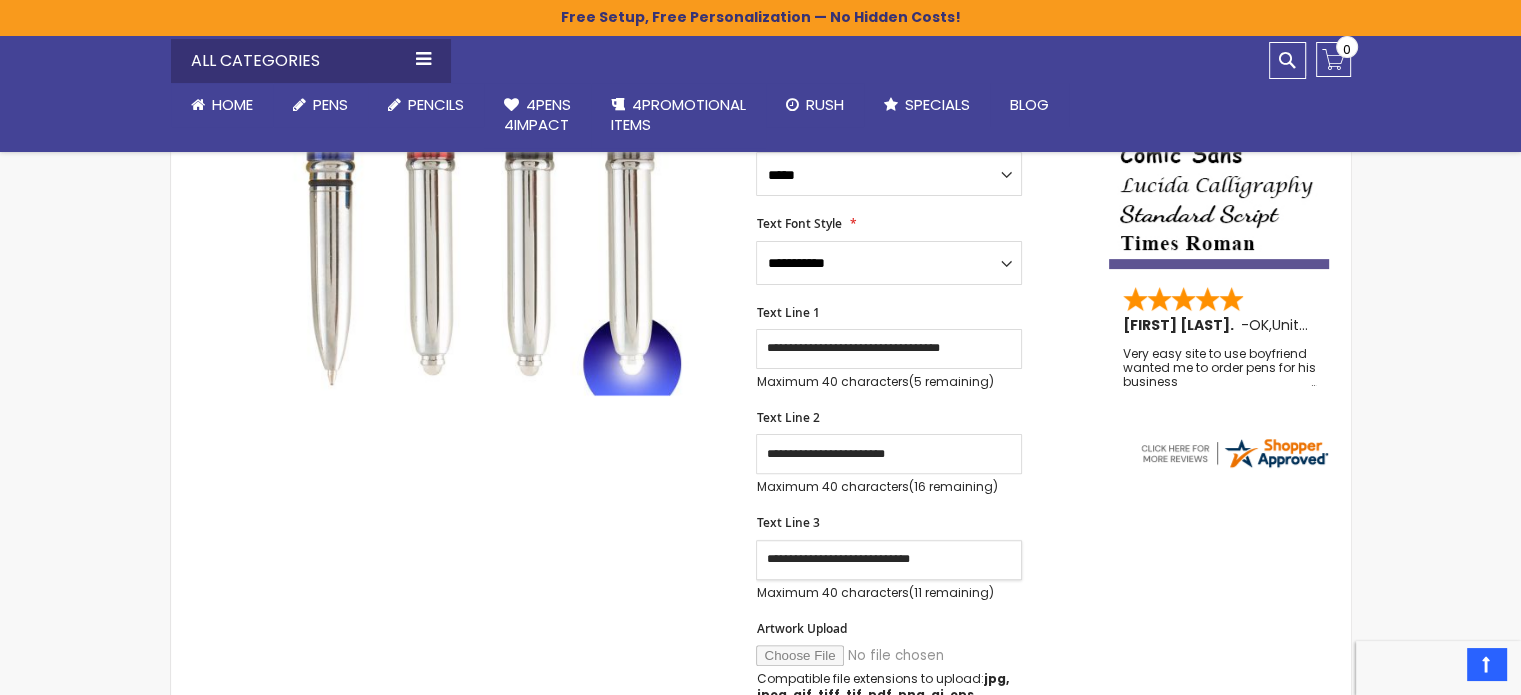 type on "**********" 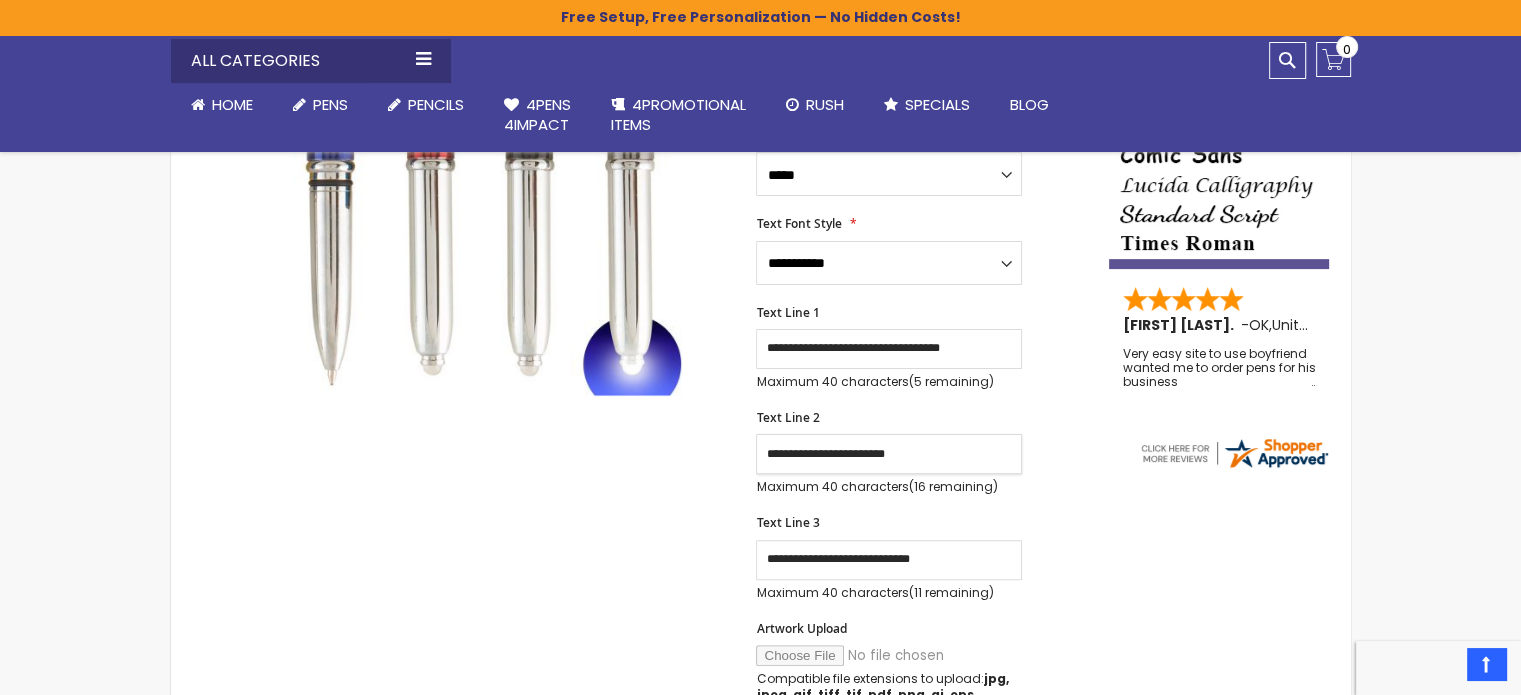 click on "**********" at bounding box center [889, 454] 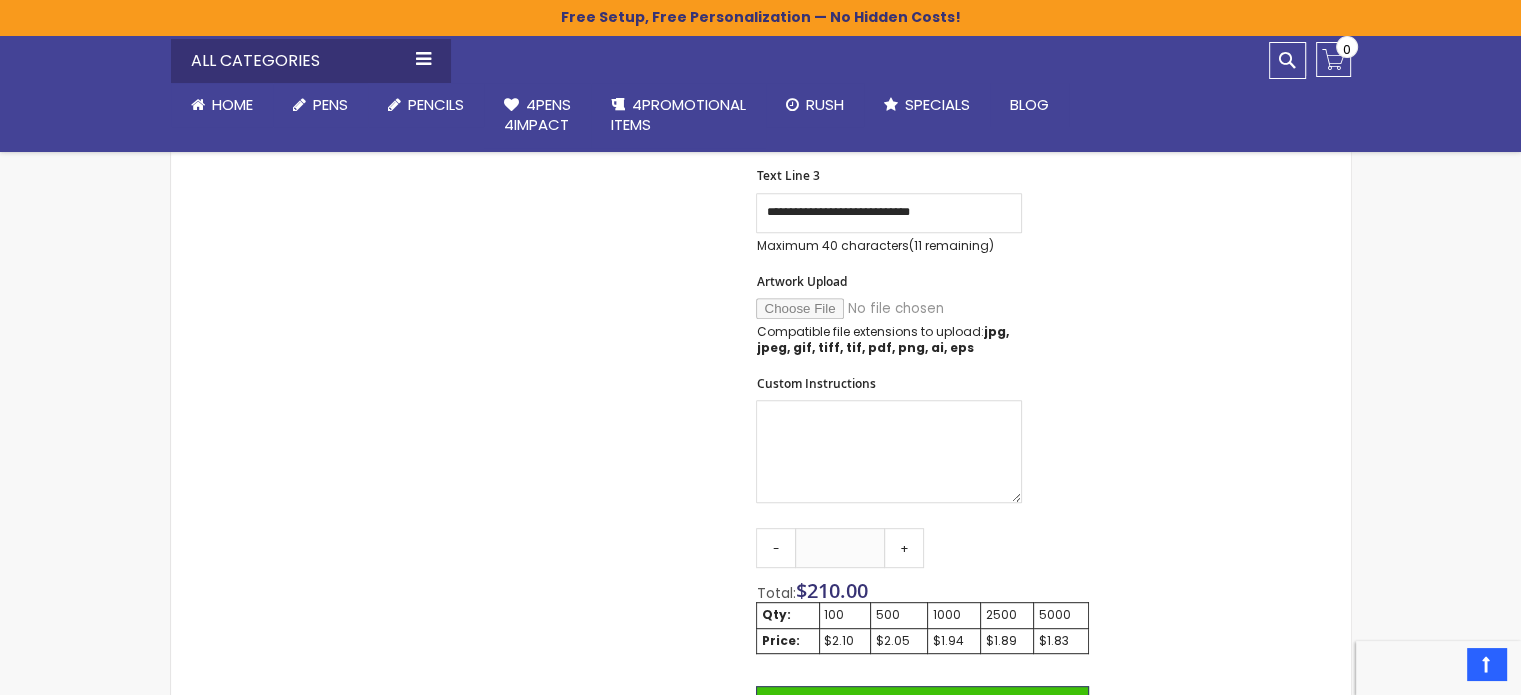 scroll, scrollTop: 844, scrollLeft: 0, axis: vertical 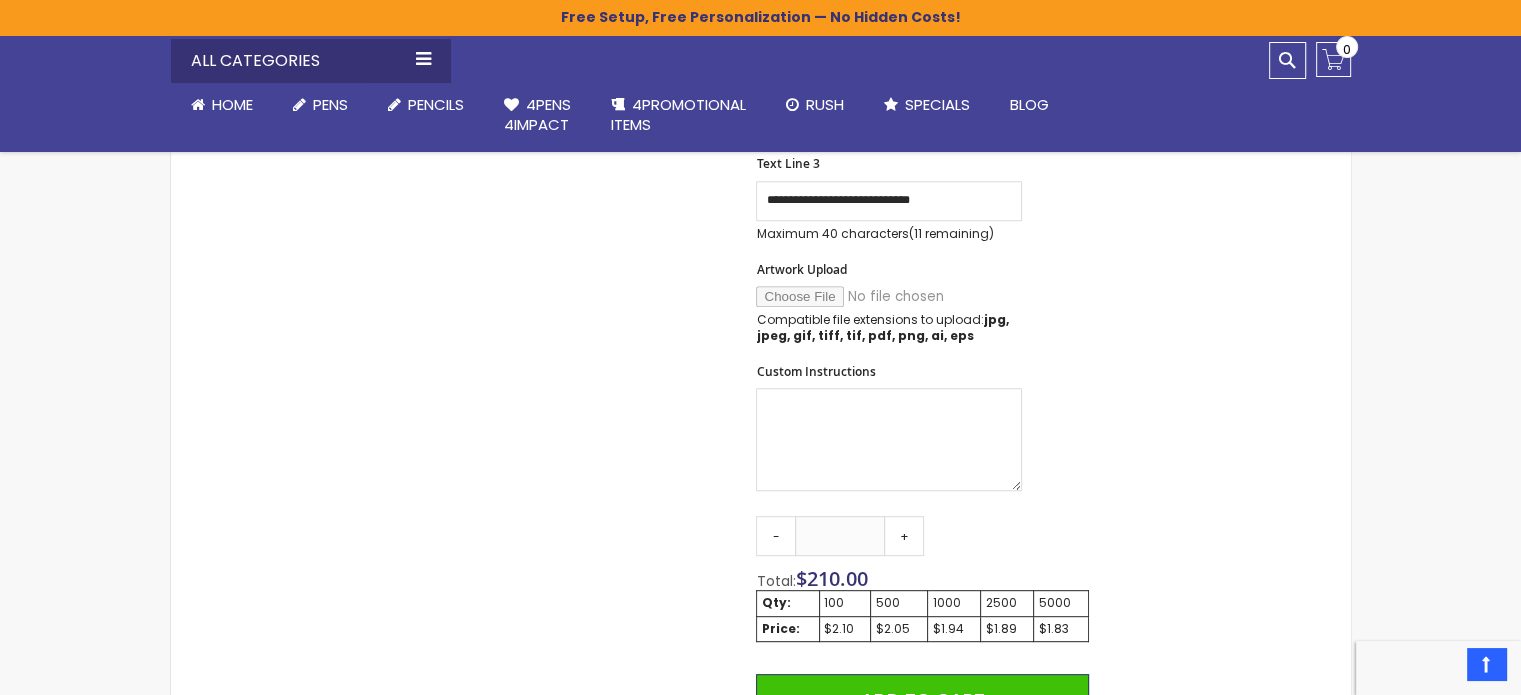 type on "**********" 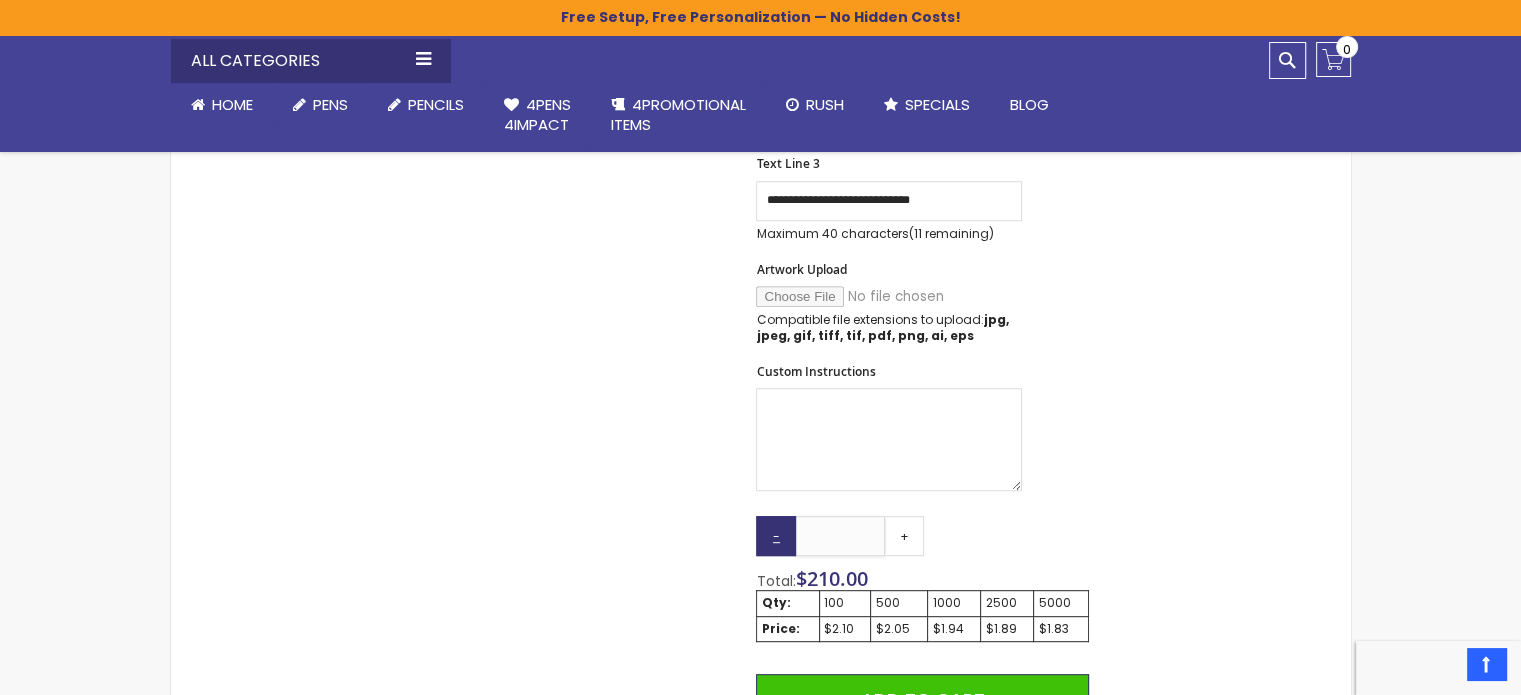drag, startPoint x: 858, startPoint y: 527, endPoint x: 779, endPoint y: 538, distance: 79.762146 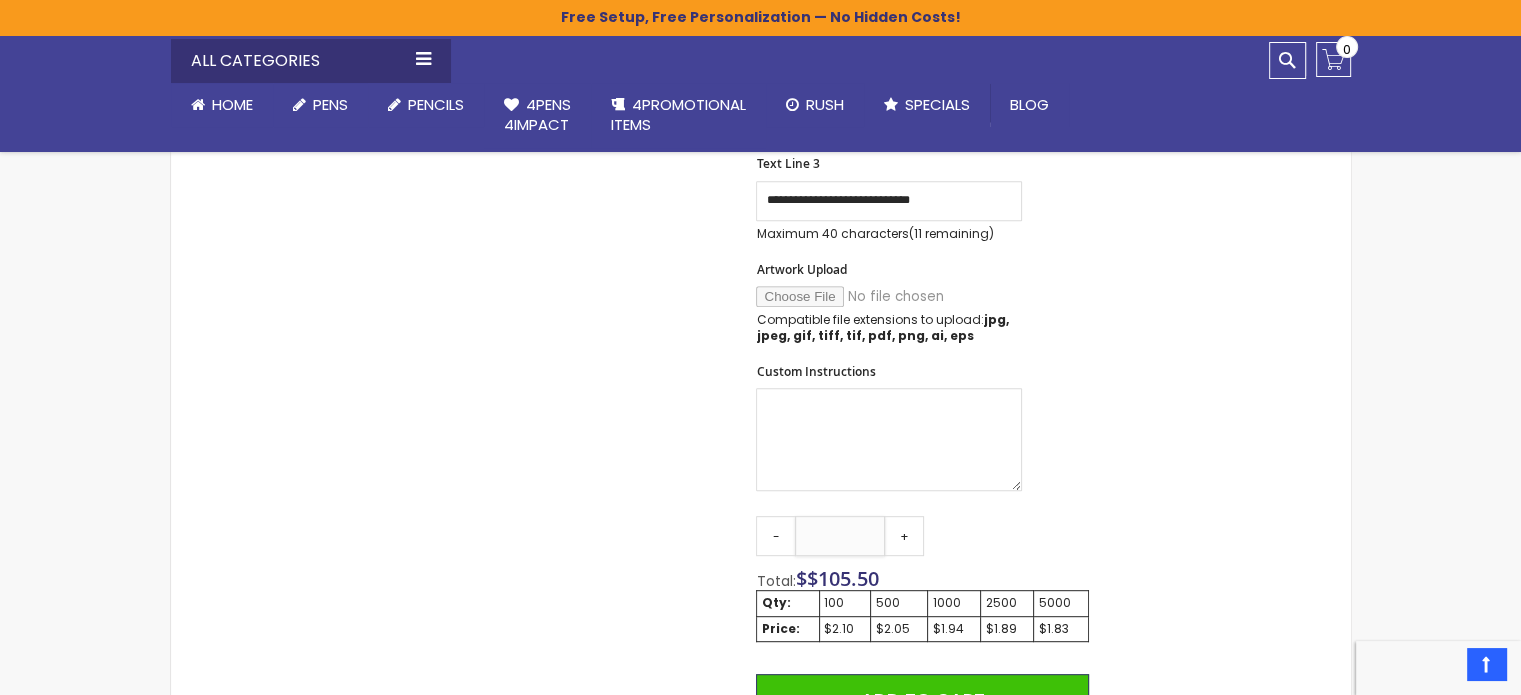 type on "**" 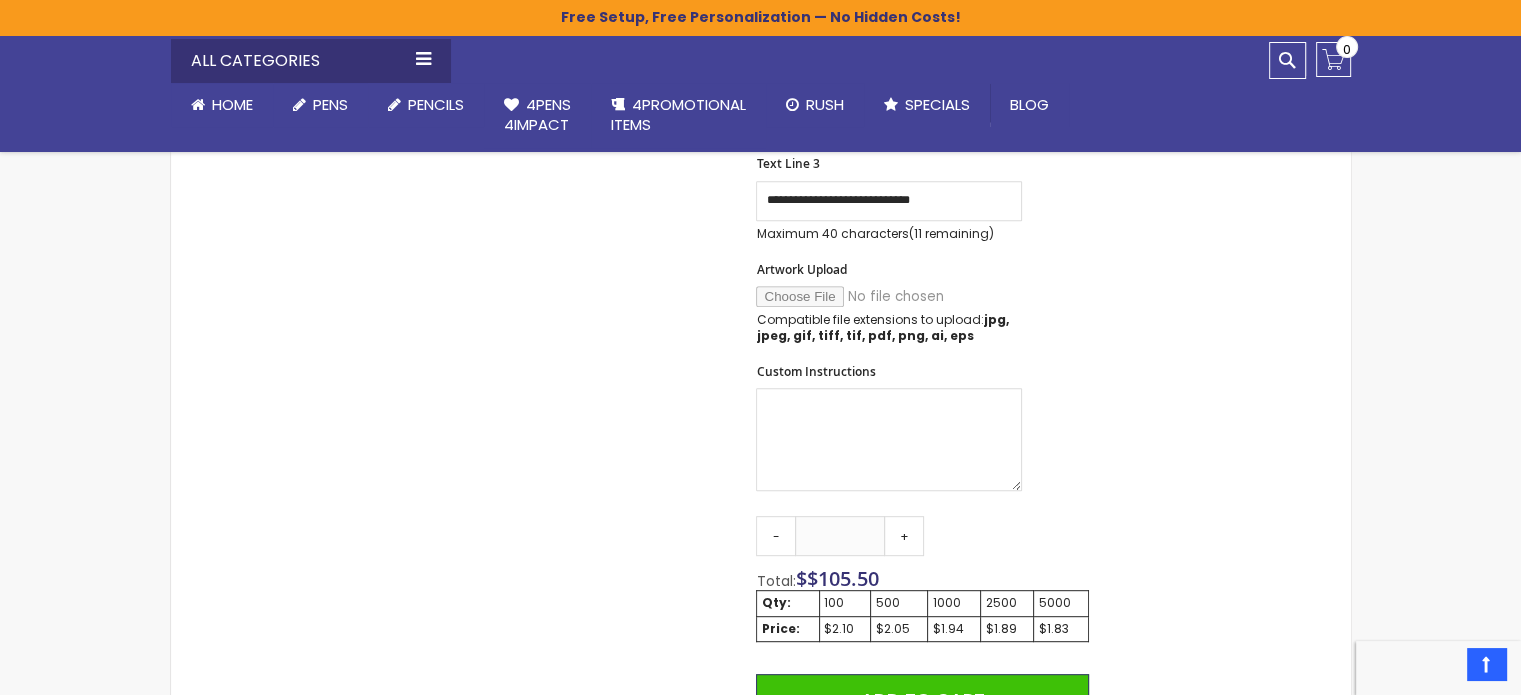 click on "Qty
-
**
+
Total:  $ 105.50
Qty:
100
500
1000
2500
5000
Price:
$2.10
$2.05
$1.94
$1.89
$1.83
Add to Cart
@import url(//fonts.googleapis.com/css?family=Google+Sans_old:500) ••••••" at bounding box center (922, 710) 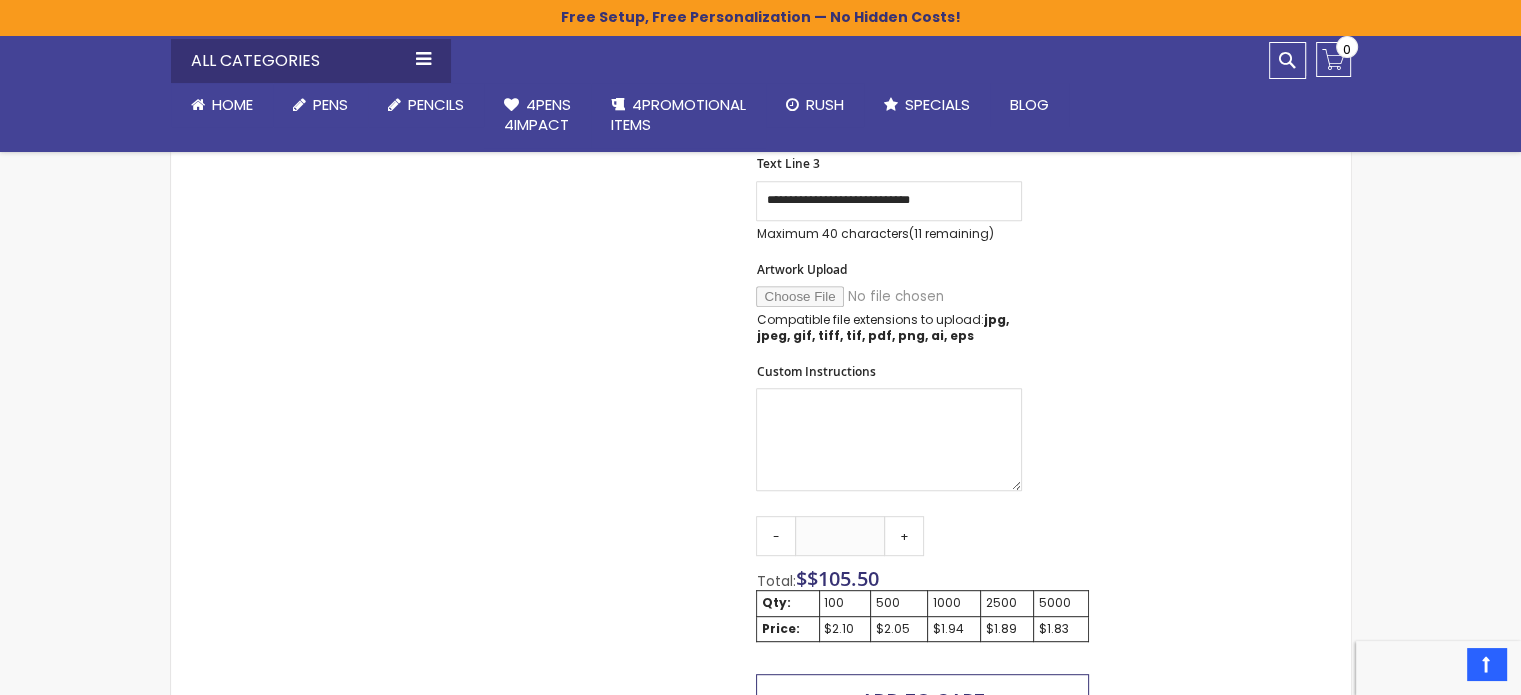 click on "Add to Cart" at bounding box center [923, 699] 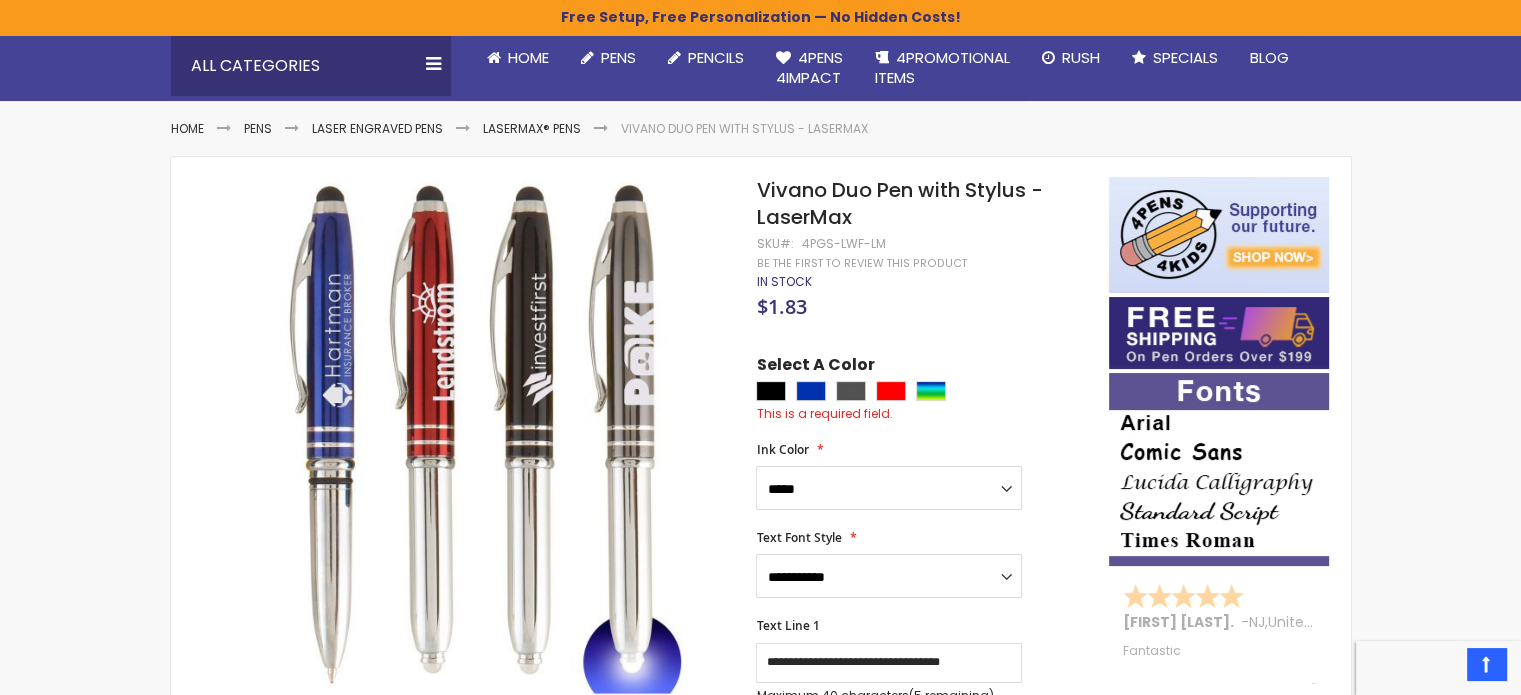 scroll, scrollTop: 180, scrollLeft: 0, axis: vertical 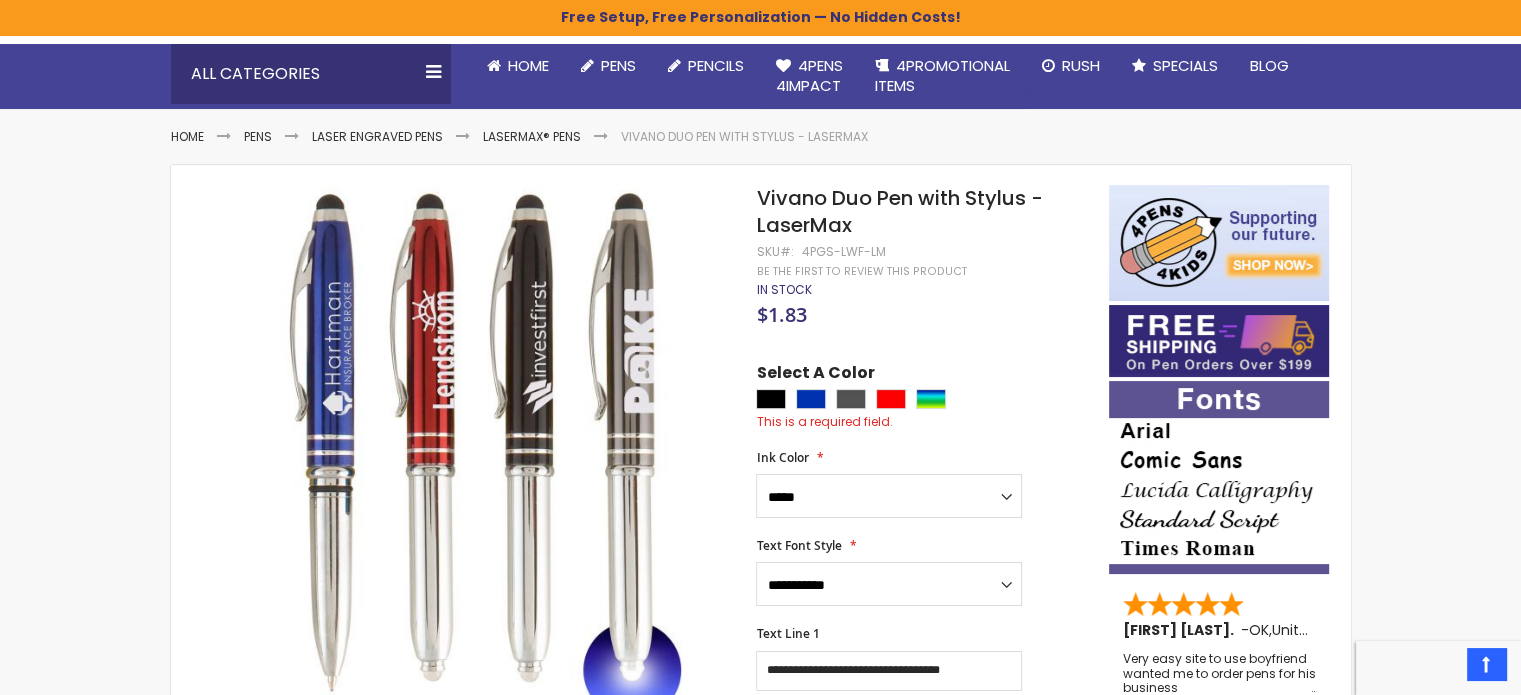 drag, startPoint x: 1517, startPoint y: 75, endPoint x: 1517, endPoint y: 37, distance: 38 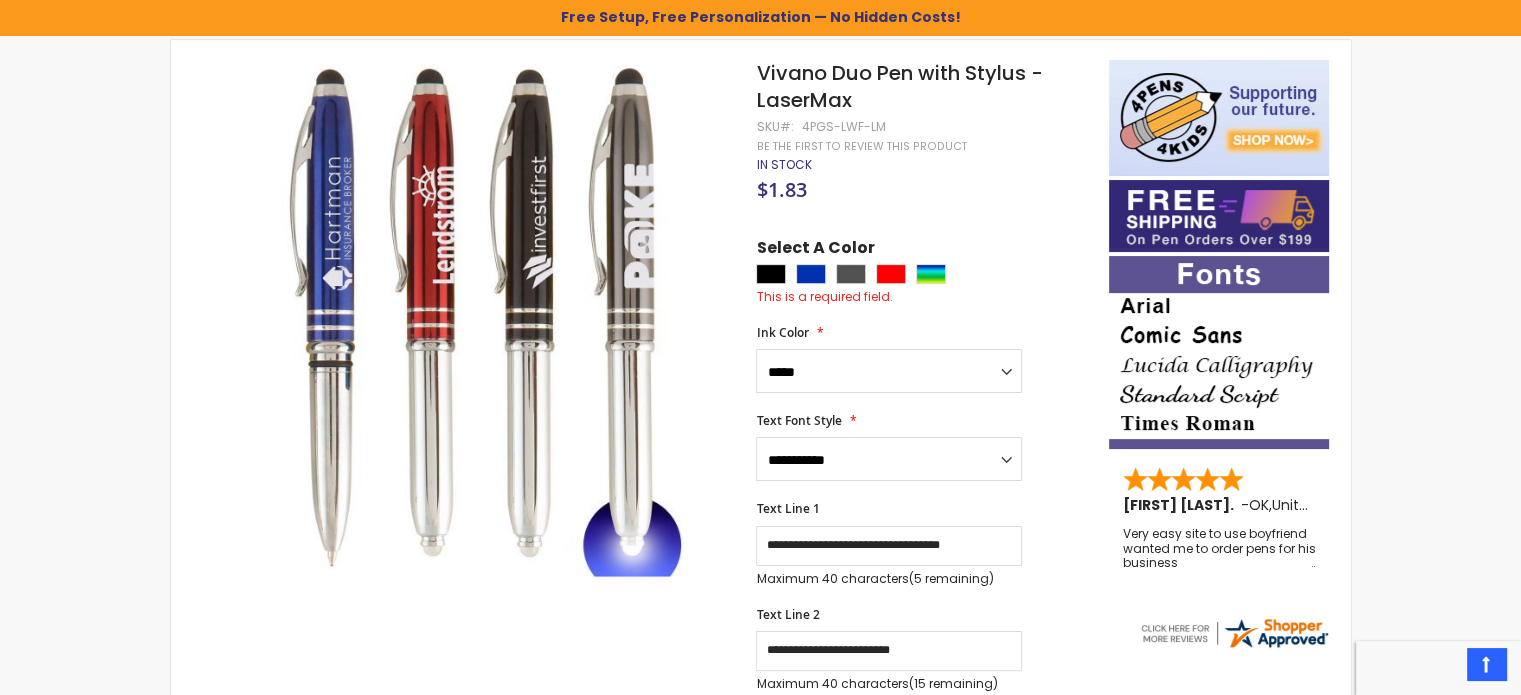 scroll, scrollTop: 350, scrollLeft: 0, axis: vertical 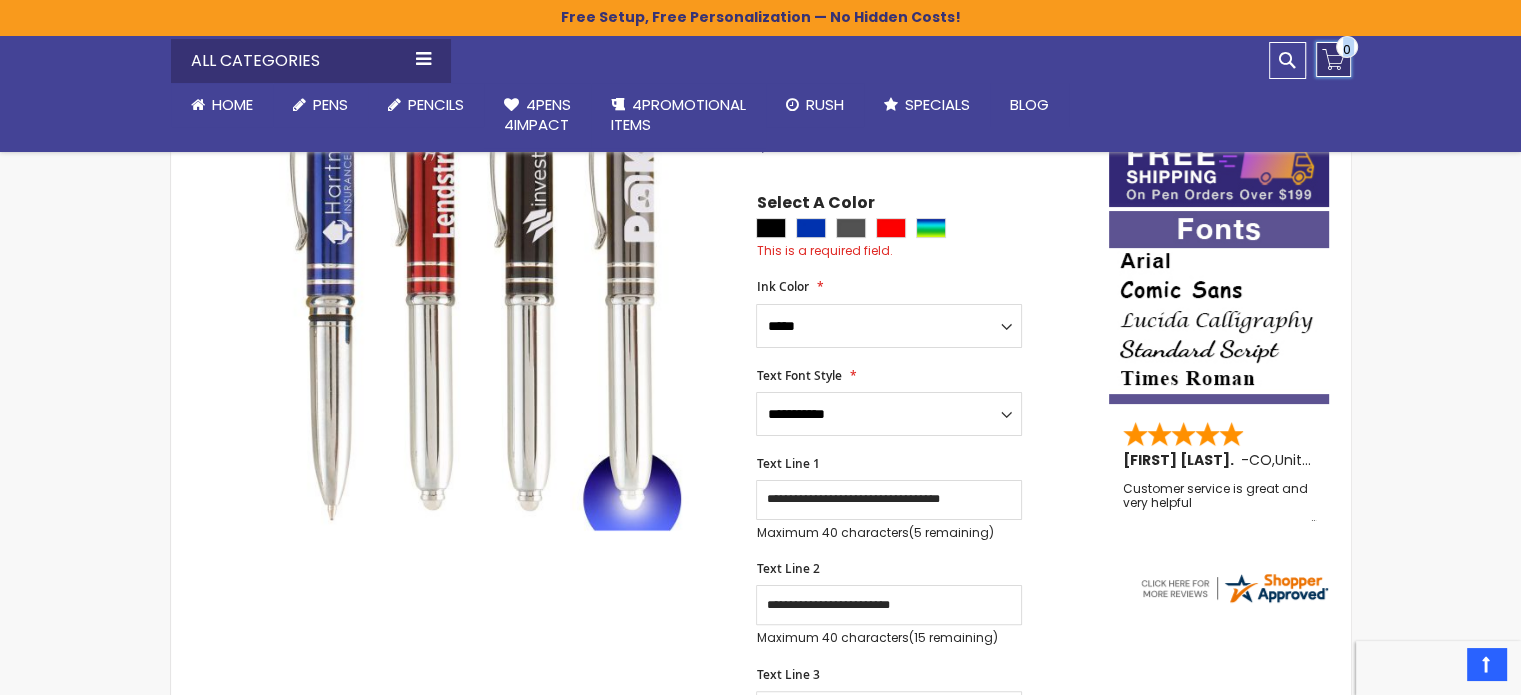 click on "My Cart
$0.00
0" at bounding box center [1333, 59] 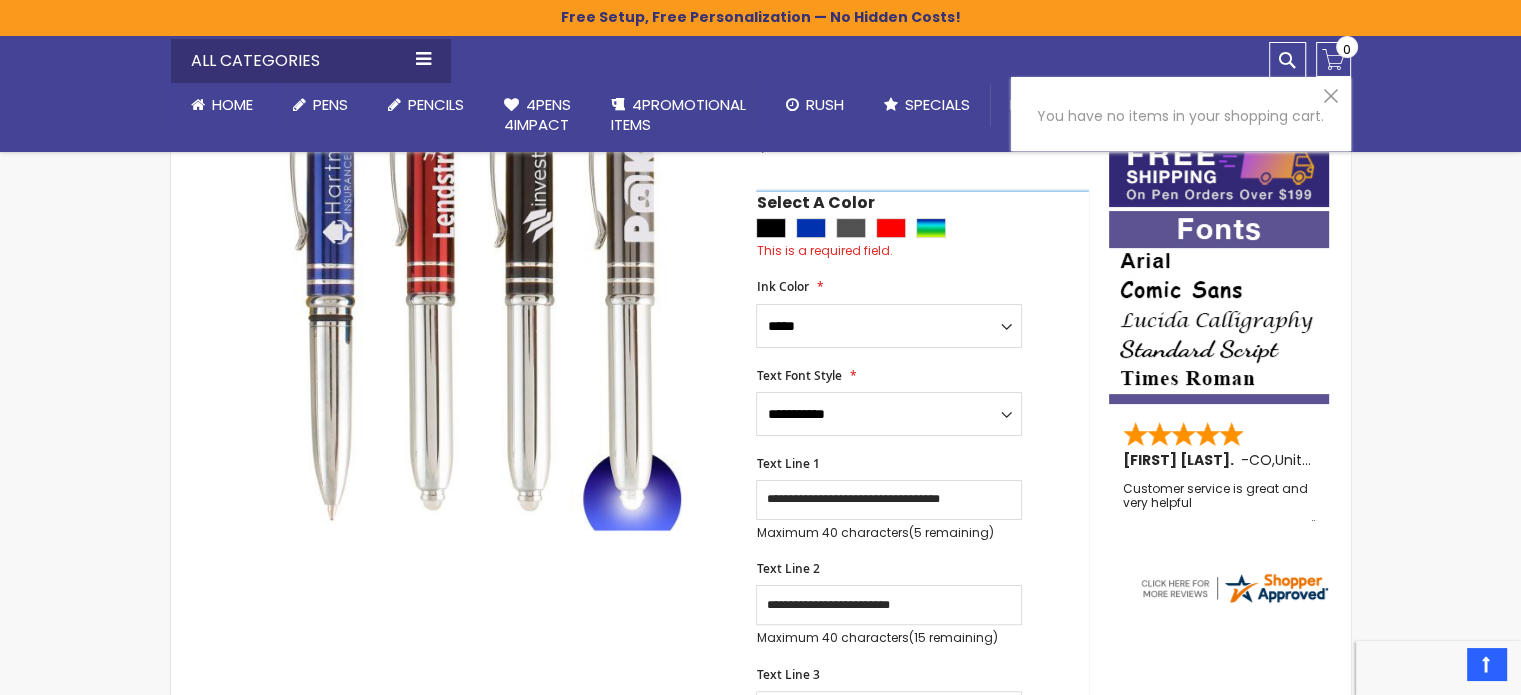 click on "This is a required field." at bounding box center [922, 251] 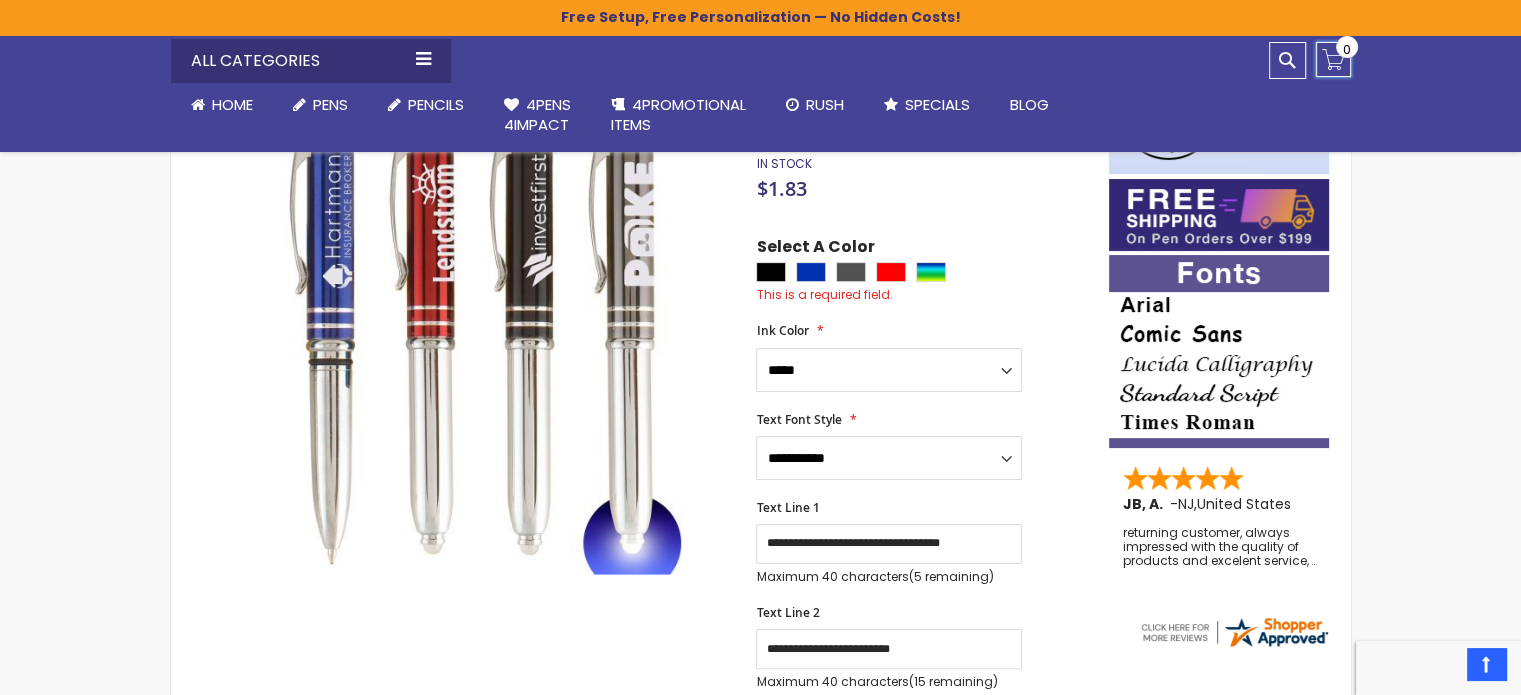 scroll, scrollTop: 295, scrollLeft: 0, axis: vertical 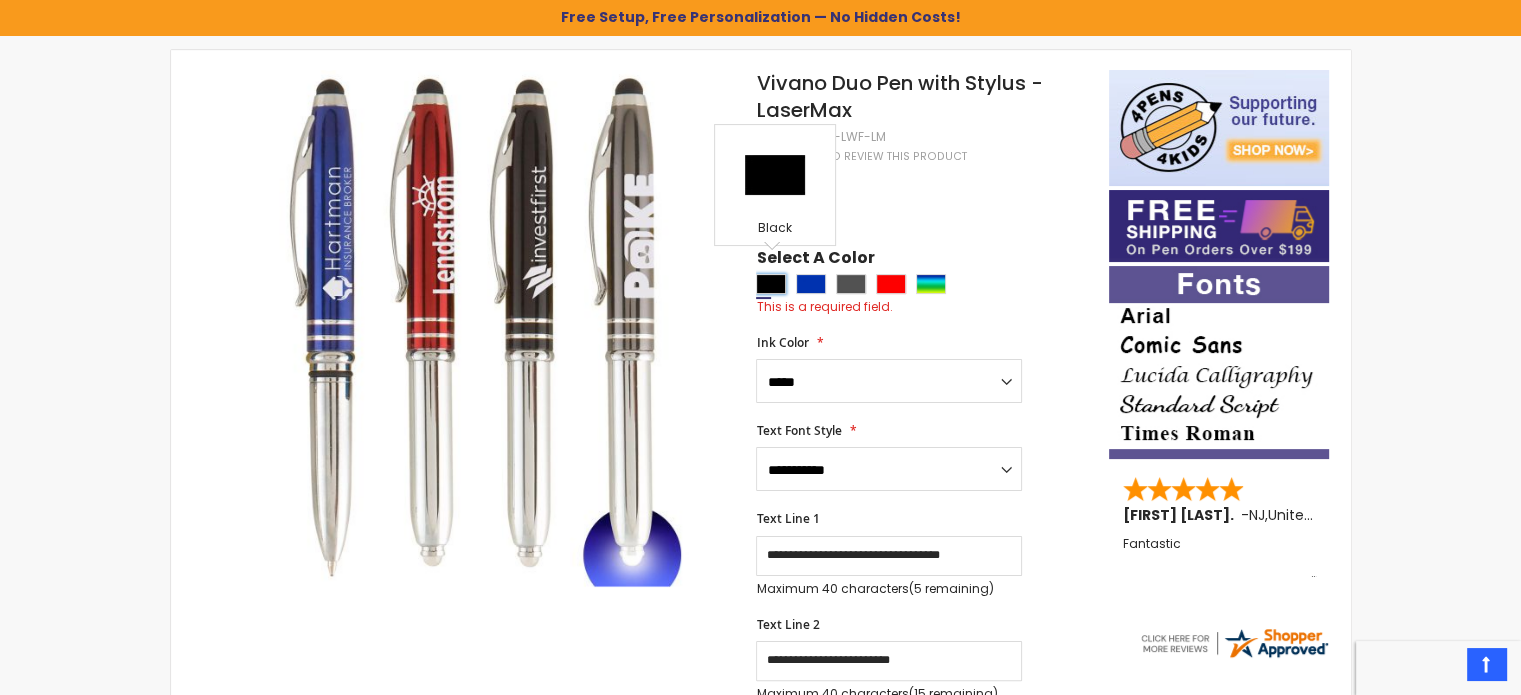 click at bounding box center [771, 284] 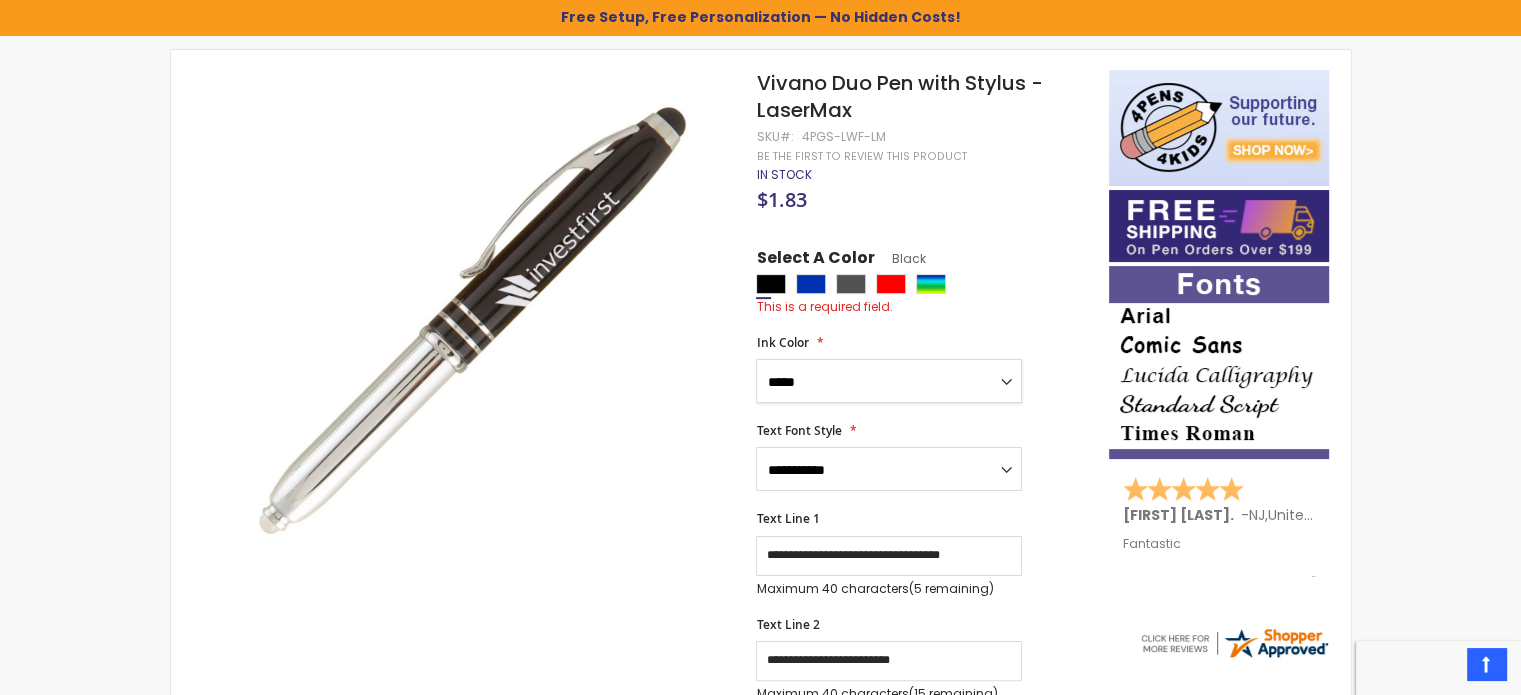 click on "**********" at bounding box center (889, 381) 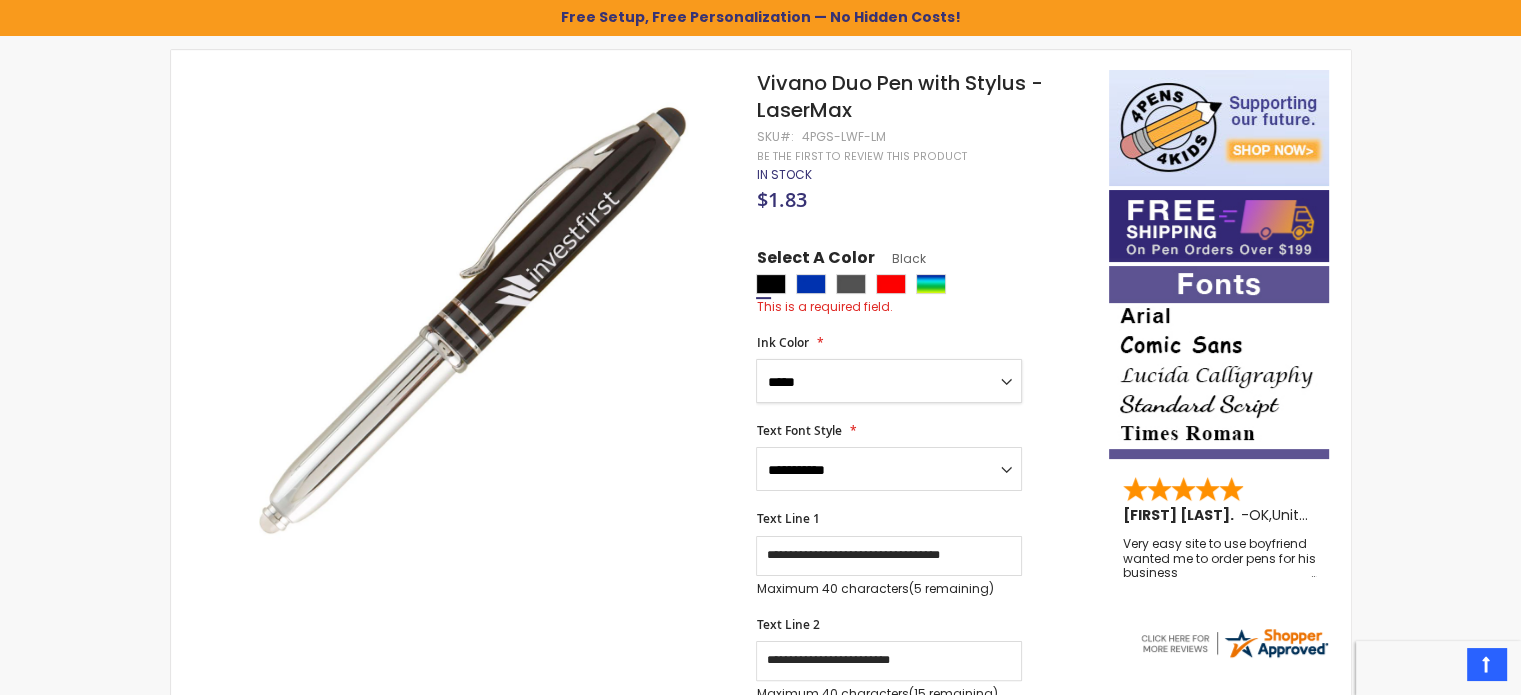 select 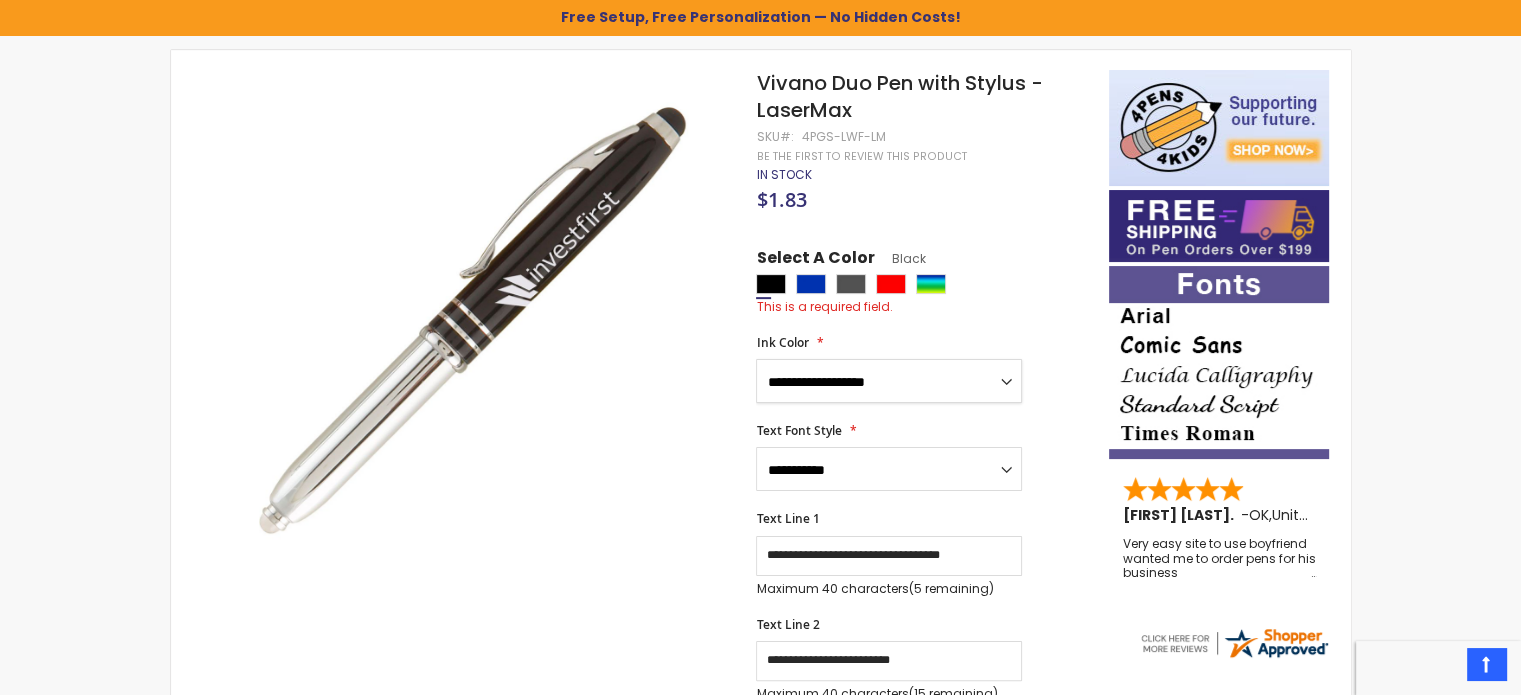 click on "**********" at bounding box center (889, 381) 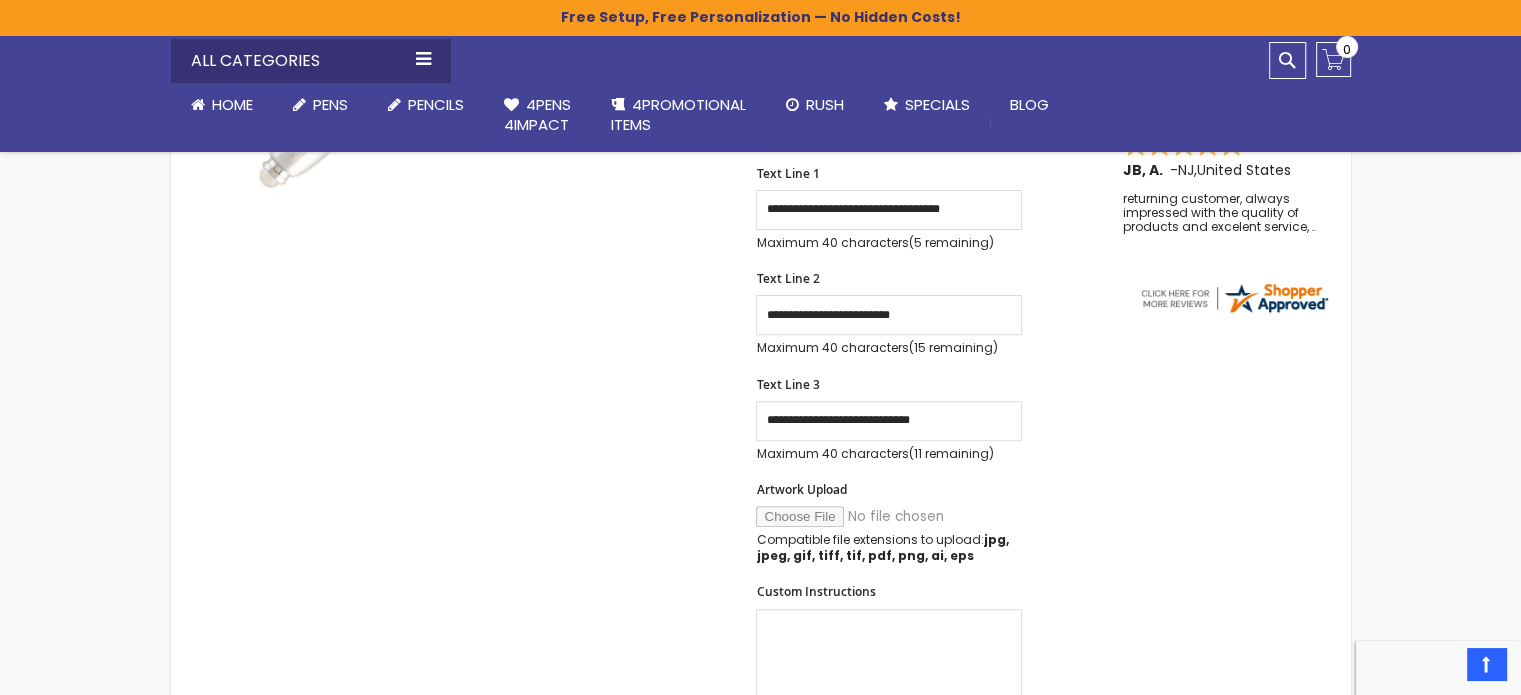 scroll, scrollTop: 737, scrollLeft: 0, axis: vertical 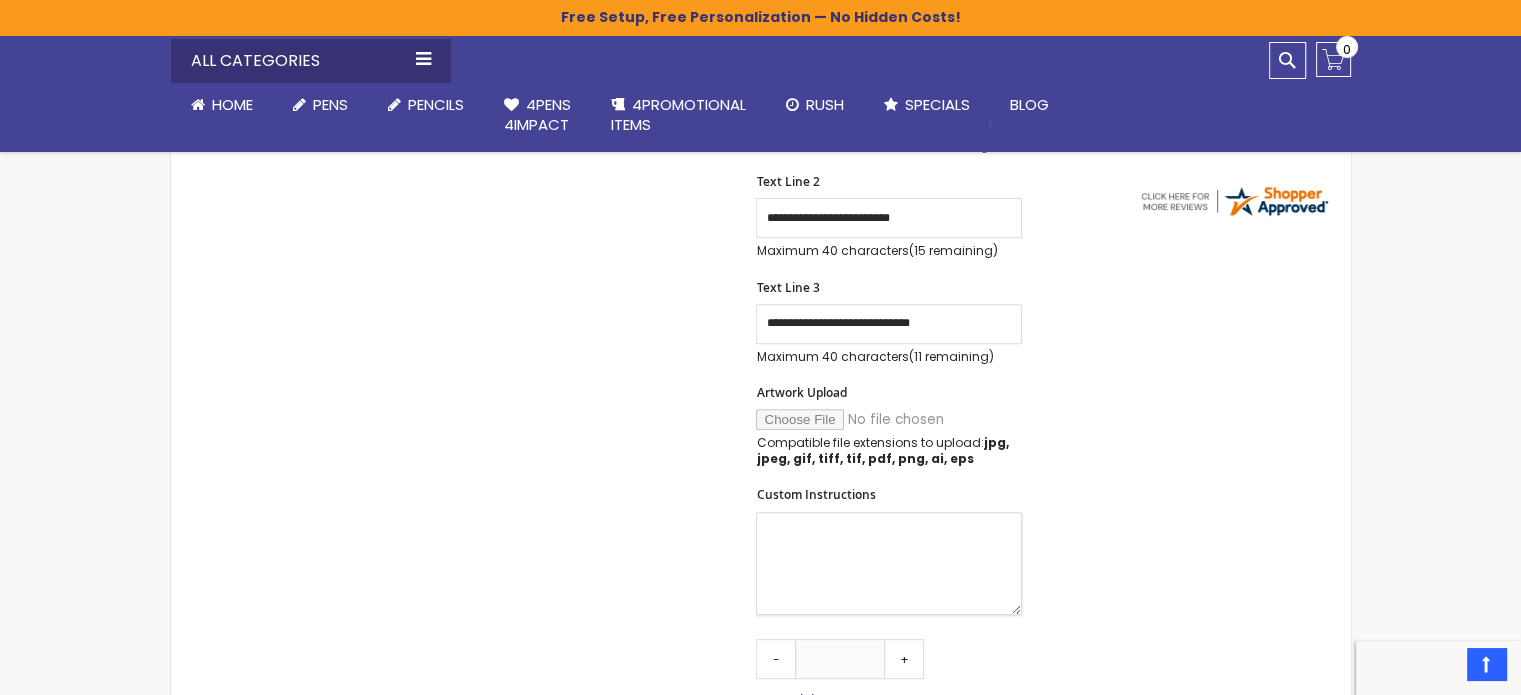 click on "Custom Instructions" at bounding box center (889, 563) 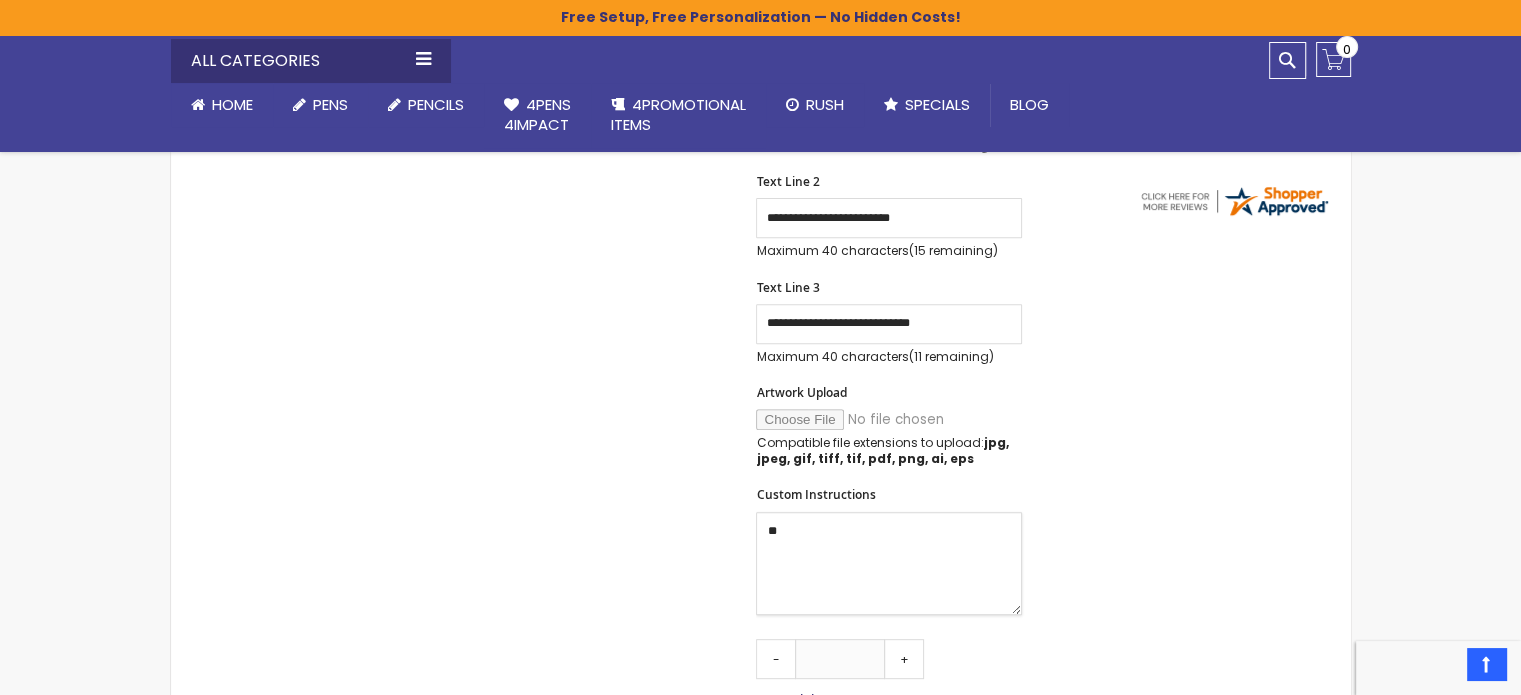 type on "*" 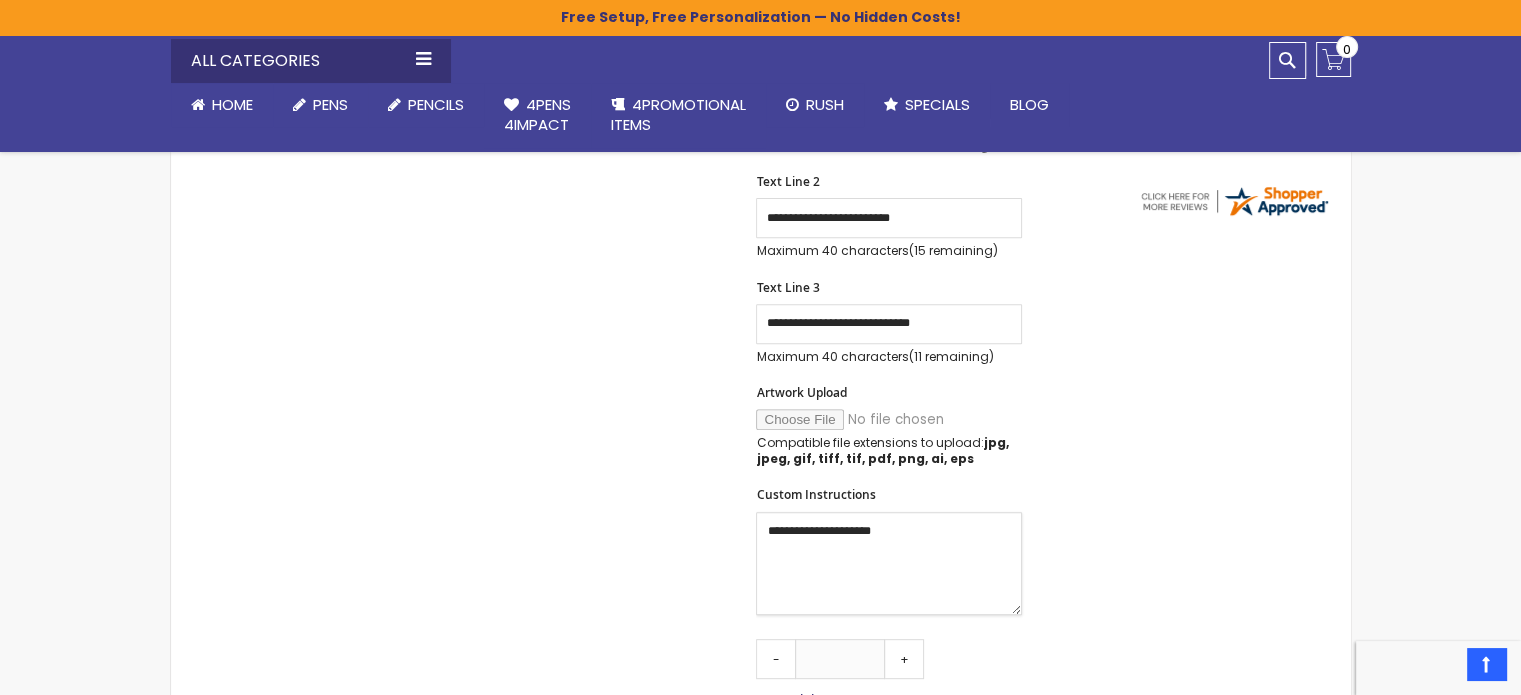 type on "**********" 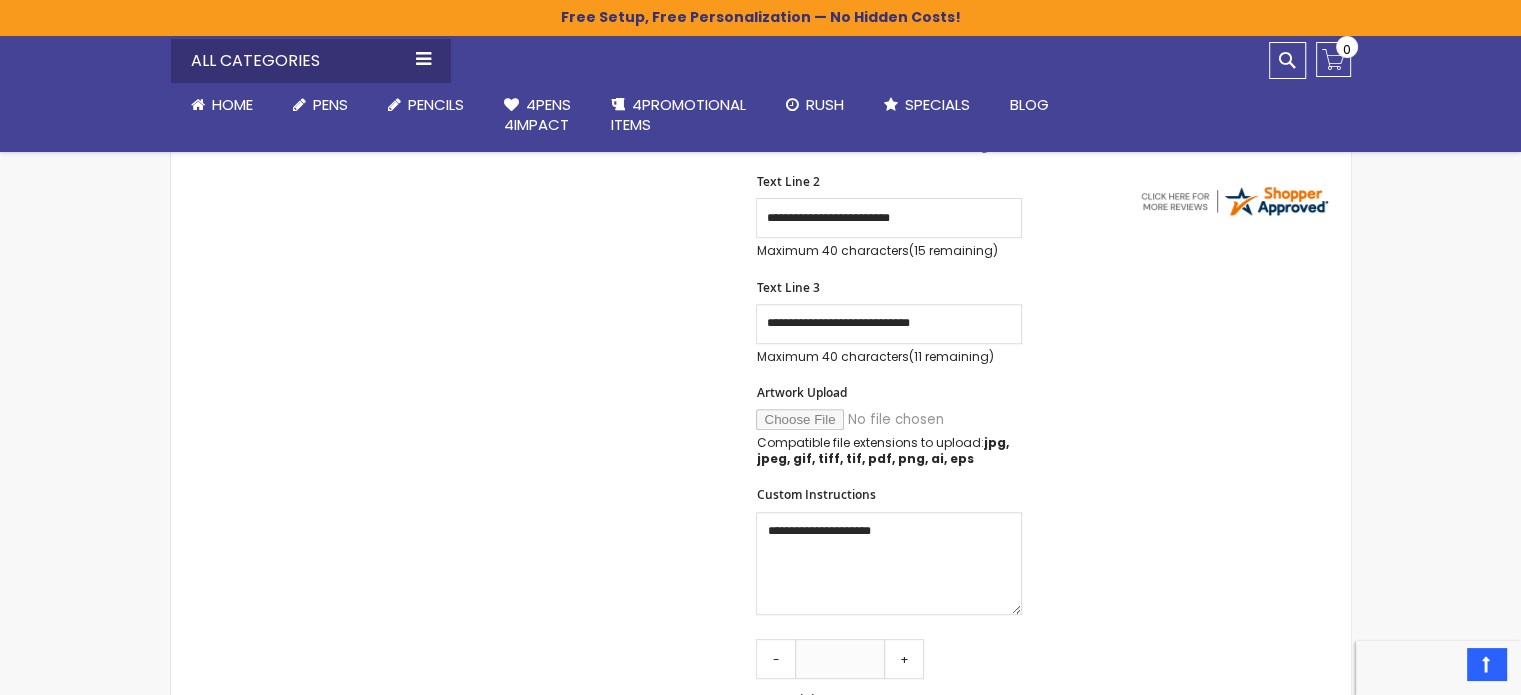 click on "Skip to the end of the images gallery
Skip to the beginning of the images gallery
Vivano Duo Pen with Stylus - LaserMax
SKU
4PGS-LWF-LM
Be the first to review this product
In stock
Only  %1  left
$1.83" at bounding box center [761, 481] 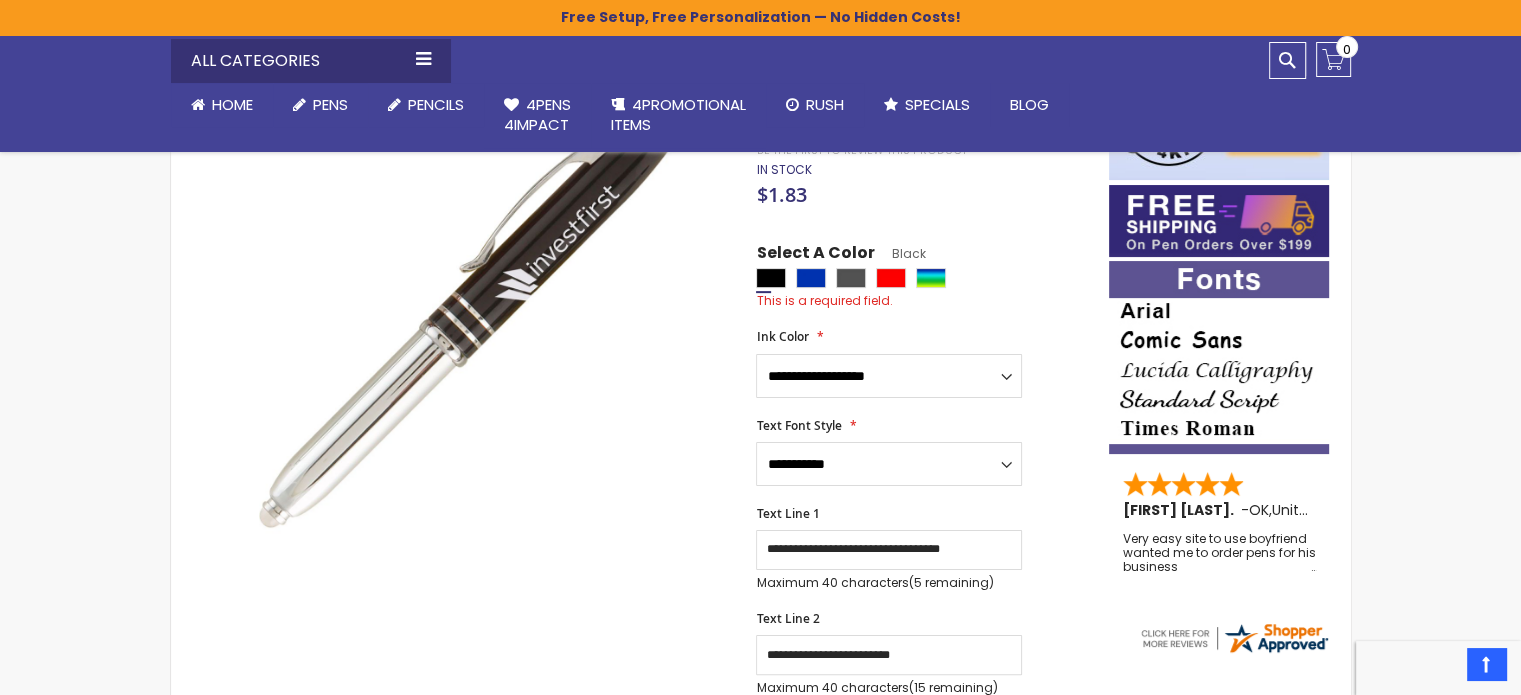 scroll, scrollTop: 244, scrollLeft: 0, axis: vertical 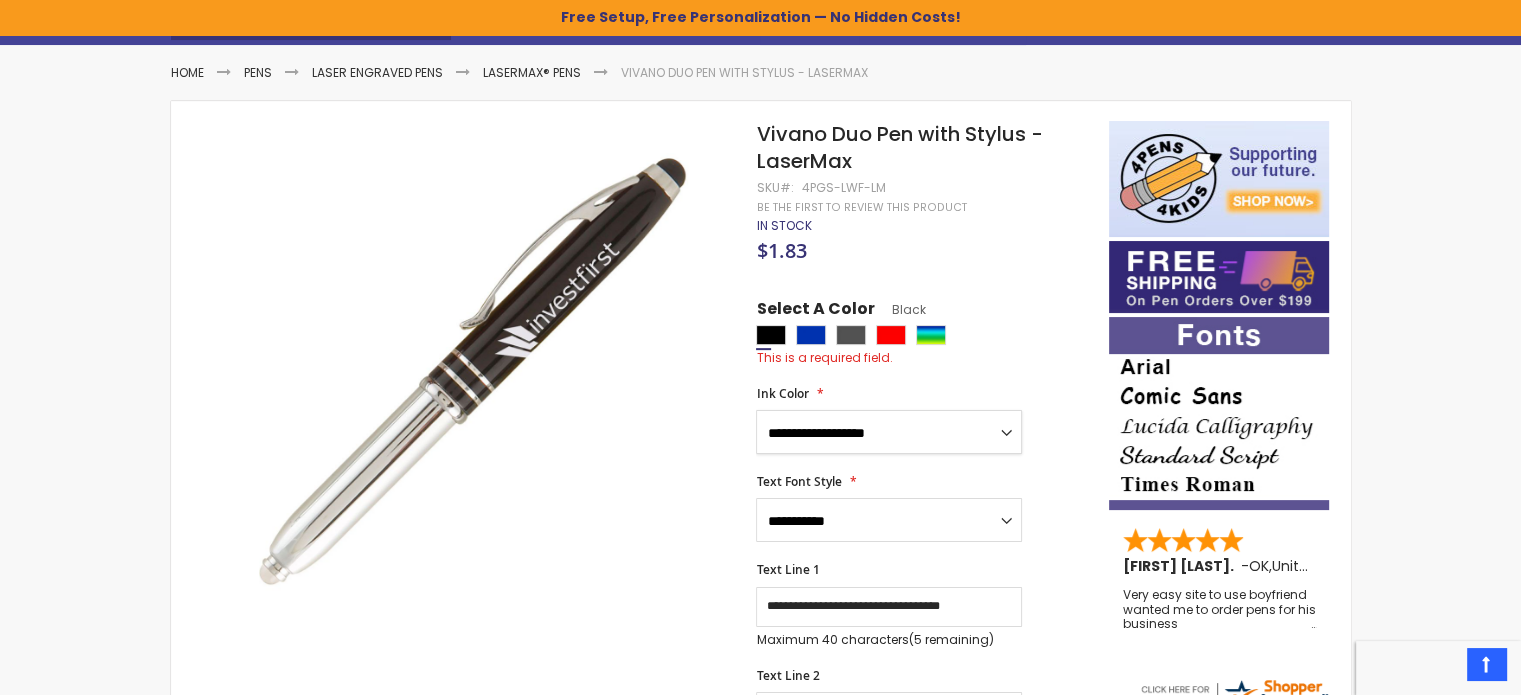 click on "**********" at bounding box center (889, 432) 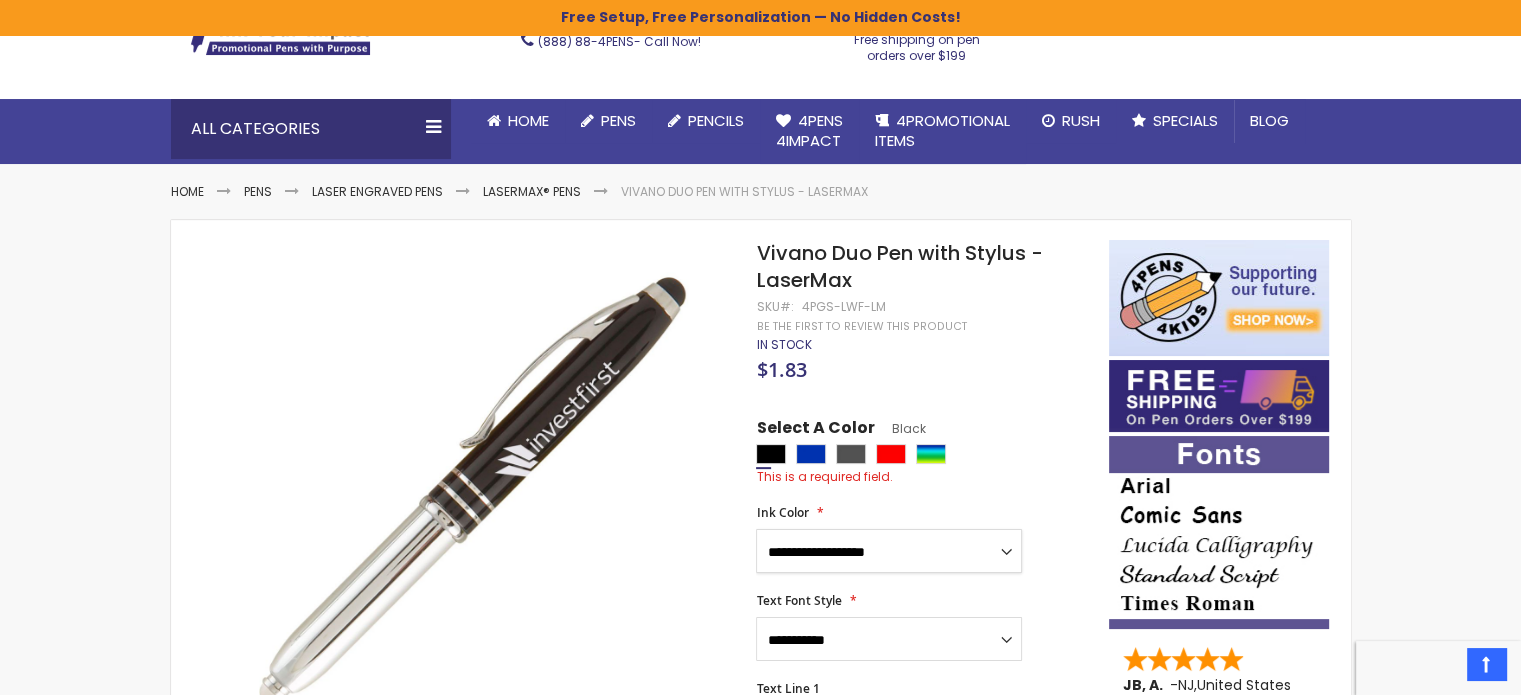 scroll, scrollTop: 0, scrollLeft: 0, axis: both 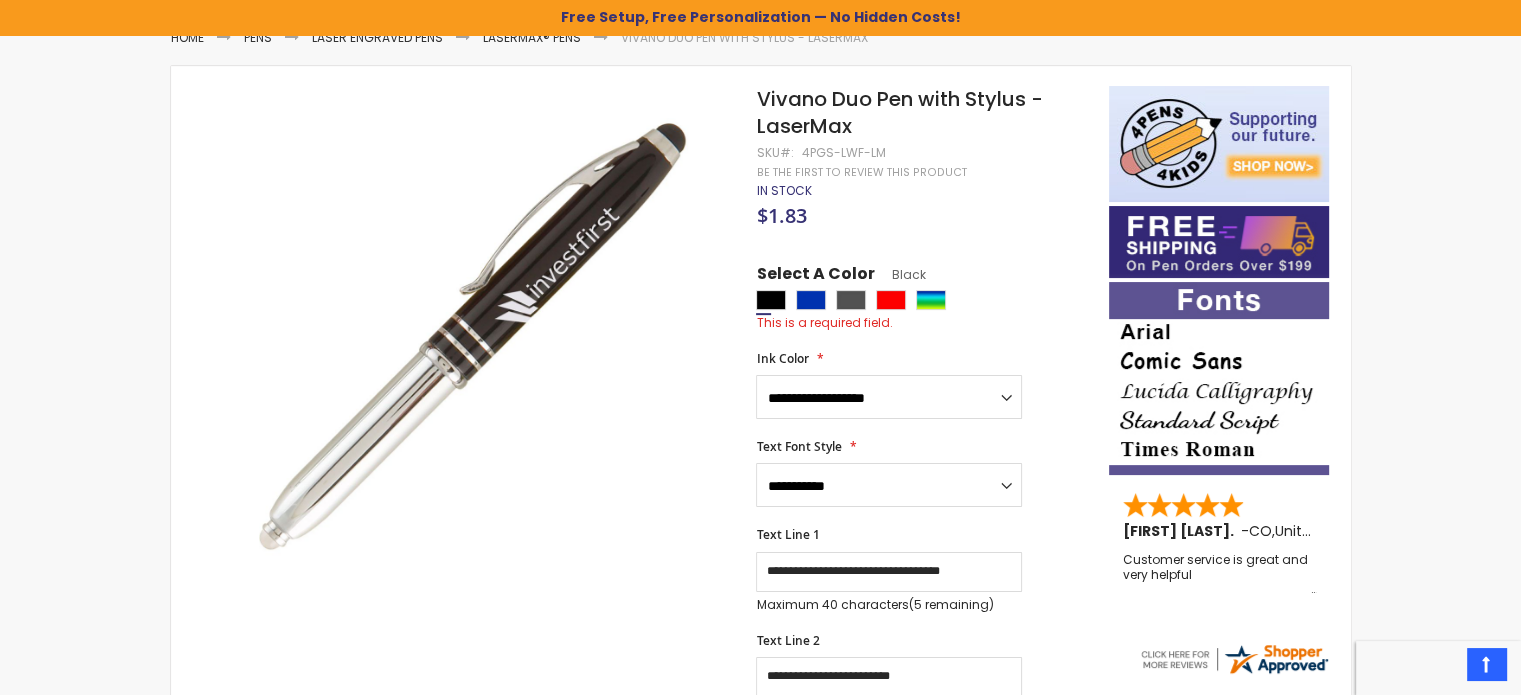 click at bounding box center [1219, 378] 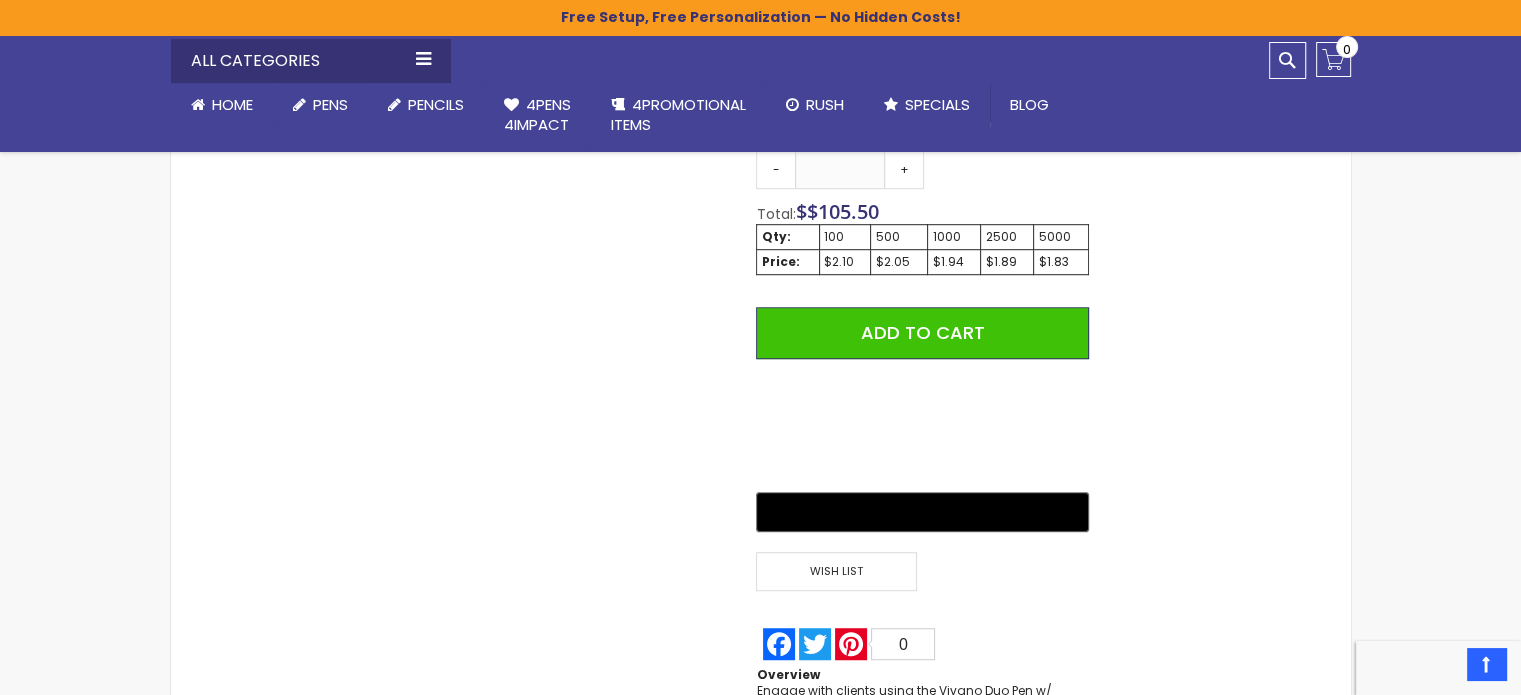 scroll, scrollTop: 1204, scrollLeft: 0, axis: vertical 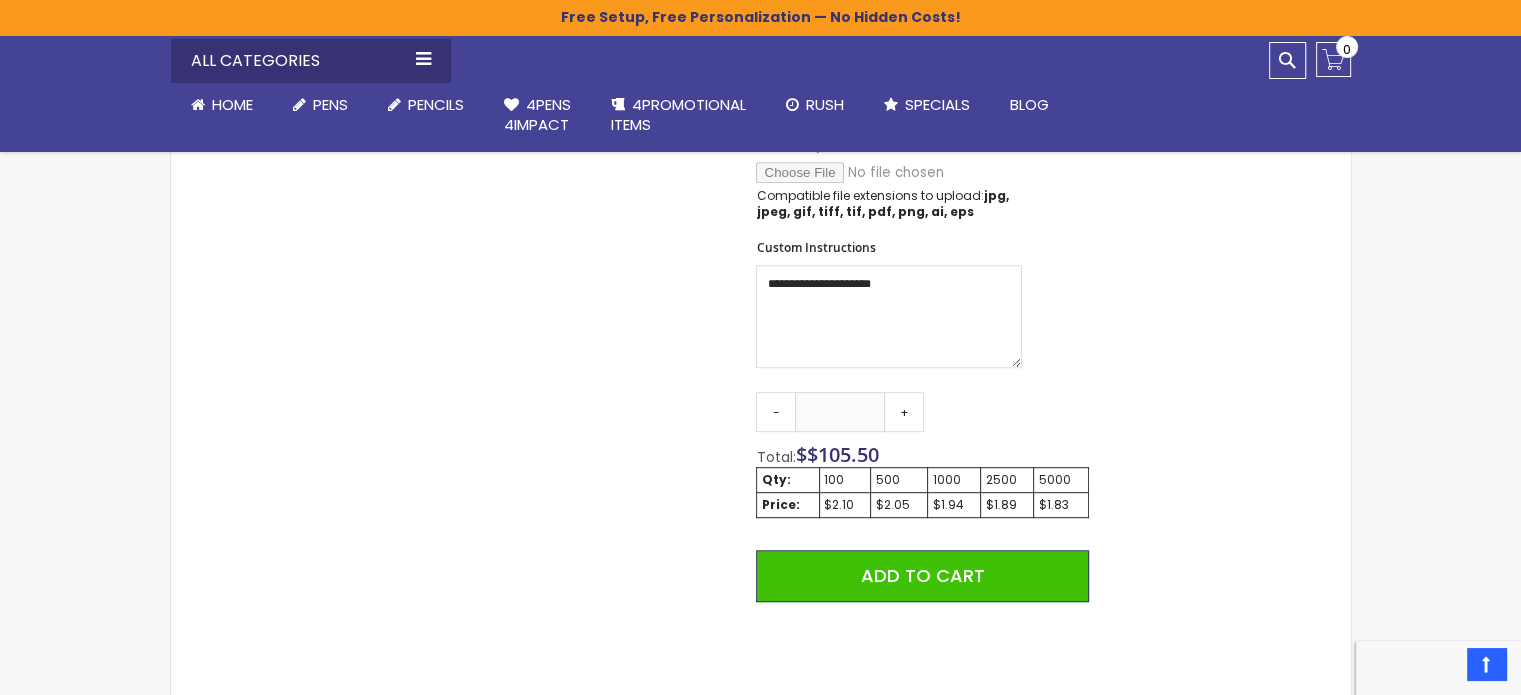 click on "100" at bounding box center [845, 480] 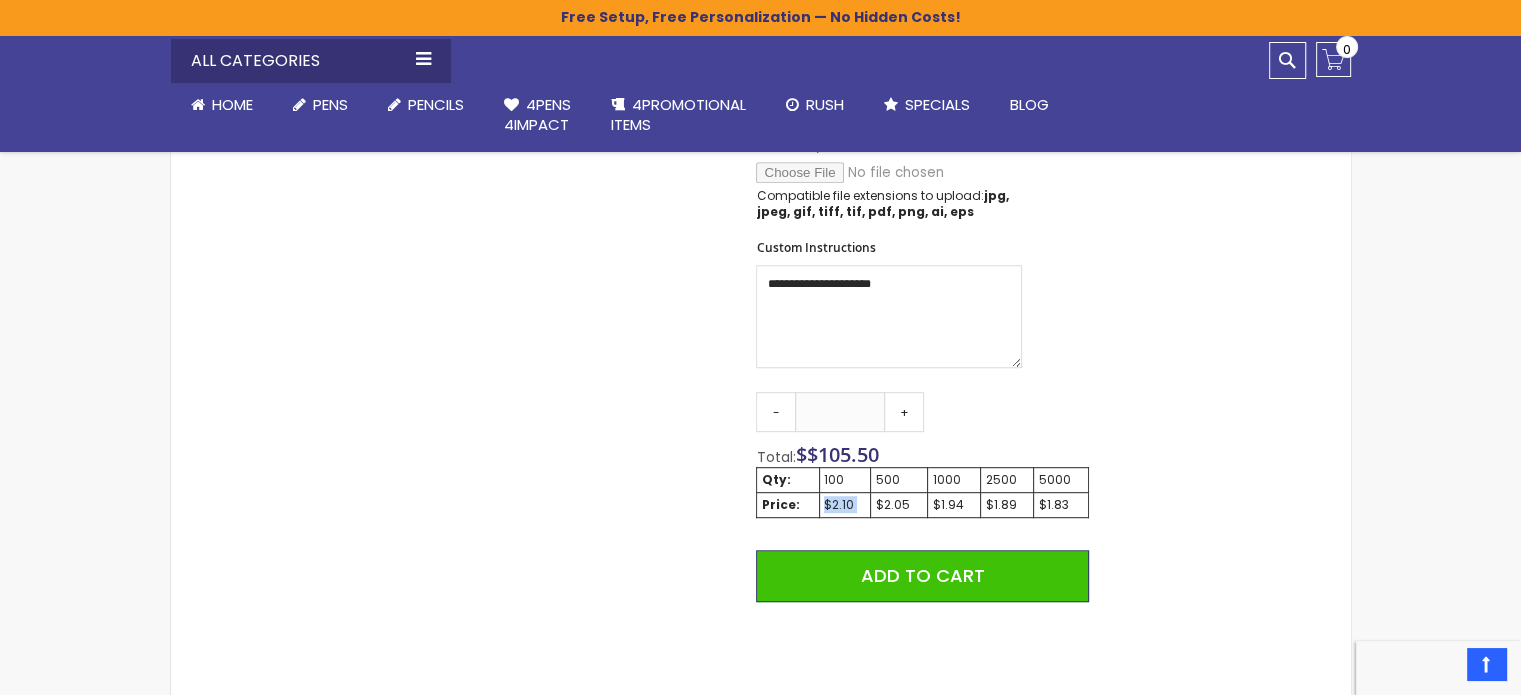 click on "$2.10" at bounding box center [845, 504] 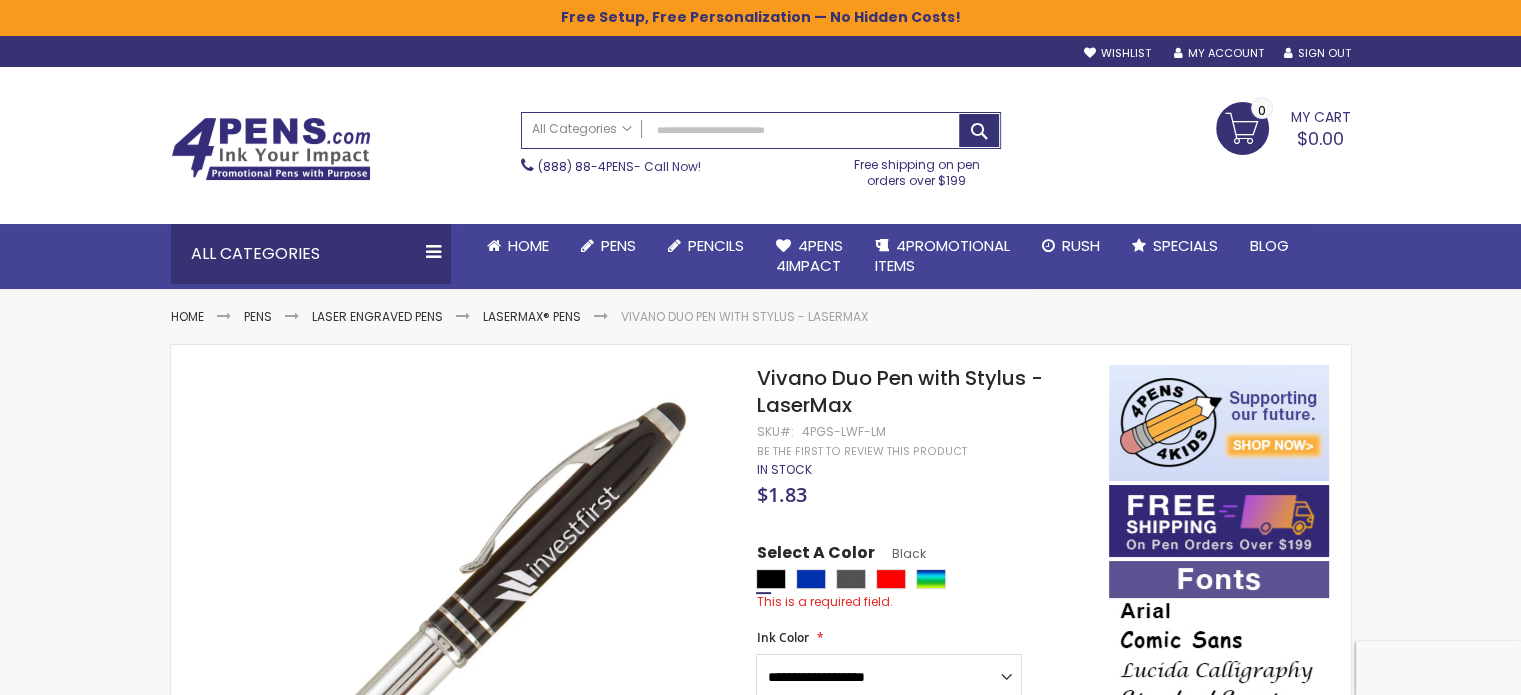 scroll, scrollTop: 33, scrollLeft: 0, axis: vertical 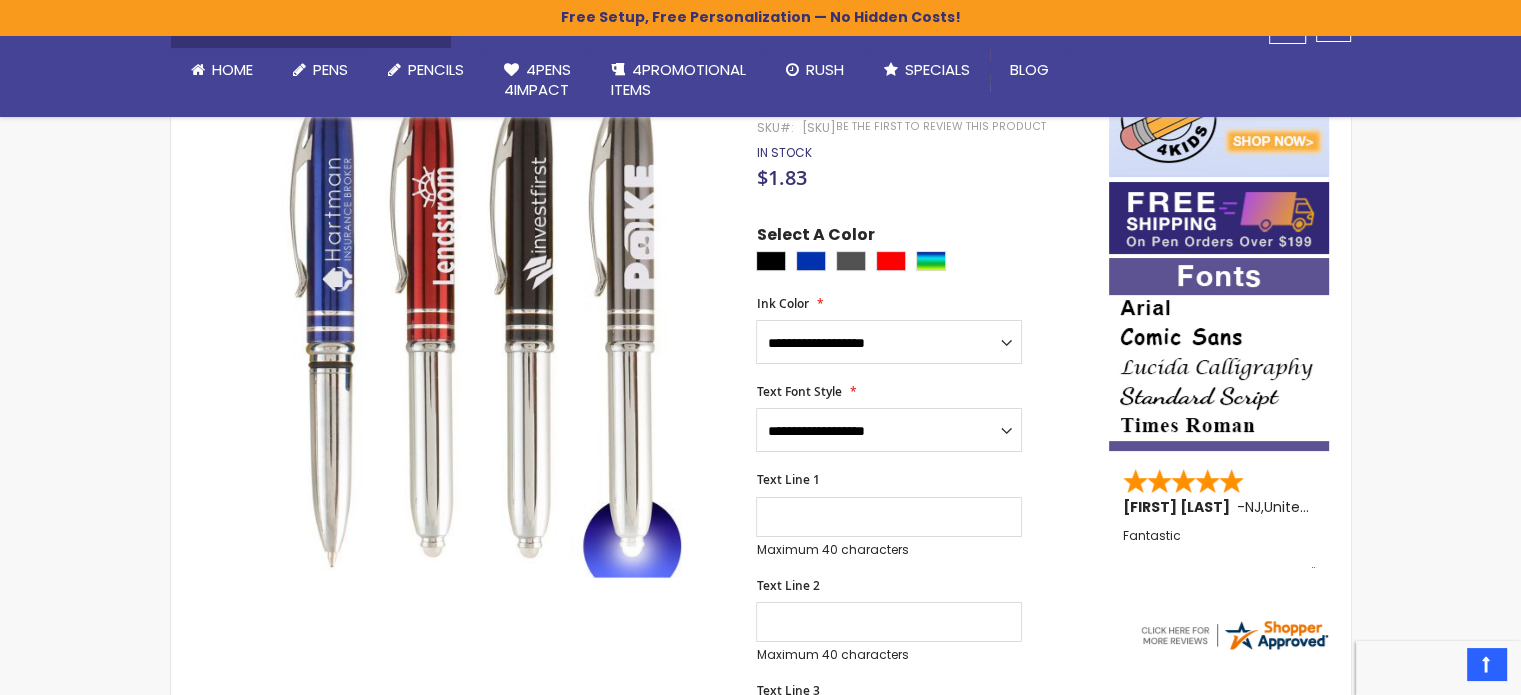 drag, startPoint x: 1535, startPoint y: 132, endPoint x: 1535, endPoint y: 200, distance: 68 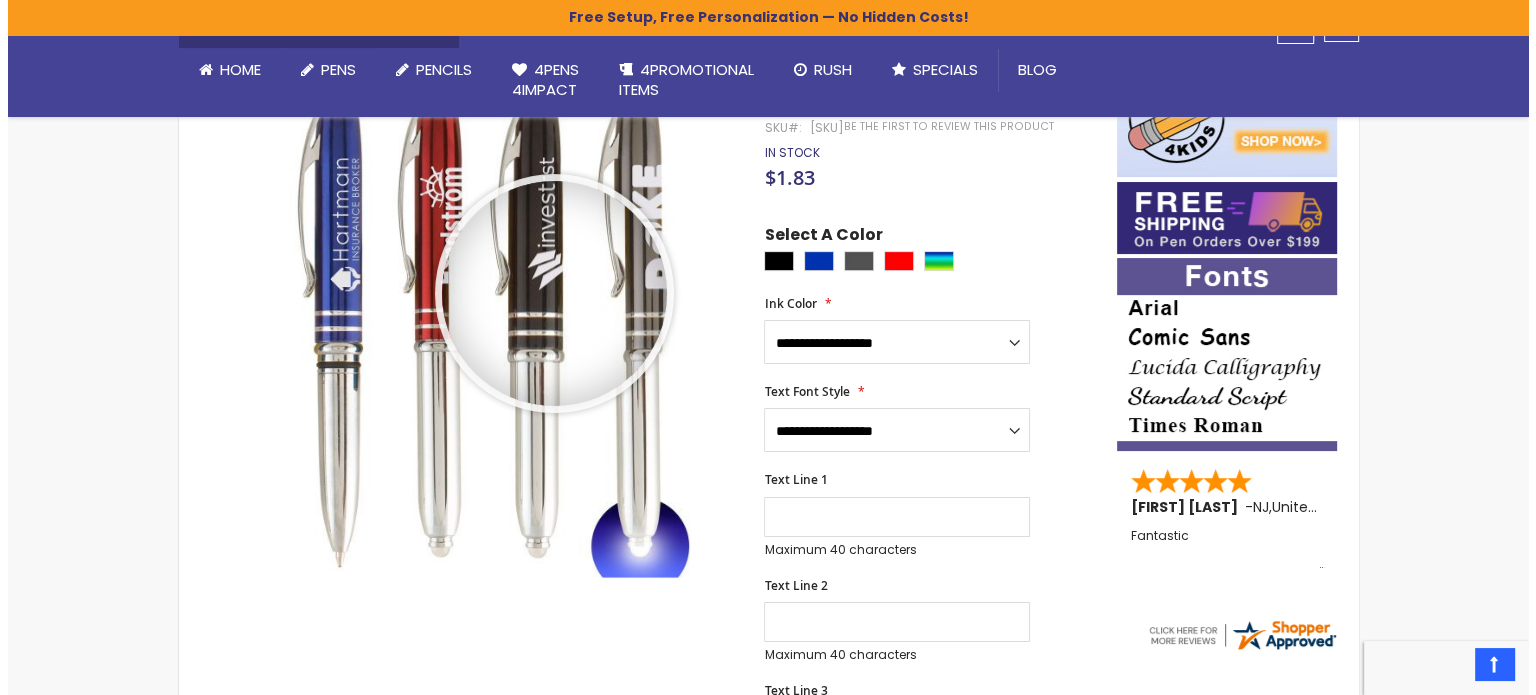 scroll, scrollTop: 0, scrollLeft: 0, axis: both 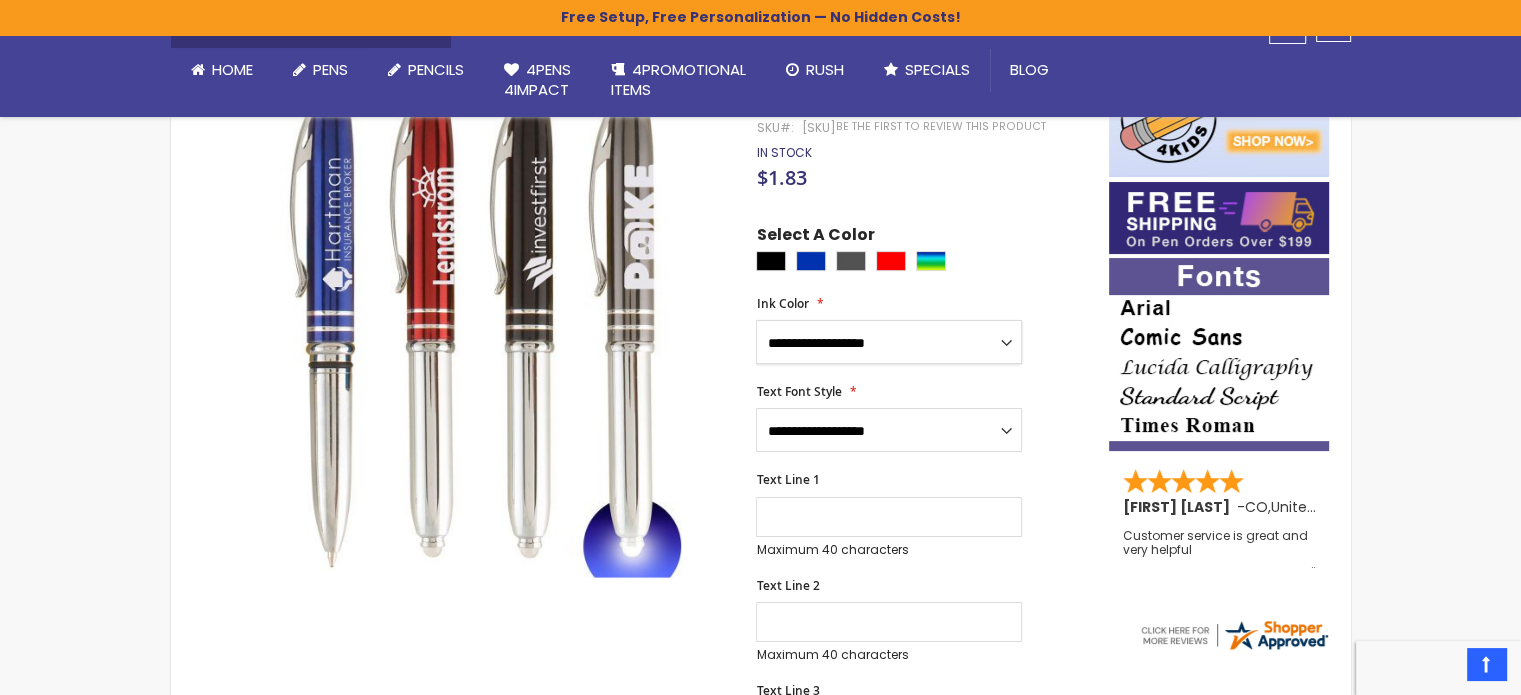 click on "**********" at bounding box center (889, 342) 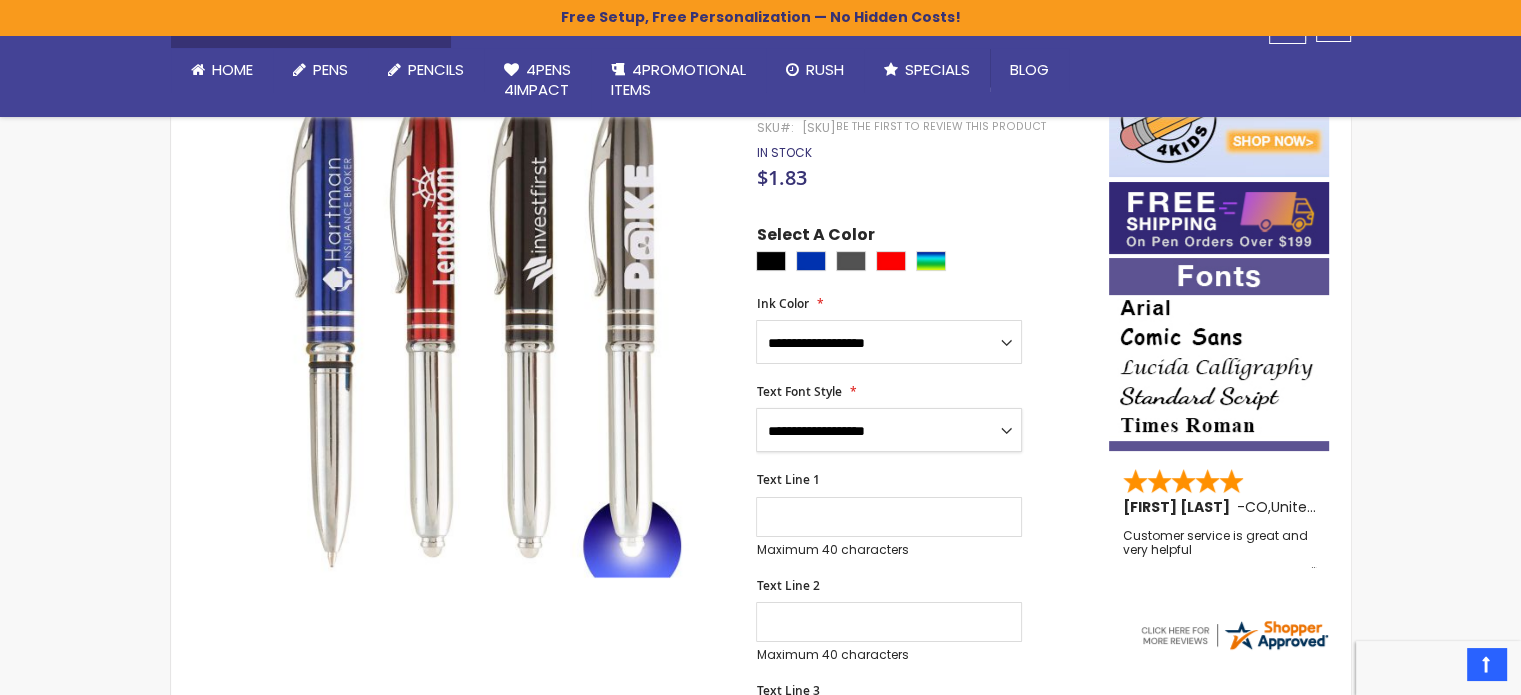 click on "**********" at bounding box center (889, 430) 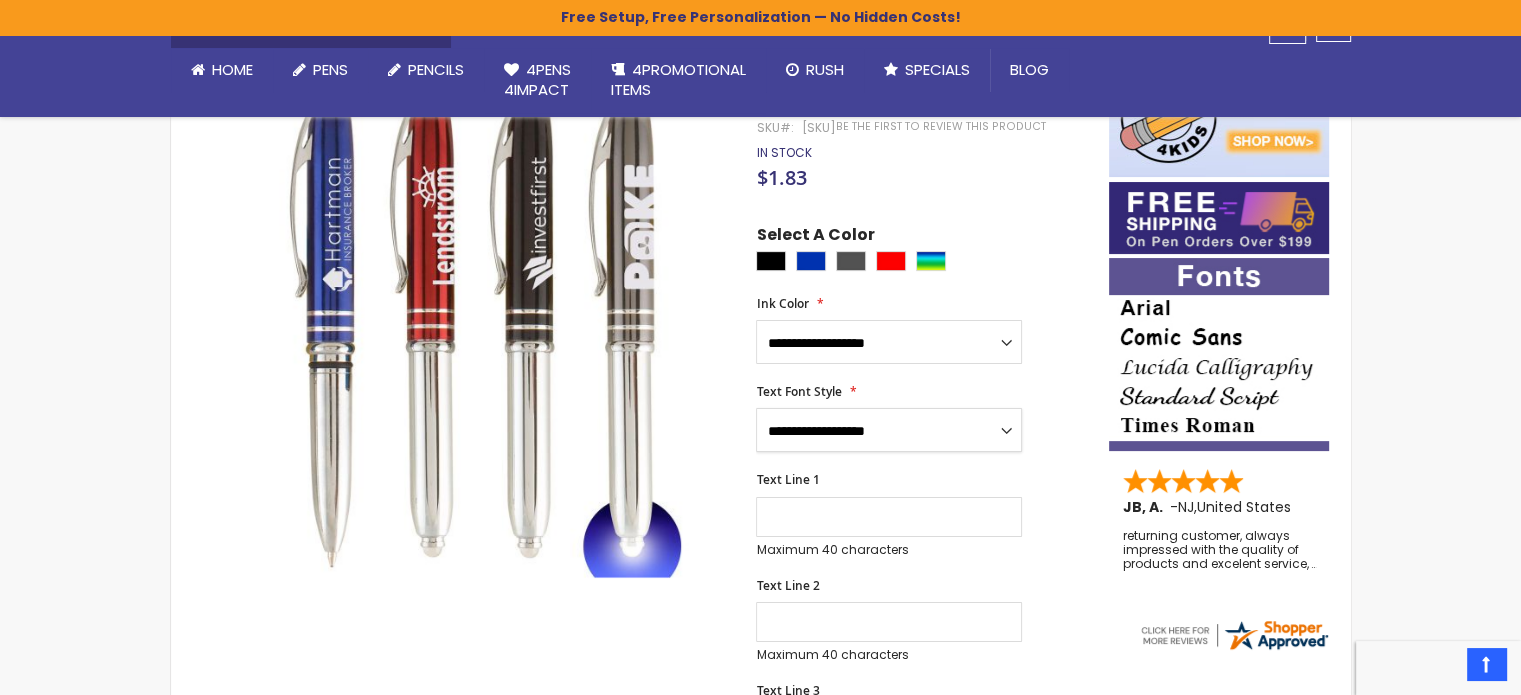select on "****" 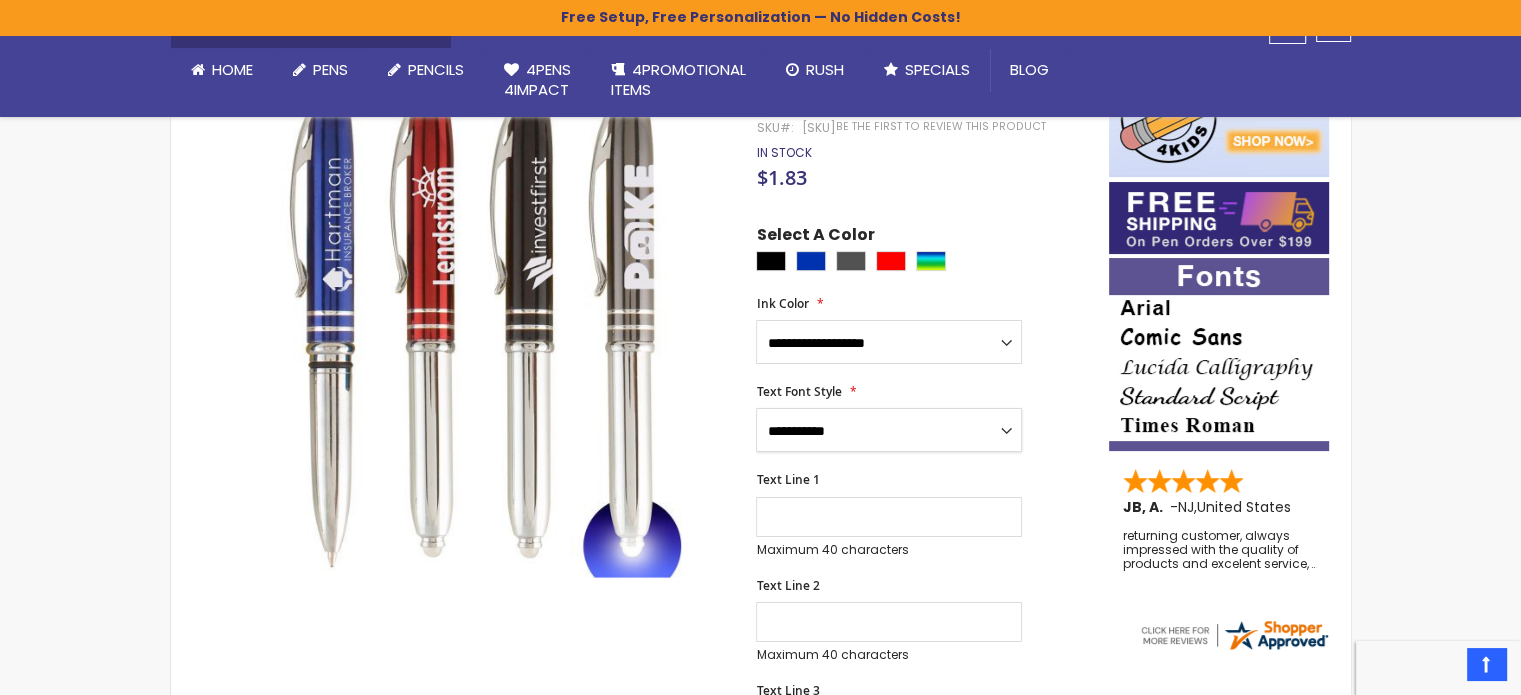 click on "**********" at bounding box center (889, 430) 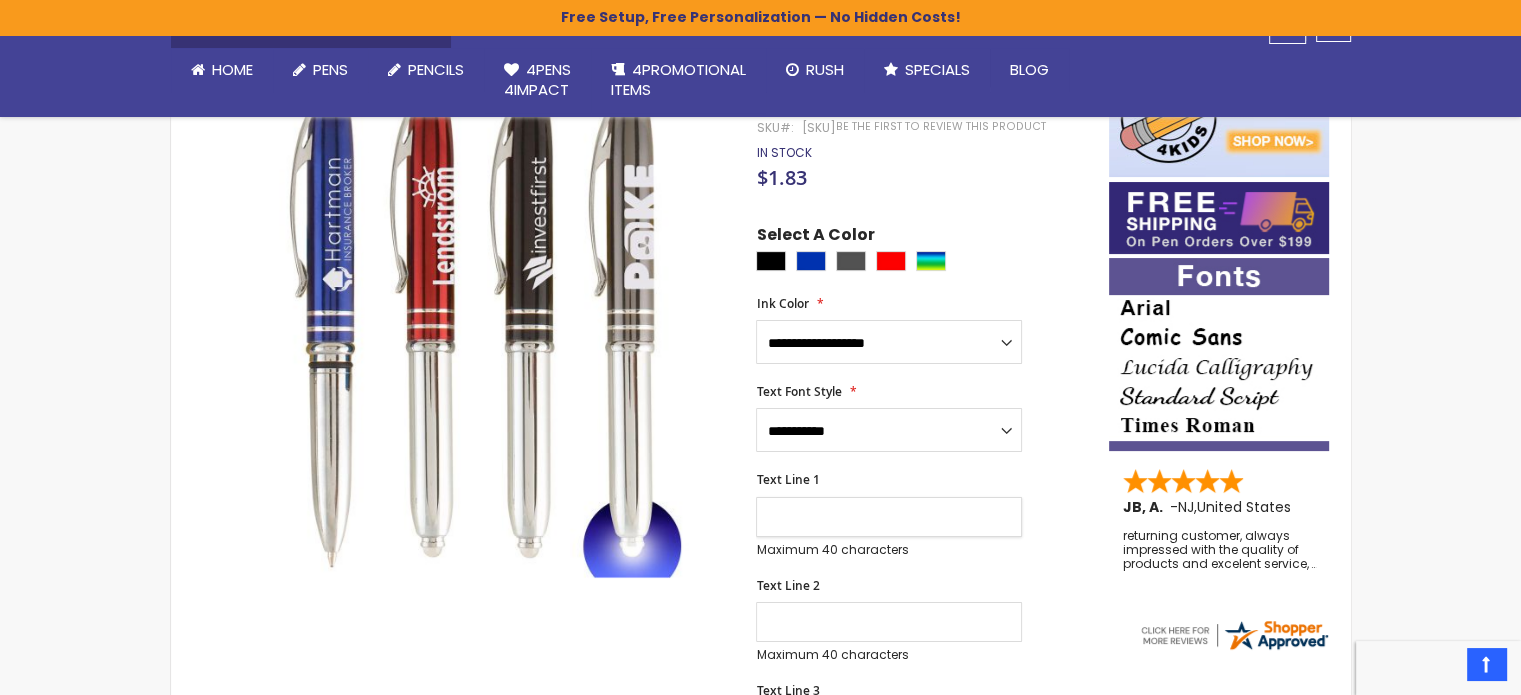 click on "Text Line 1" at bounding box center [889, 517] 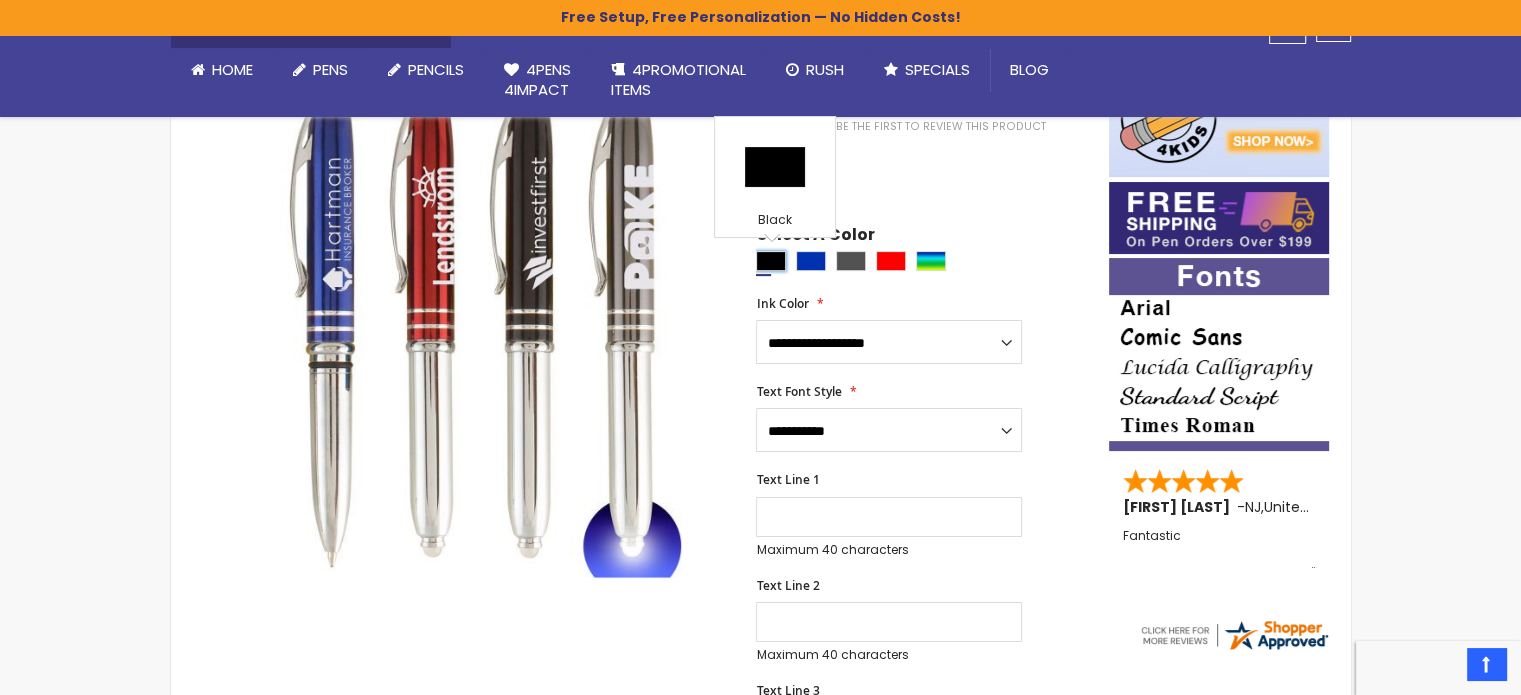 click at bounding box center [771, 261] 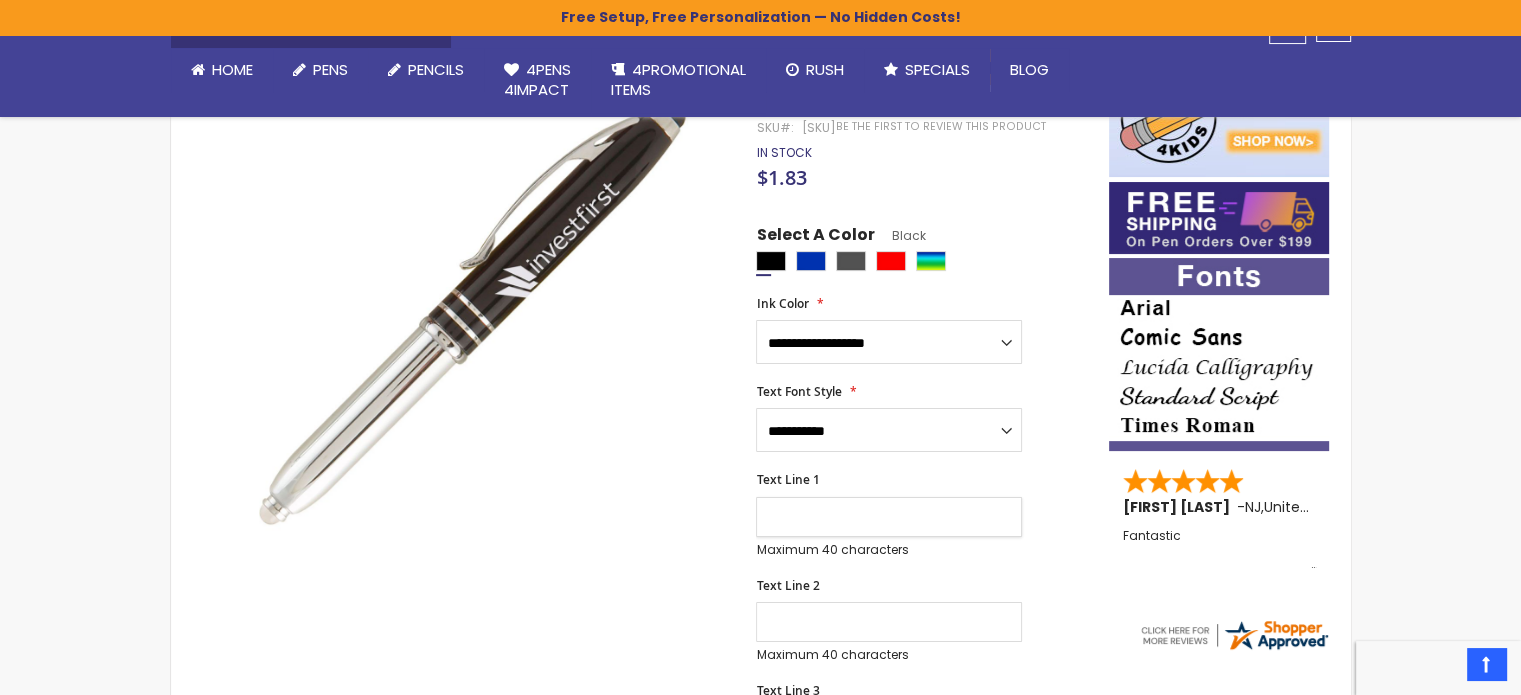 click on "Text Line 1" at bounding box center (889, 517) 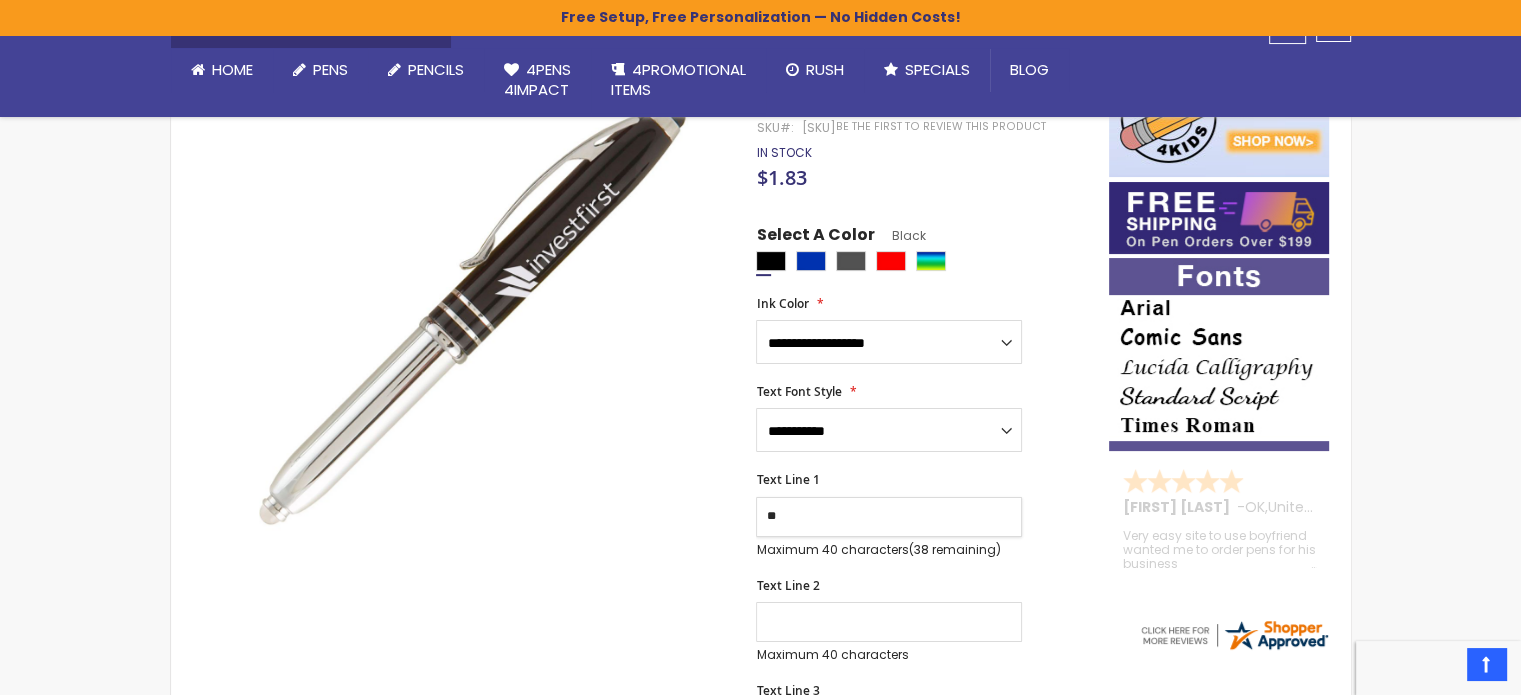 type on "*" 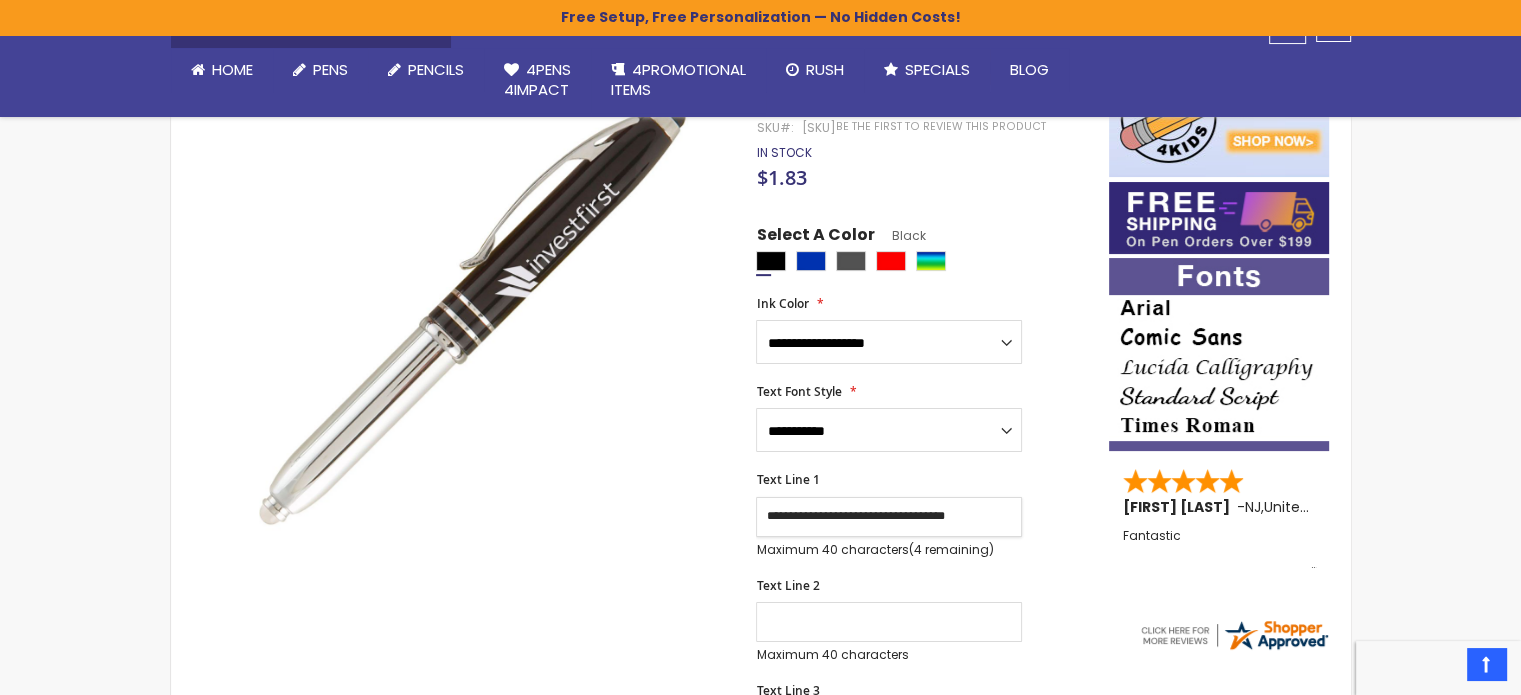 type on "**********" 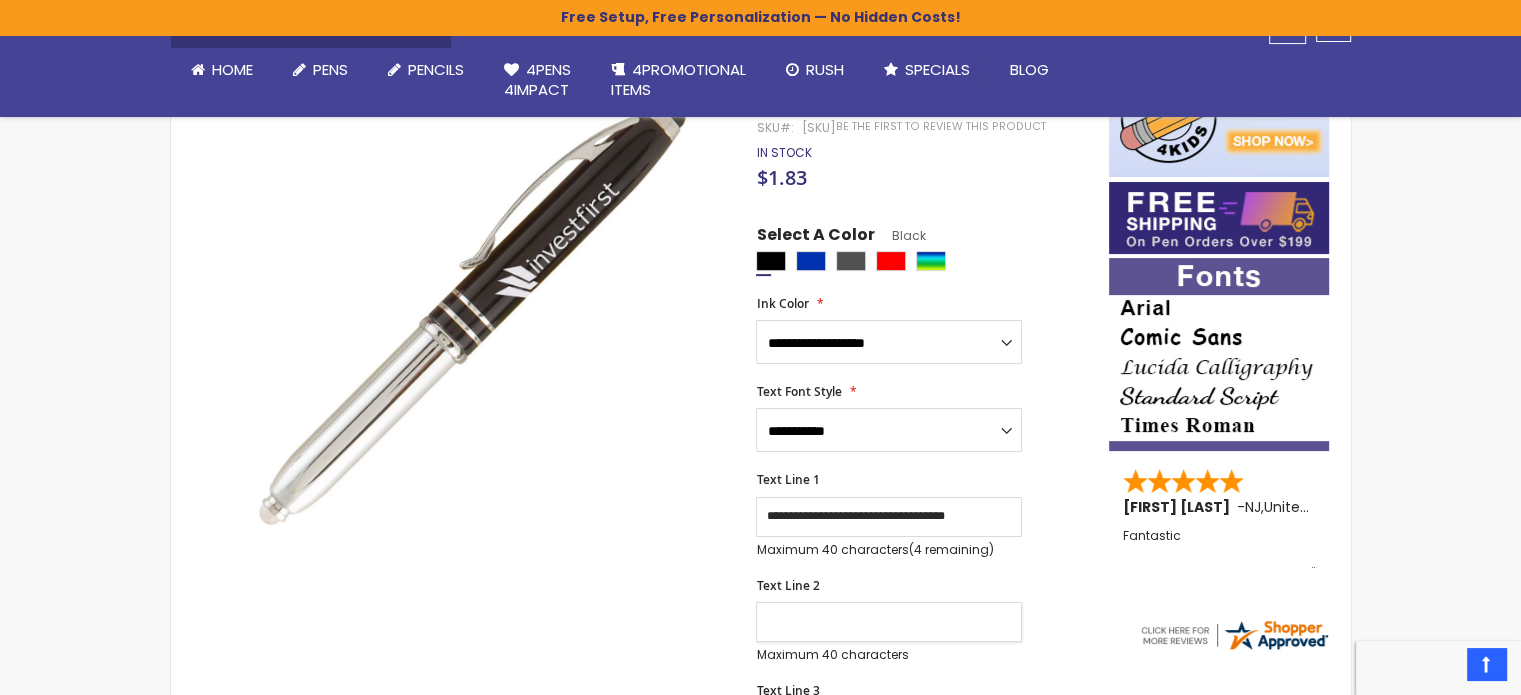 click on "Text Line 2" at bounding box center [889, 622] 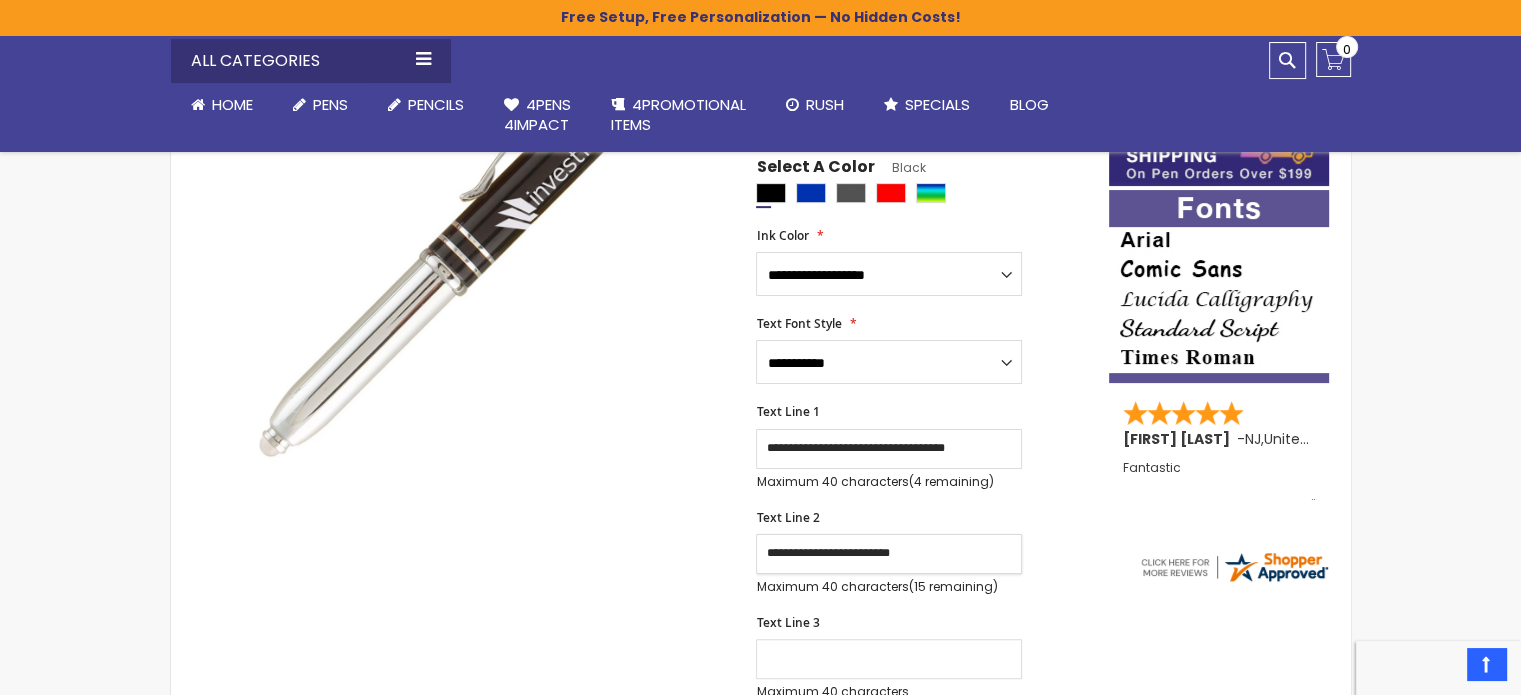 scroll, scrollTop: 393, scrollLeft: 0, axis: vertical 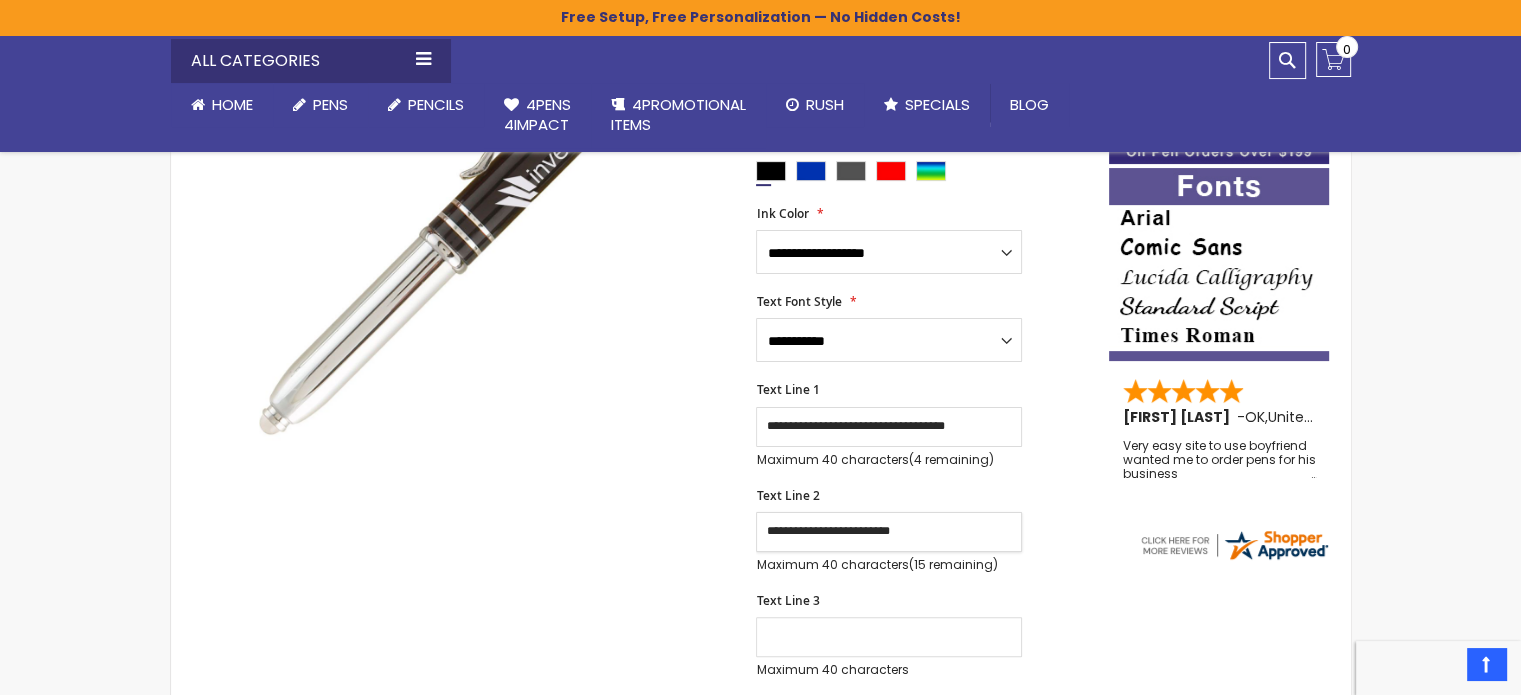 type on "**********" 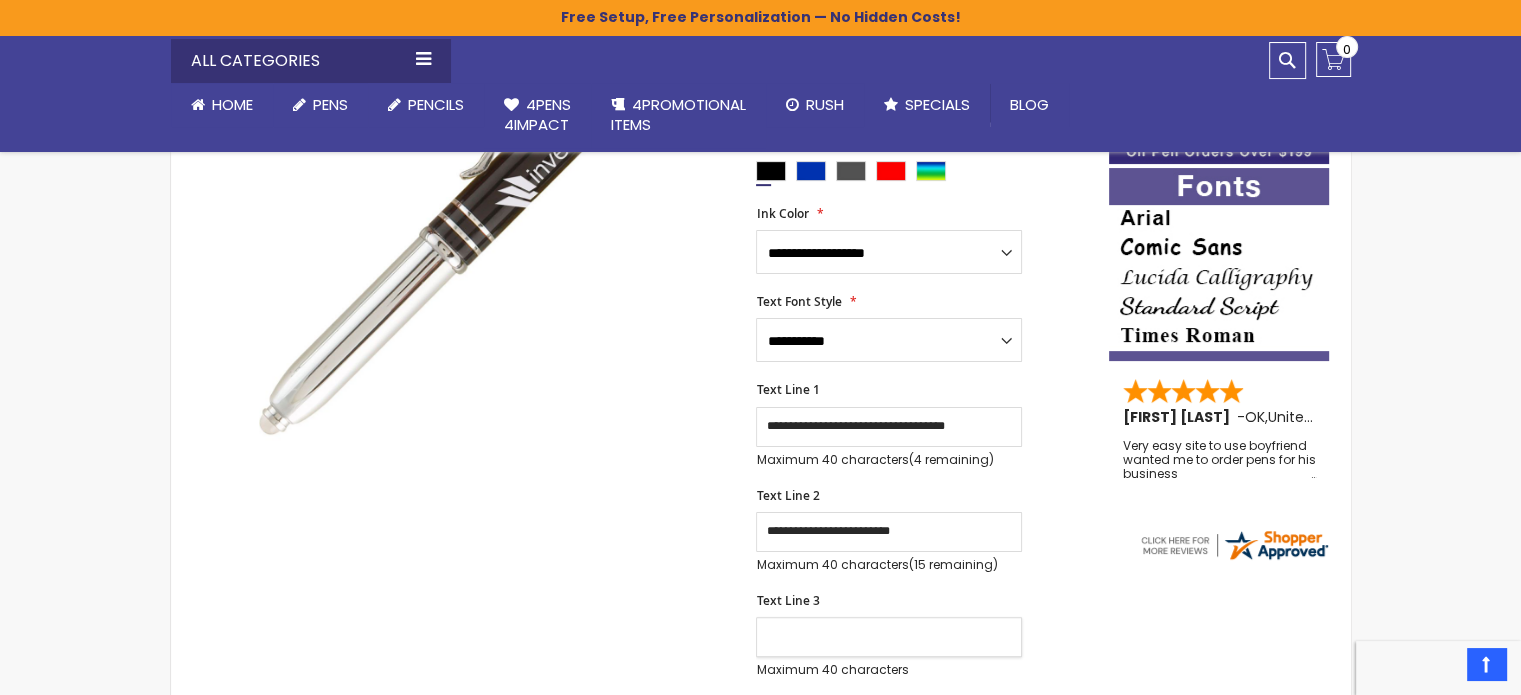 click on "Text Line 3" at bounding box center [889, 637] 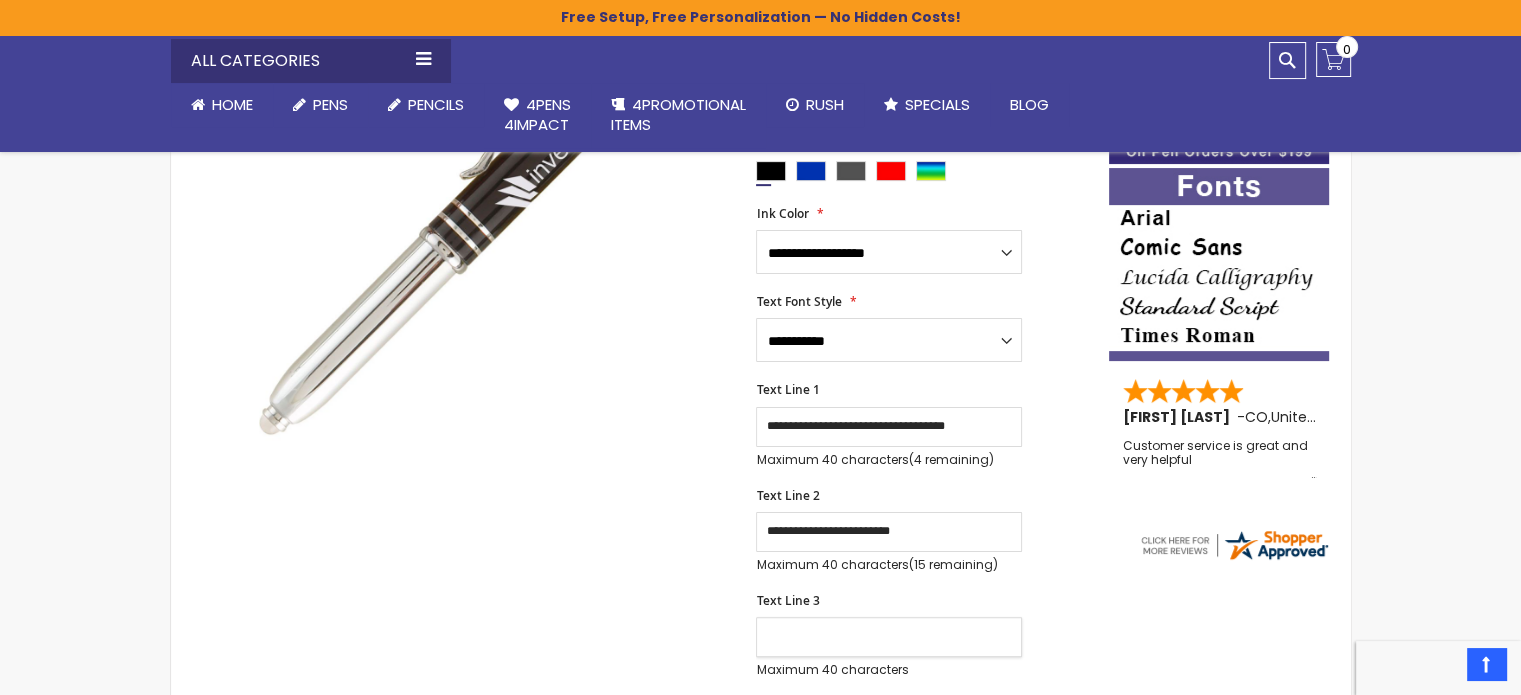 type on "**********" 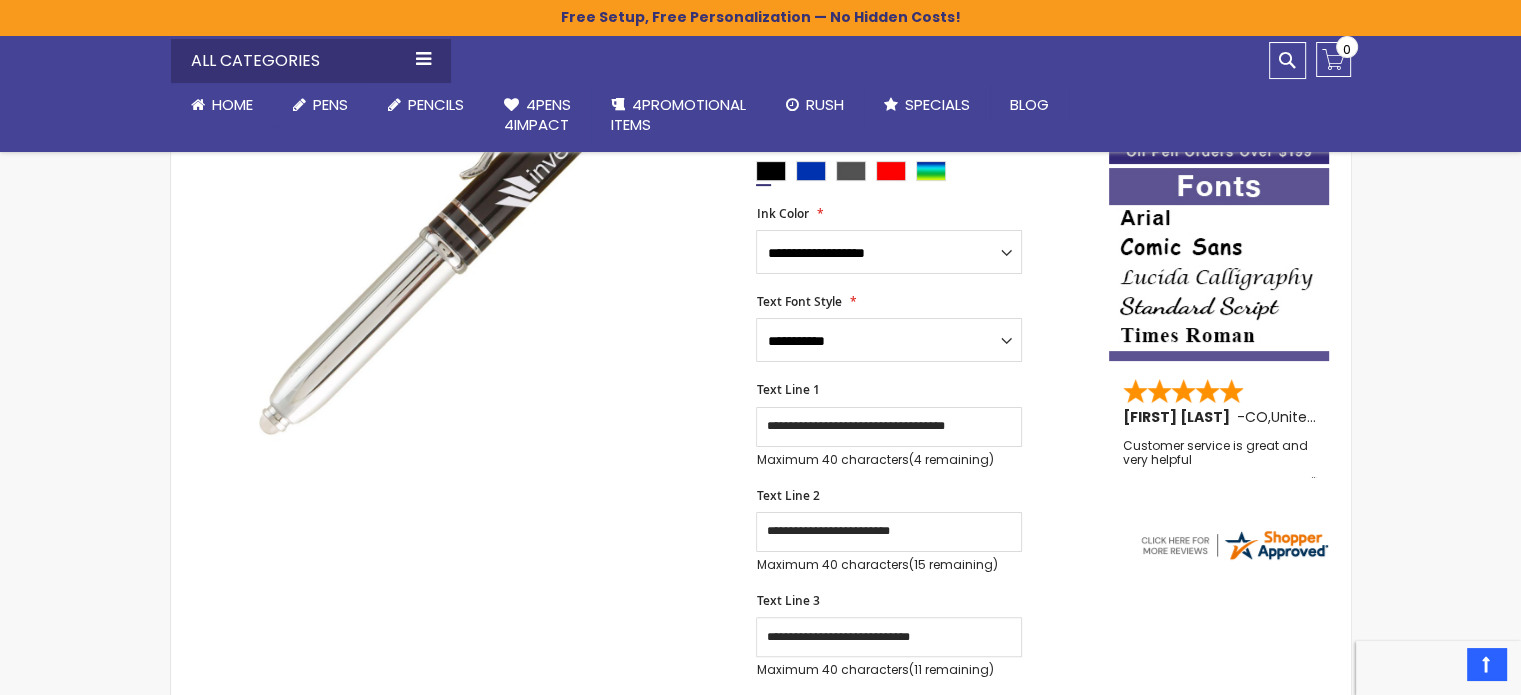 drag, startPoint x: 1515, startPoint y: 212, endPoint x: 1529, endPoint y: 231, distance: 23.600847 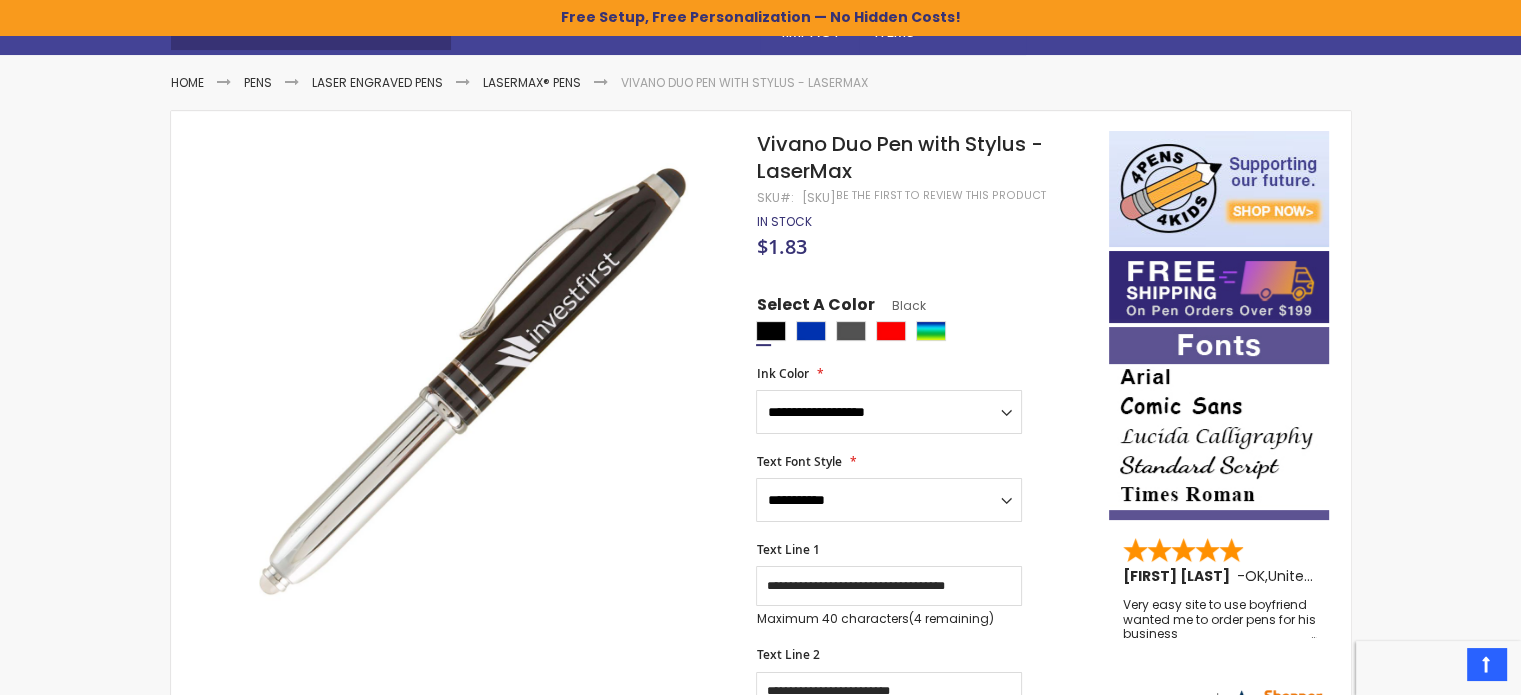 scroll, scrollTop: 252, scrollLeft: 0, axis: vertical 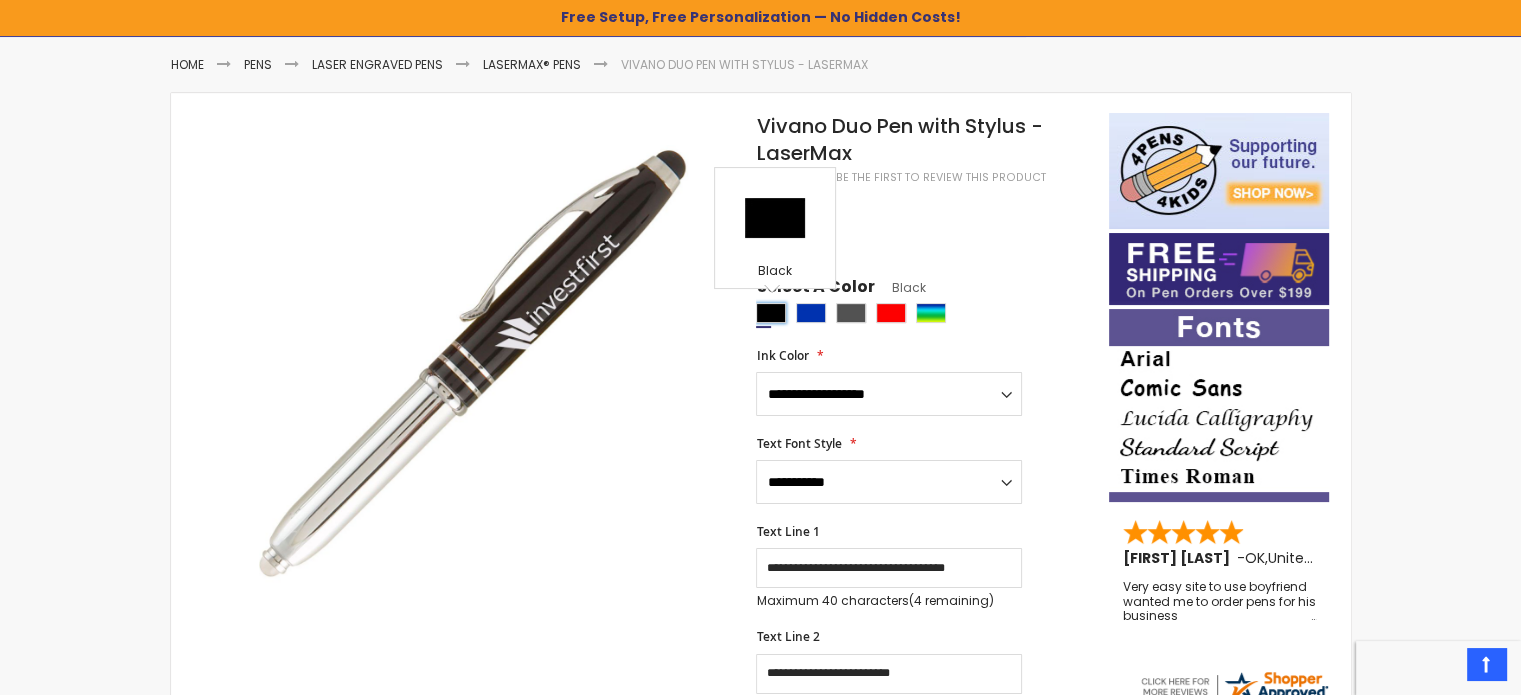 click at bounding box center (771, 313) 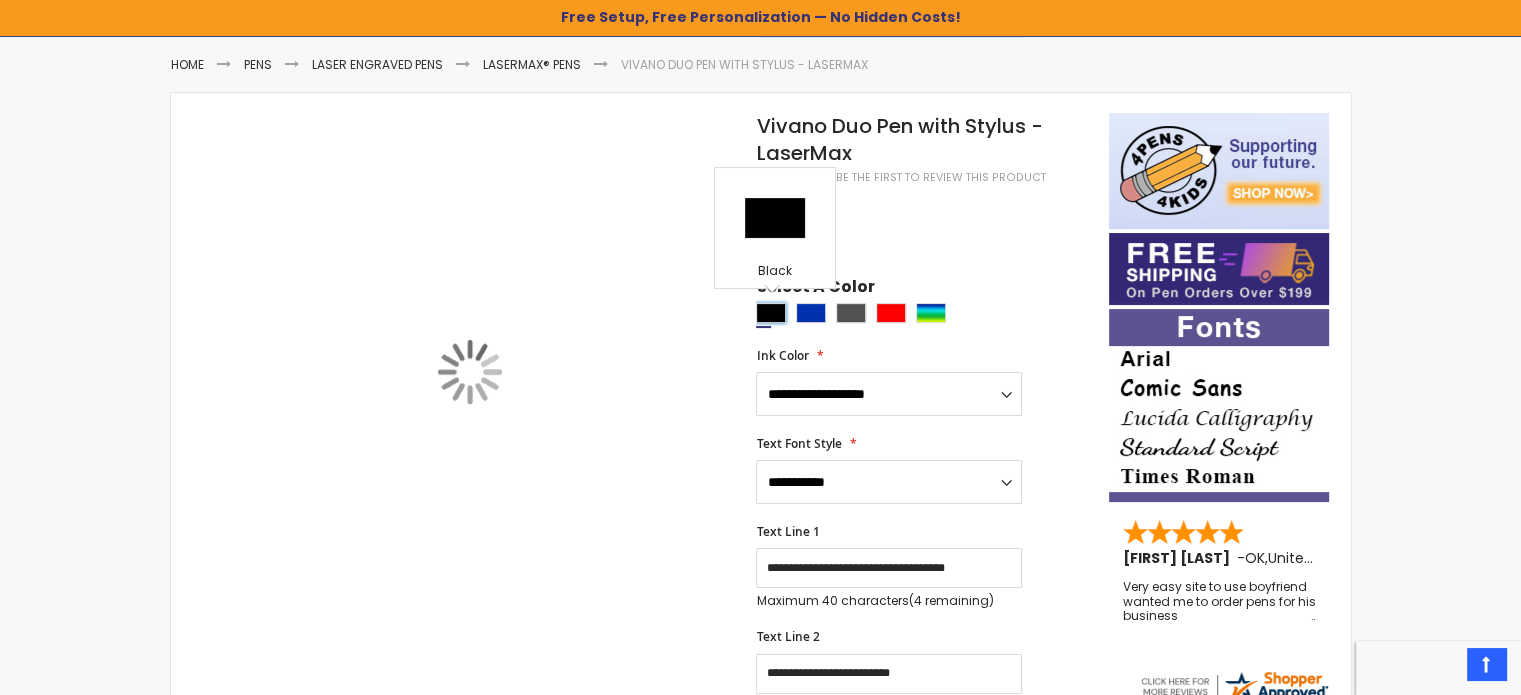 type 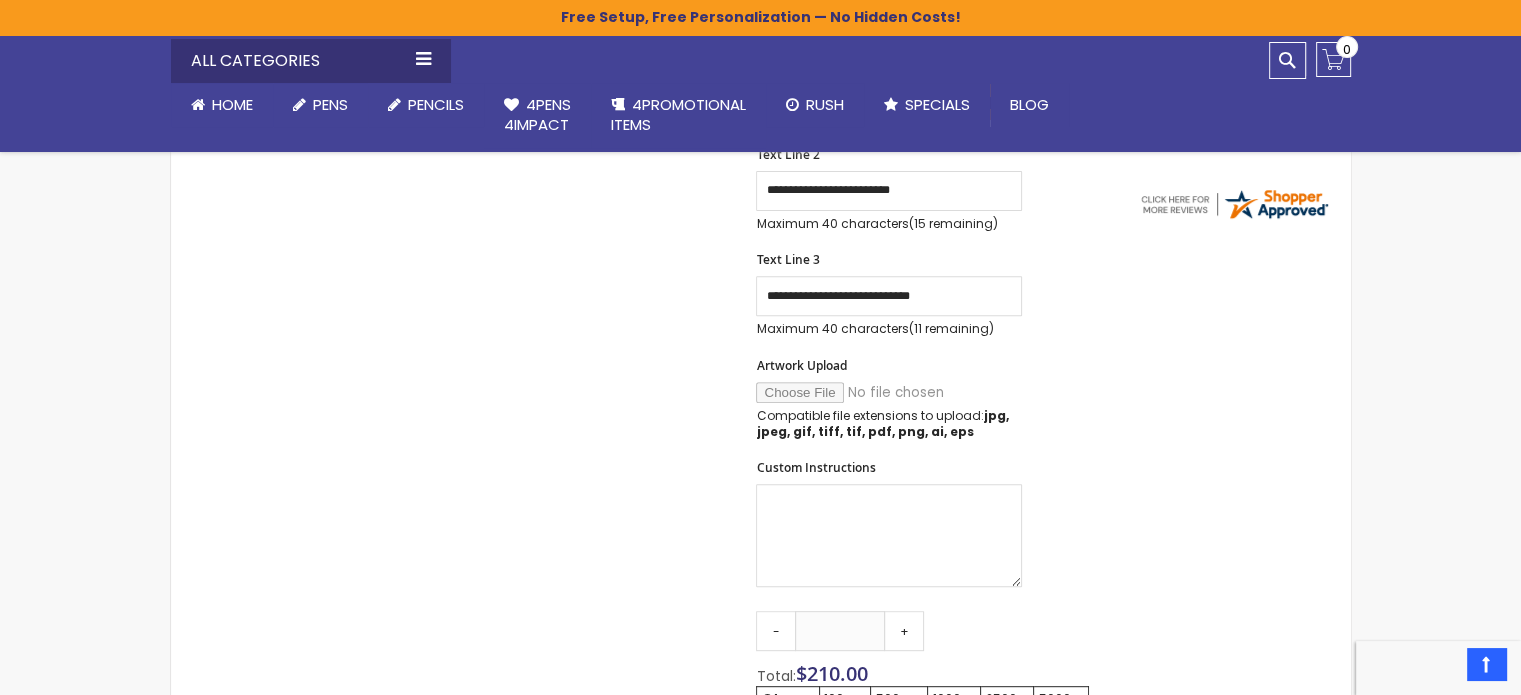 scroll, scrollTop: 745, scrollLeft: 0, axis: vertical 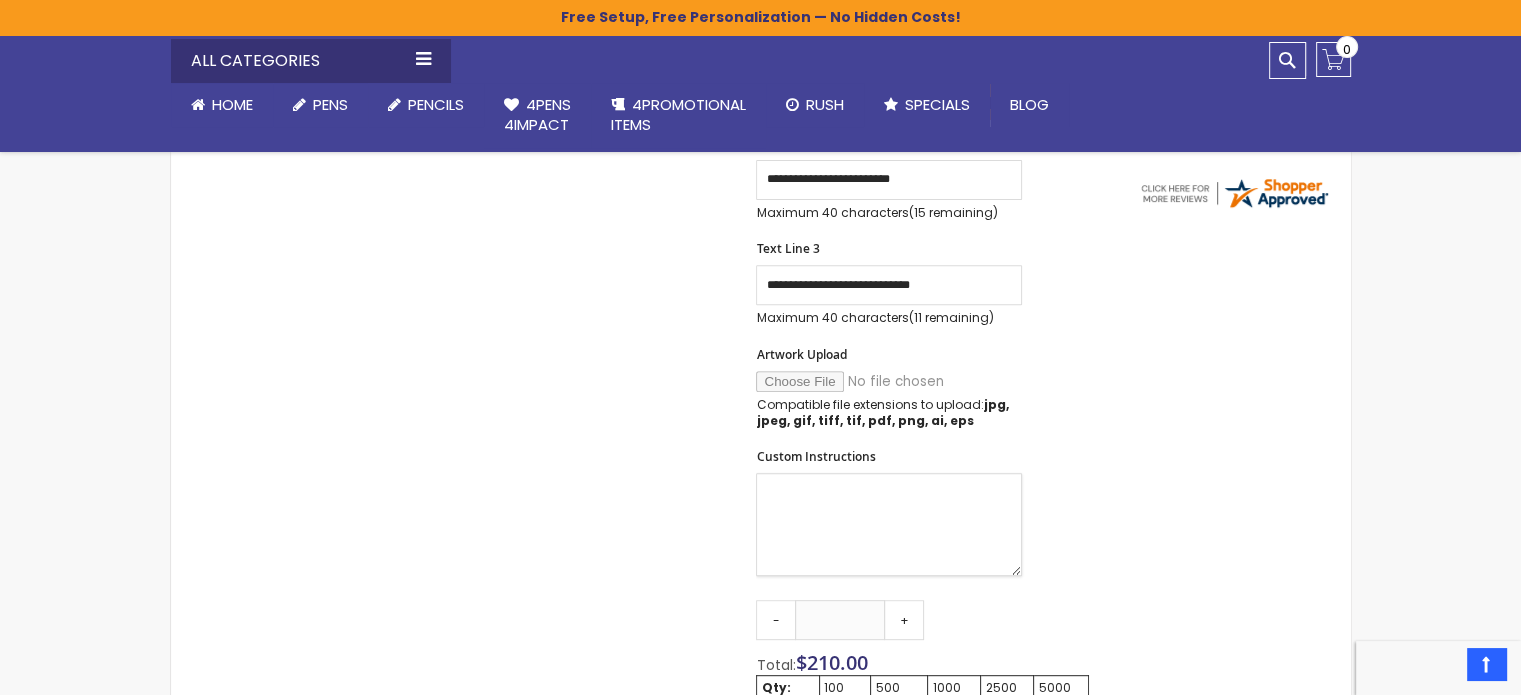click on "Custom Instructions" at bounding box center (889, 524) 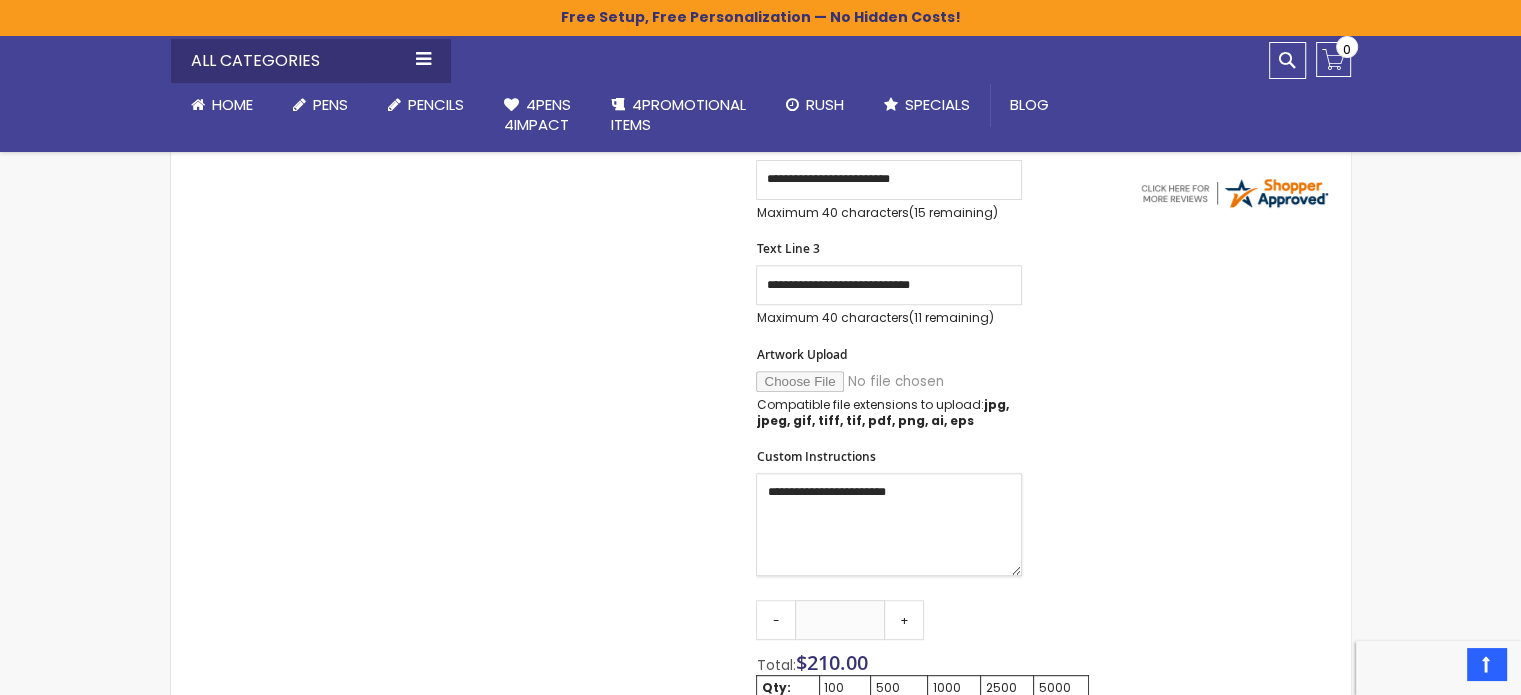 type on "**********" 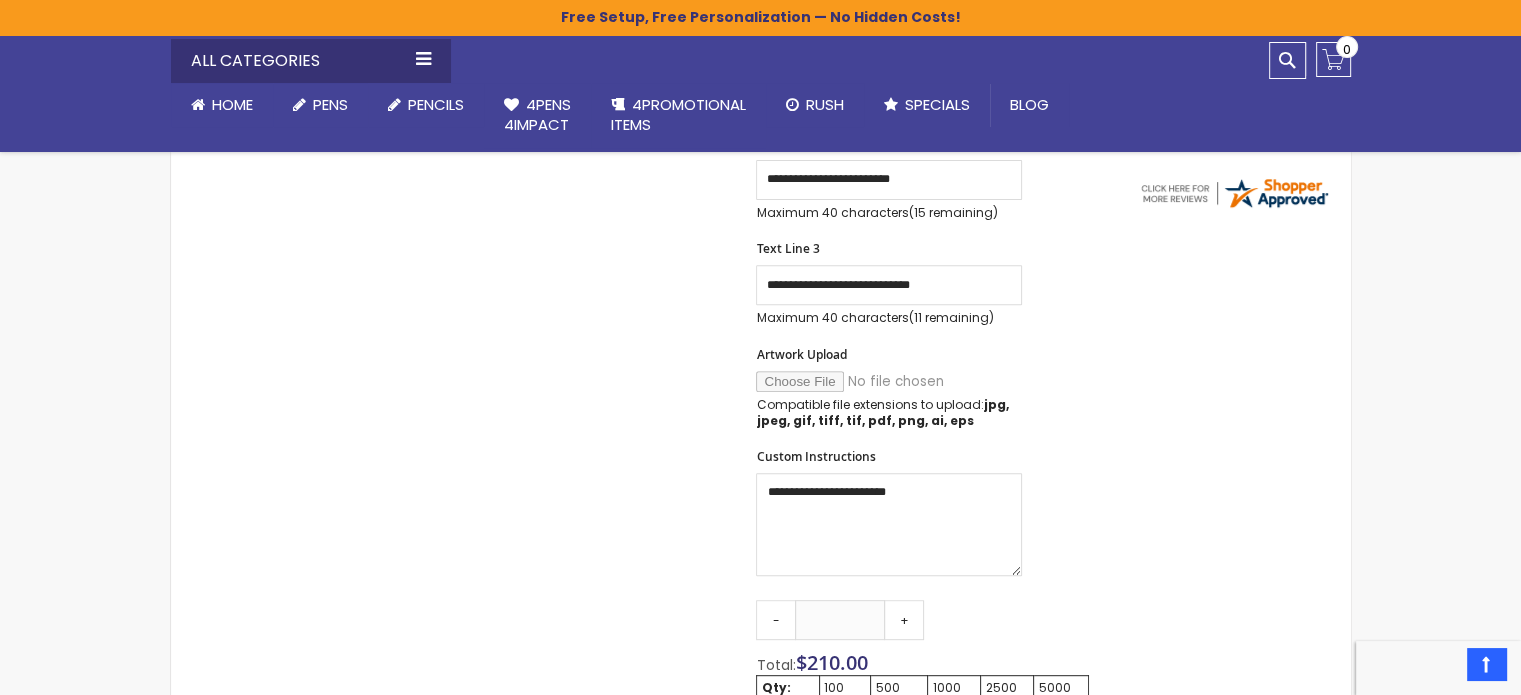 click on "Skip to the end of the images gallery
Skip to the beginning of the images gallery
Vivano Duo Pen with Stylus - LaserMax
SKU
4PGS-LWF-LM
Be the first to review this product
In stock
Only  %1  left
$1.83" at bounding box center [761, 458] 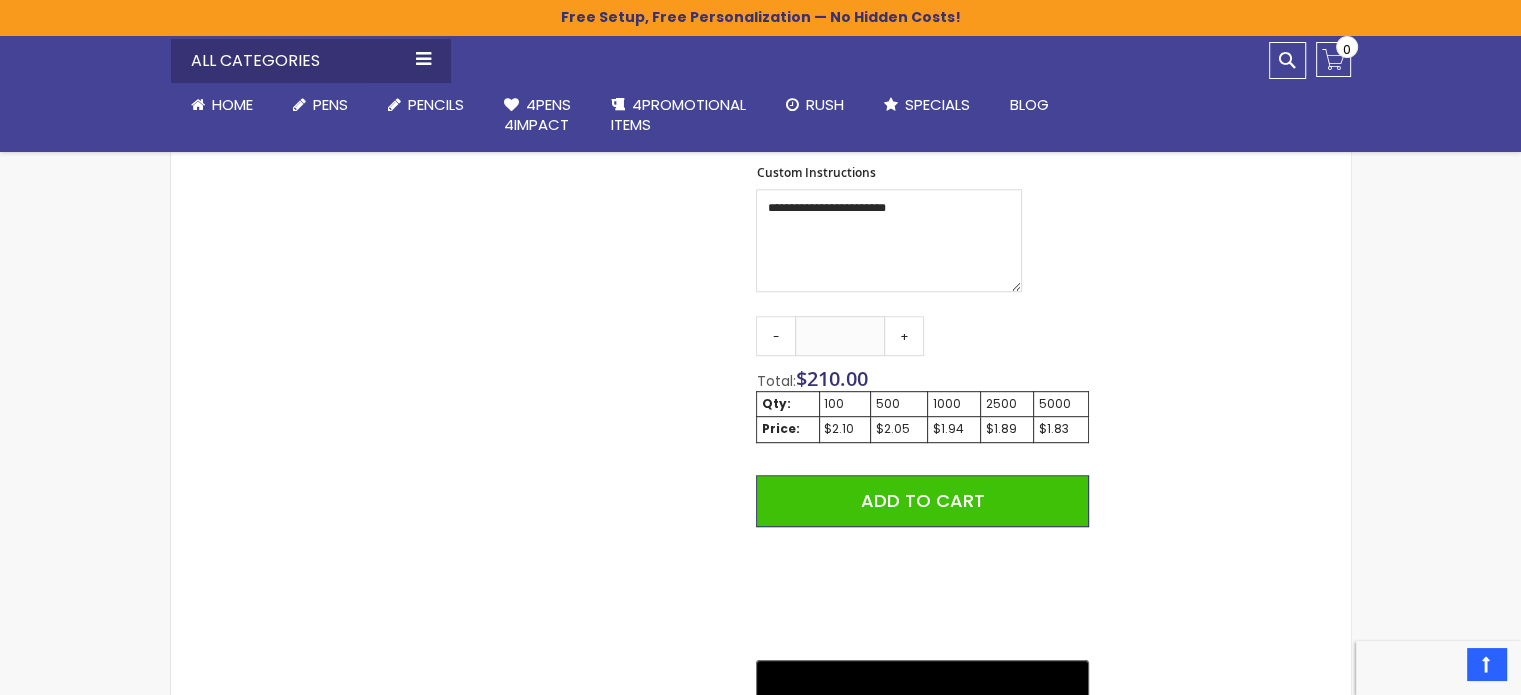 scroll, scrollTop: 1032, scrollLeft: 0, axis: vertical 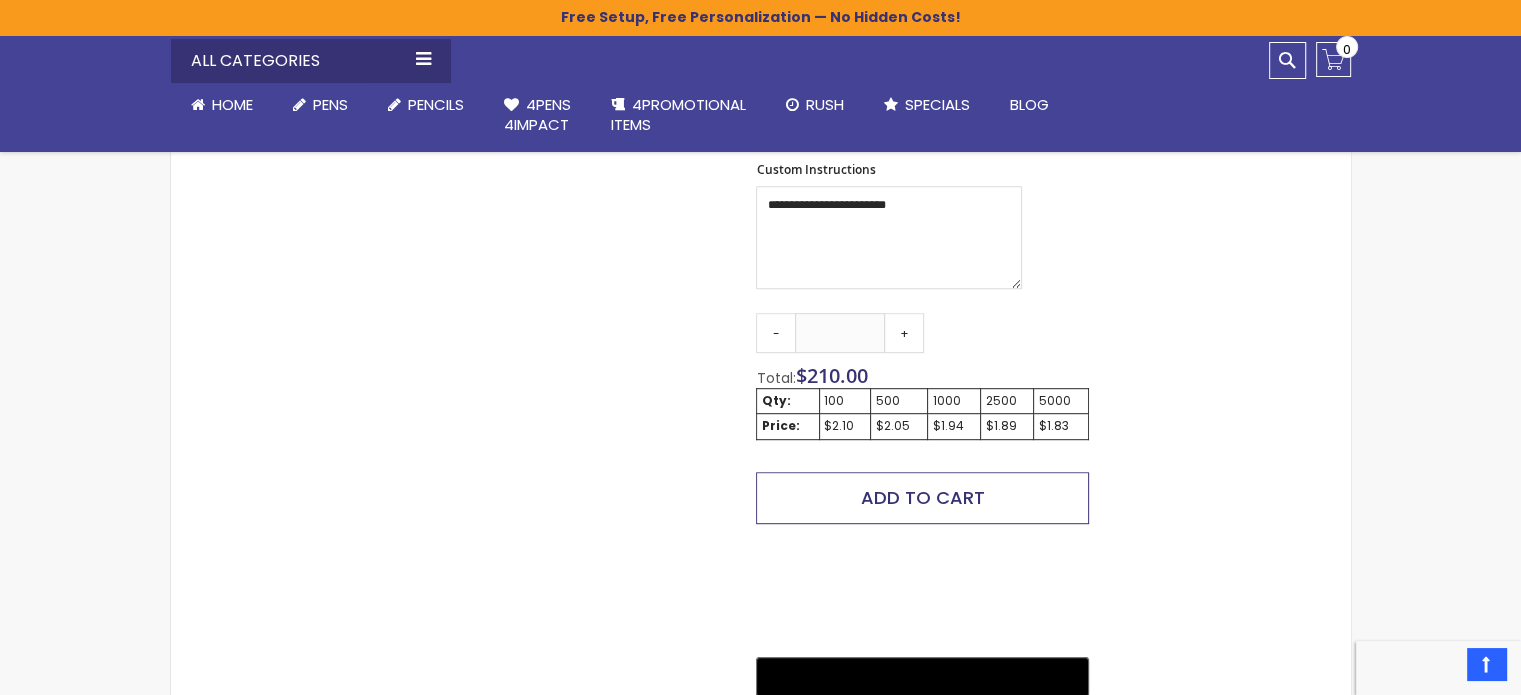 click on "Add to Cart" at bounding box center (923, 497) 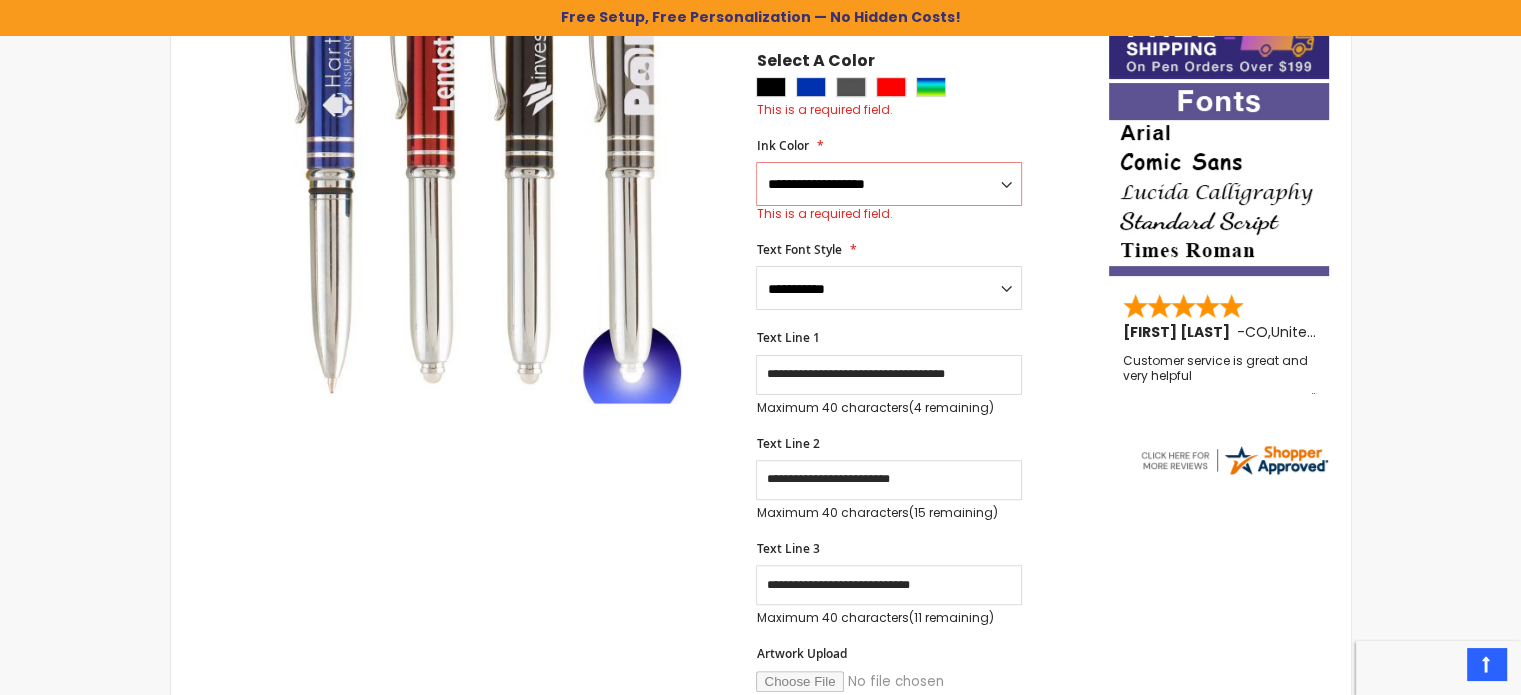 scroll, scrollTop: 180, scrollLeft: 0, axis: vertical 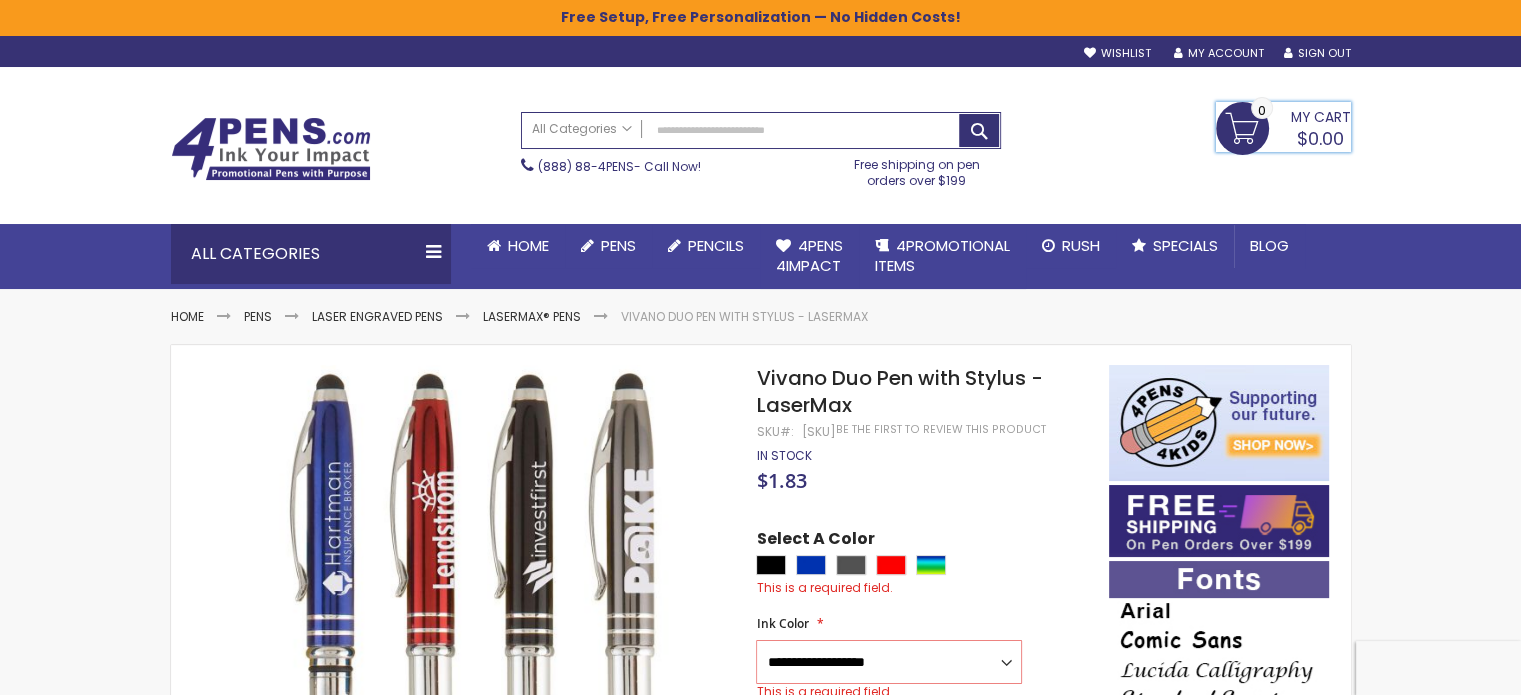 click on "0" at bounding box center [1262, 110] 